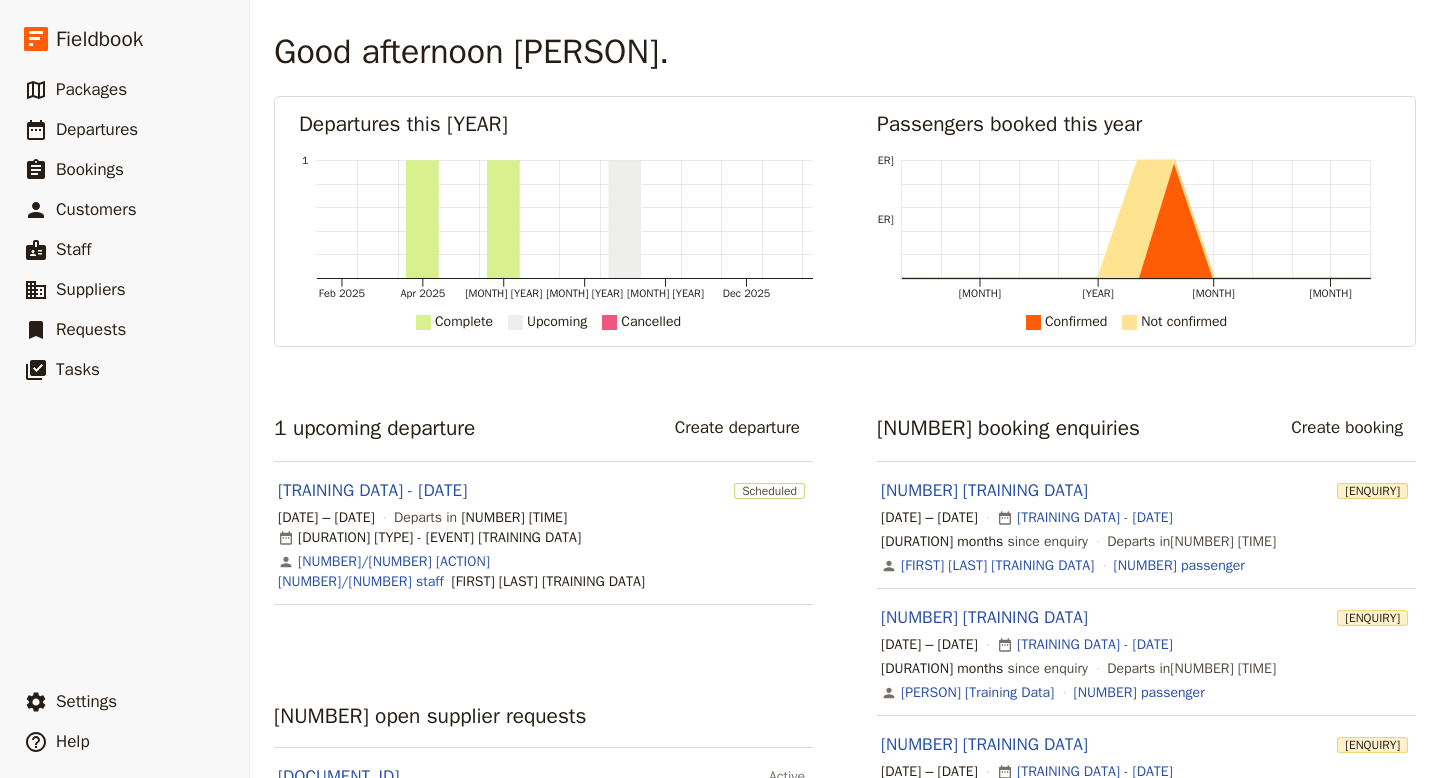 scroll, scrollTop: 0, scrollLeft: 0, axis: both 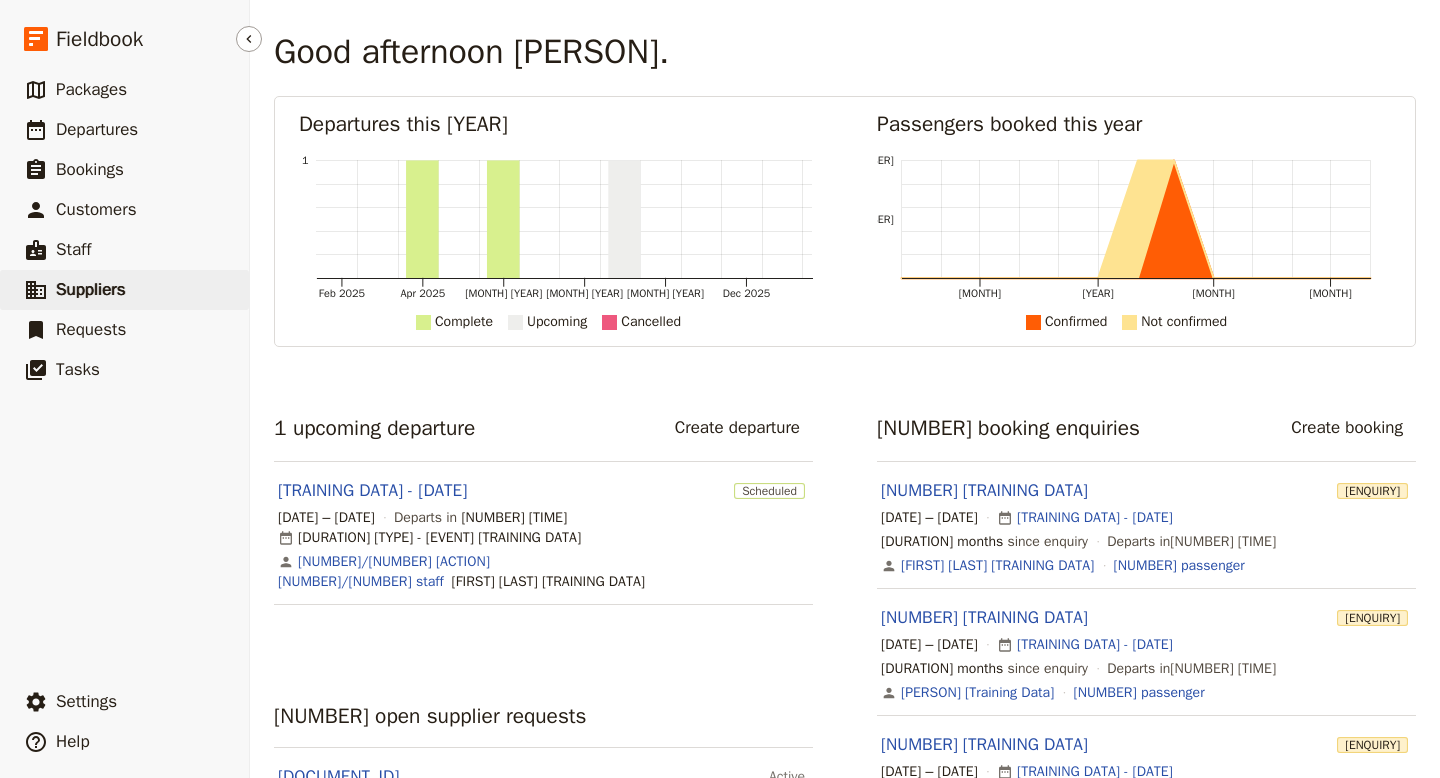 click on "Suppliers" at bounding box center (91, 289) 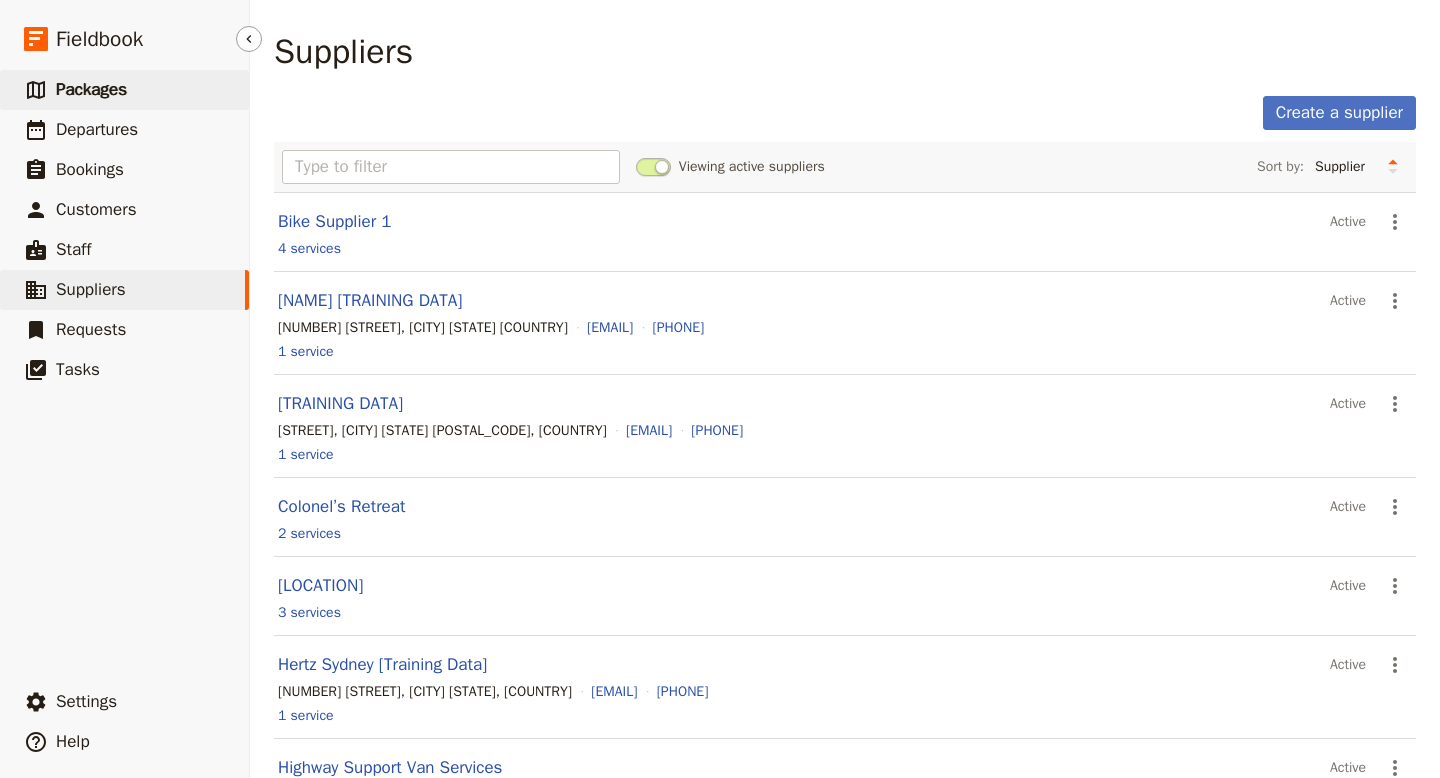 click on "Packages" at bounding box center [91, 89] 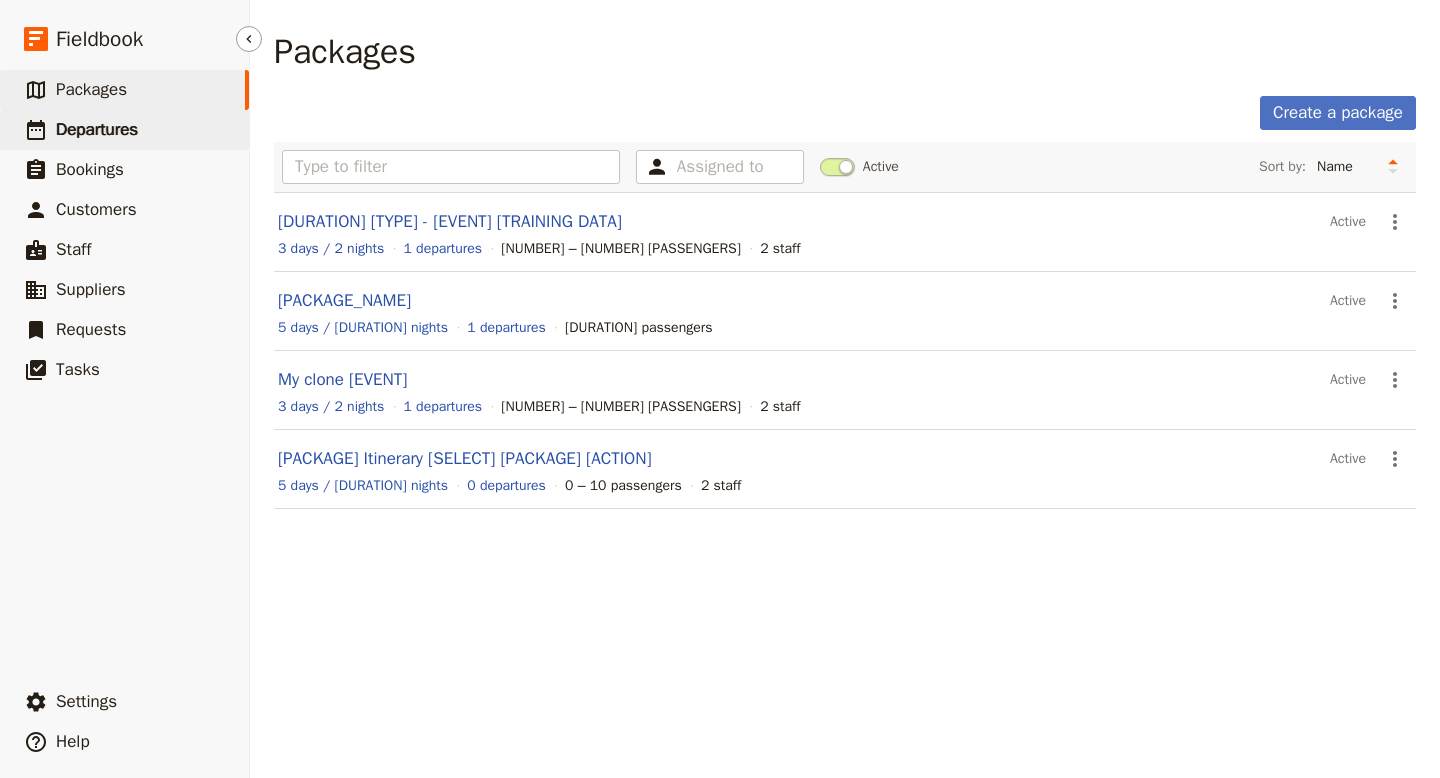 click on "Departures" at bounding box center [97, 129] 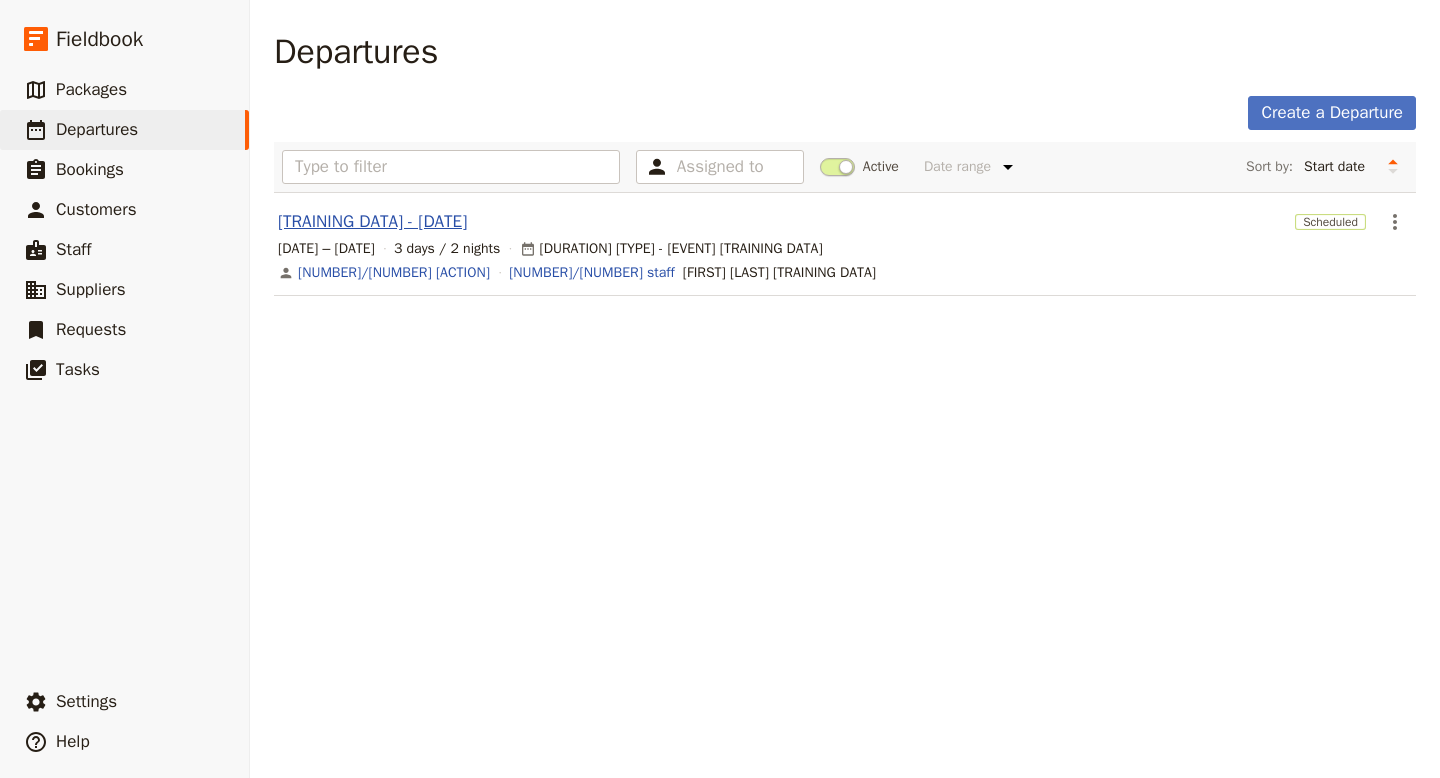 click on "[TRAINING DATA] - [DATE]" at bounding box center (372, 222) 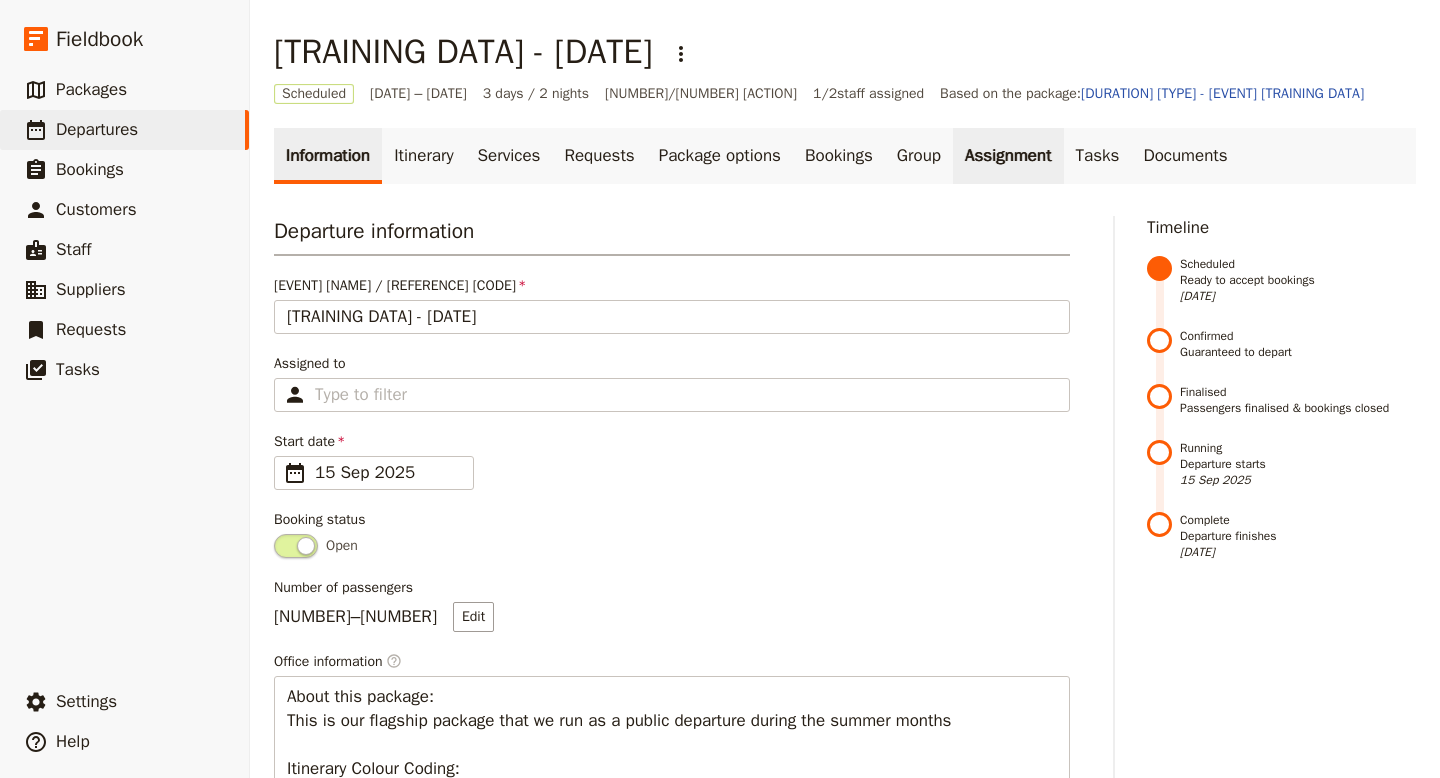 click on "Assignment" at bounding box center (1008, 156) 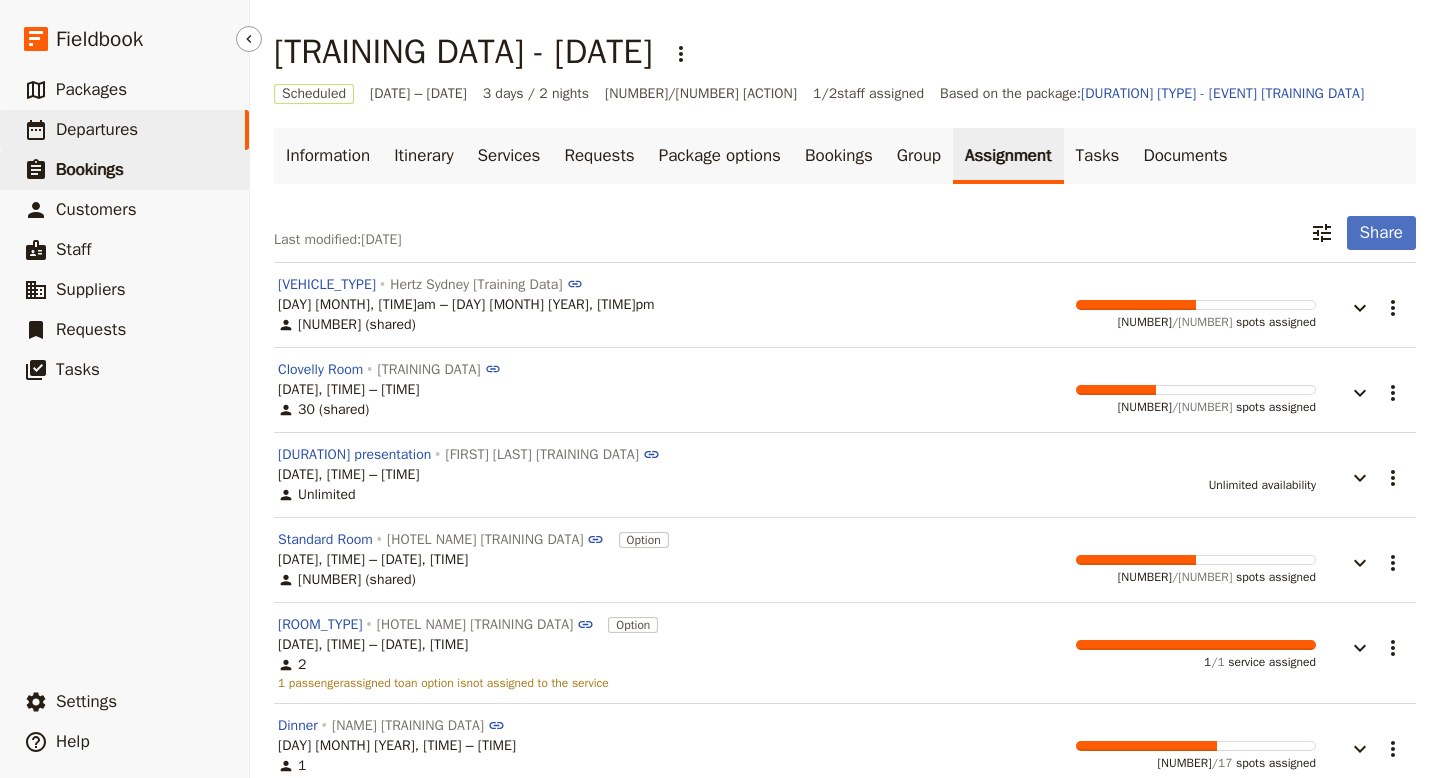 click on "Bookings" at bounding box center [90, 169] 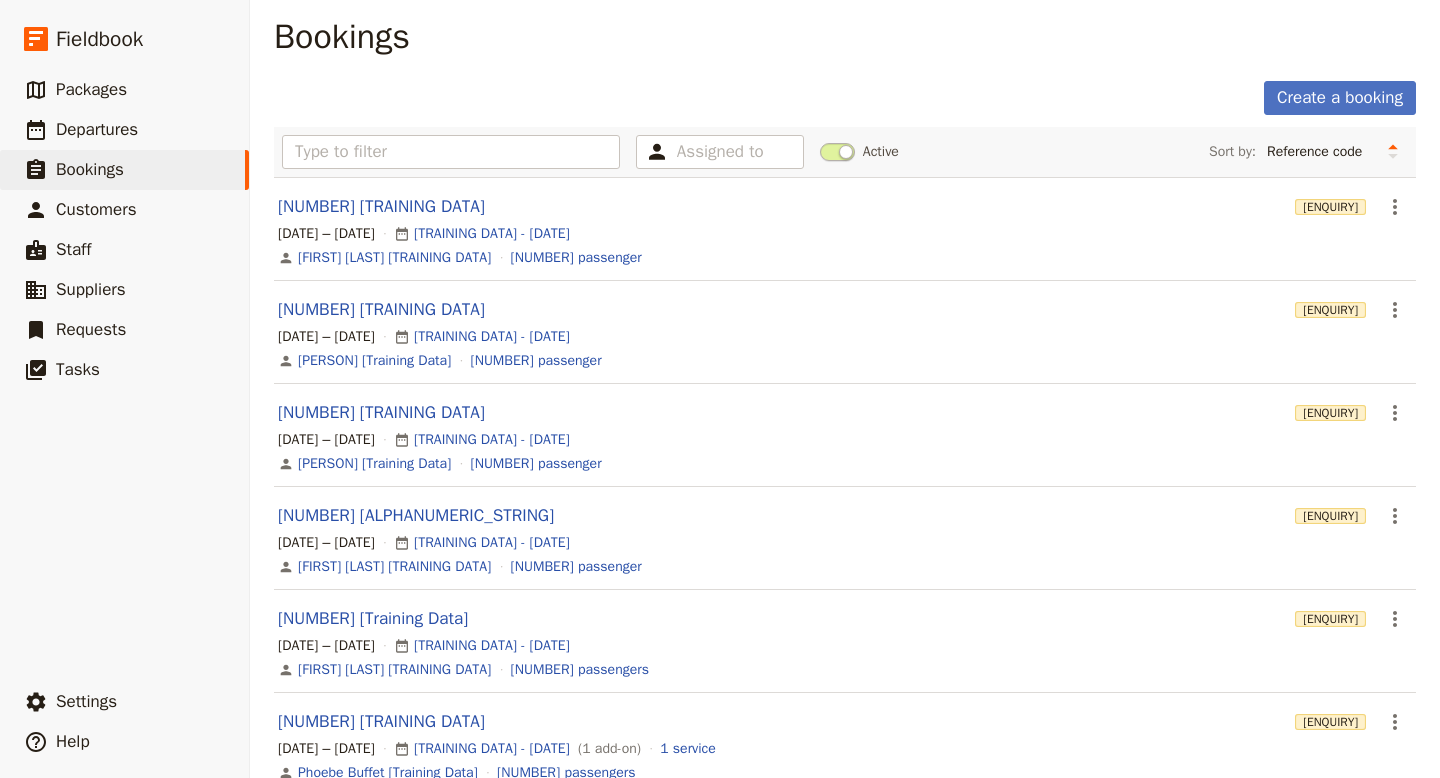 scroll, scrollTop: 0, scrollLeft: 0, axis: both 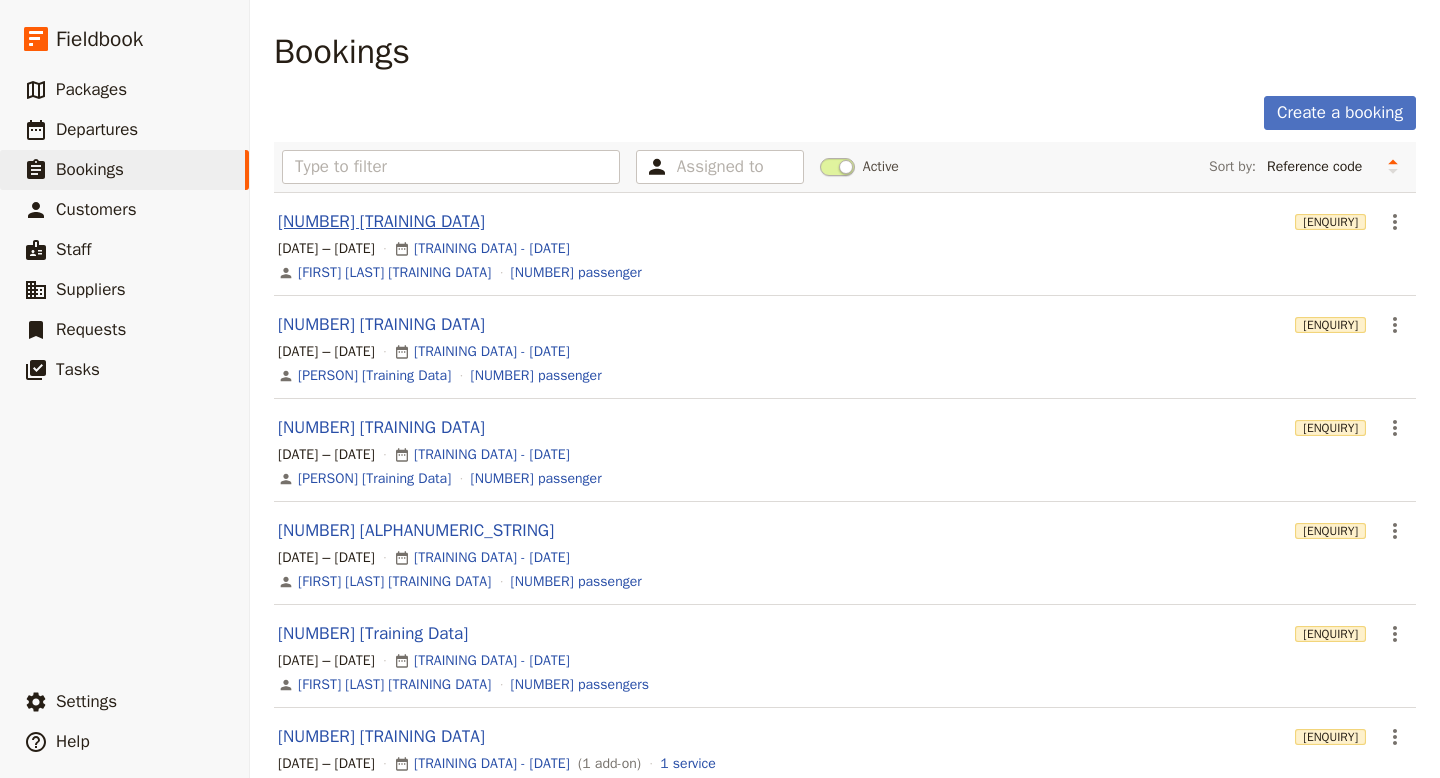 click on "[NUMBER] [TRAINING DATA]" at bounding box center [381, 221] 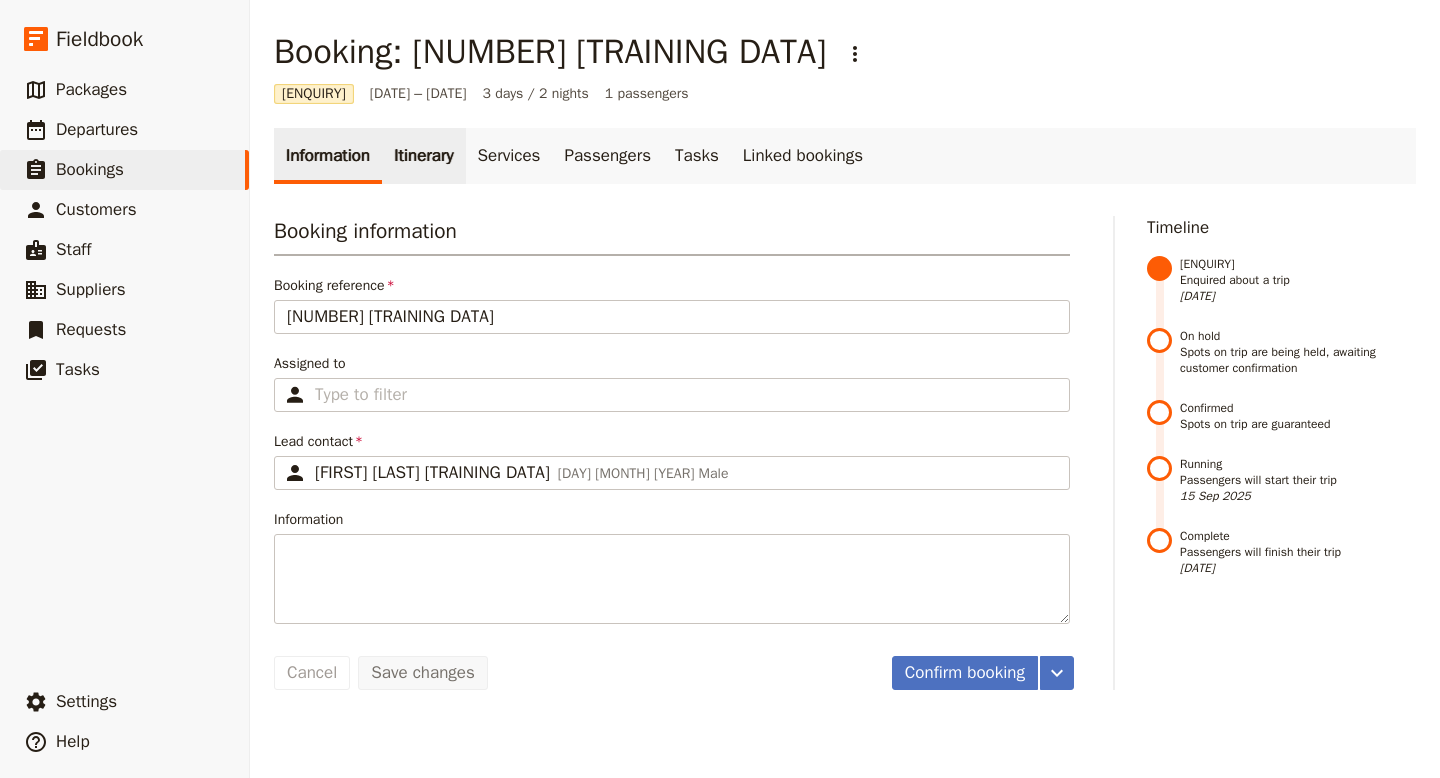 click on "Itinerary" at bounding box center (423, 156) 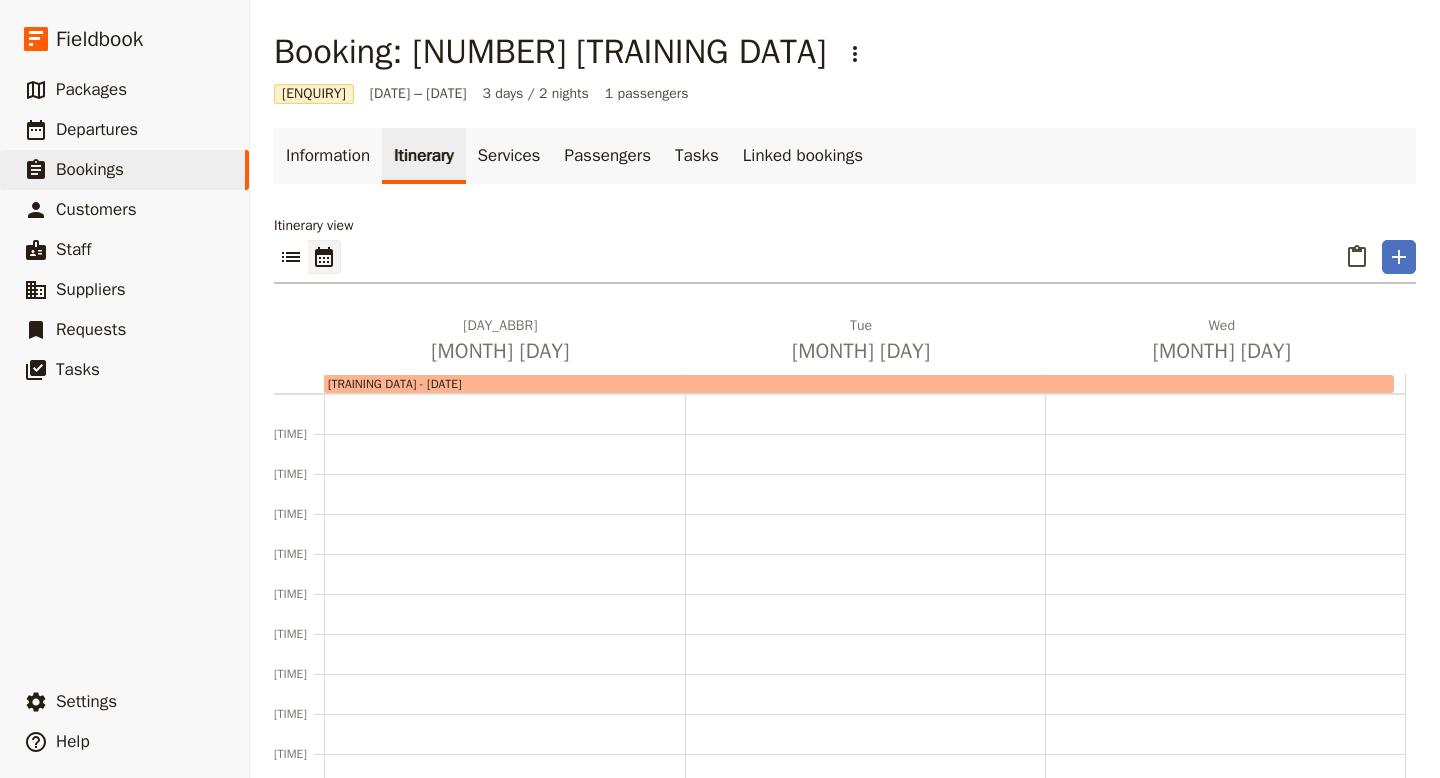 scroll, scrollTop: 260, scrollLeft: 0, axis: vertical 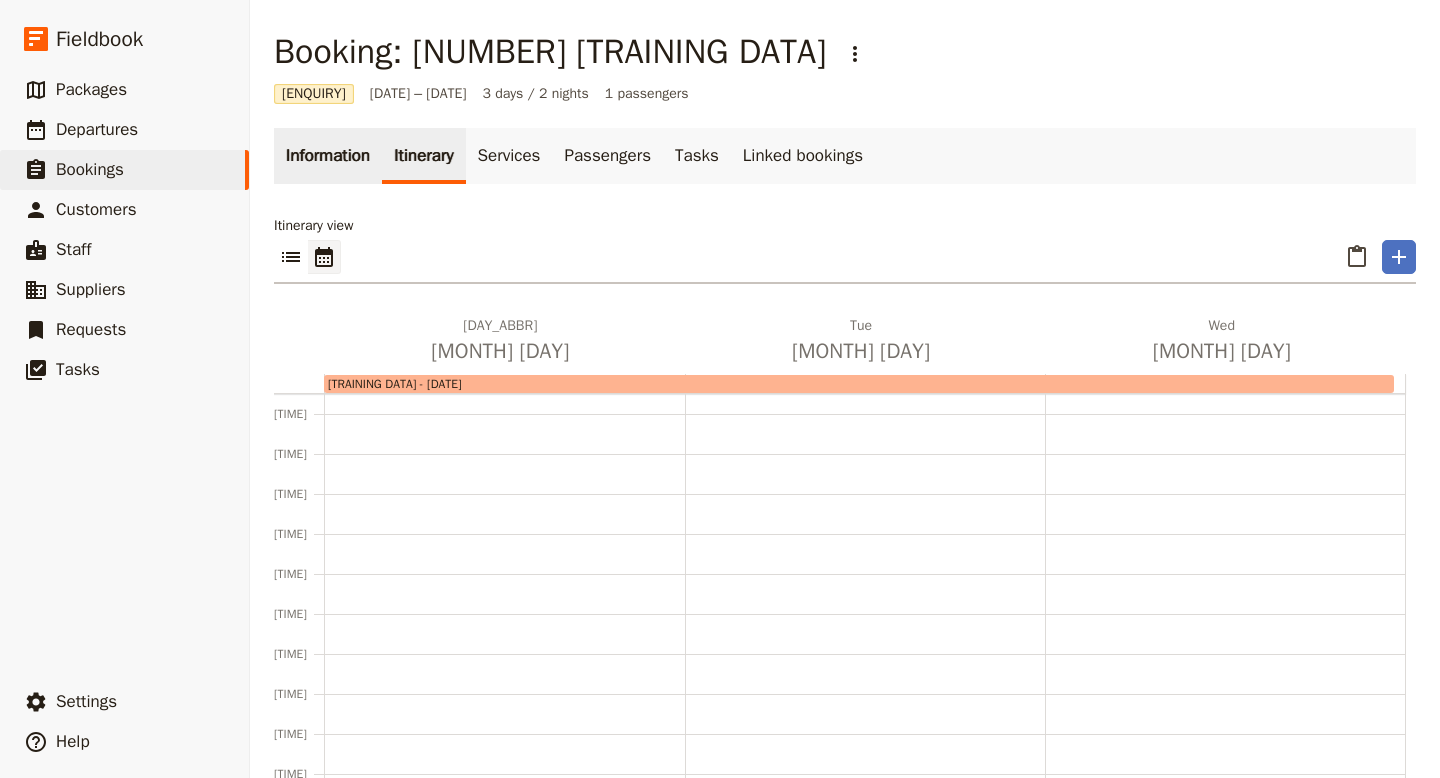 click on "Information" at bounding box center [328, 156] 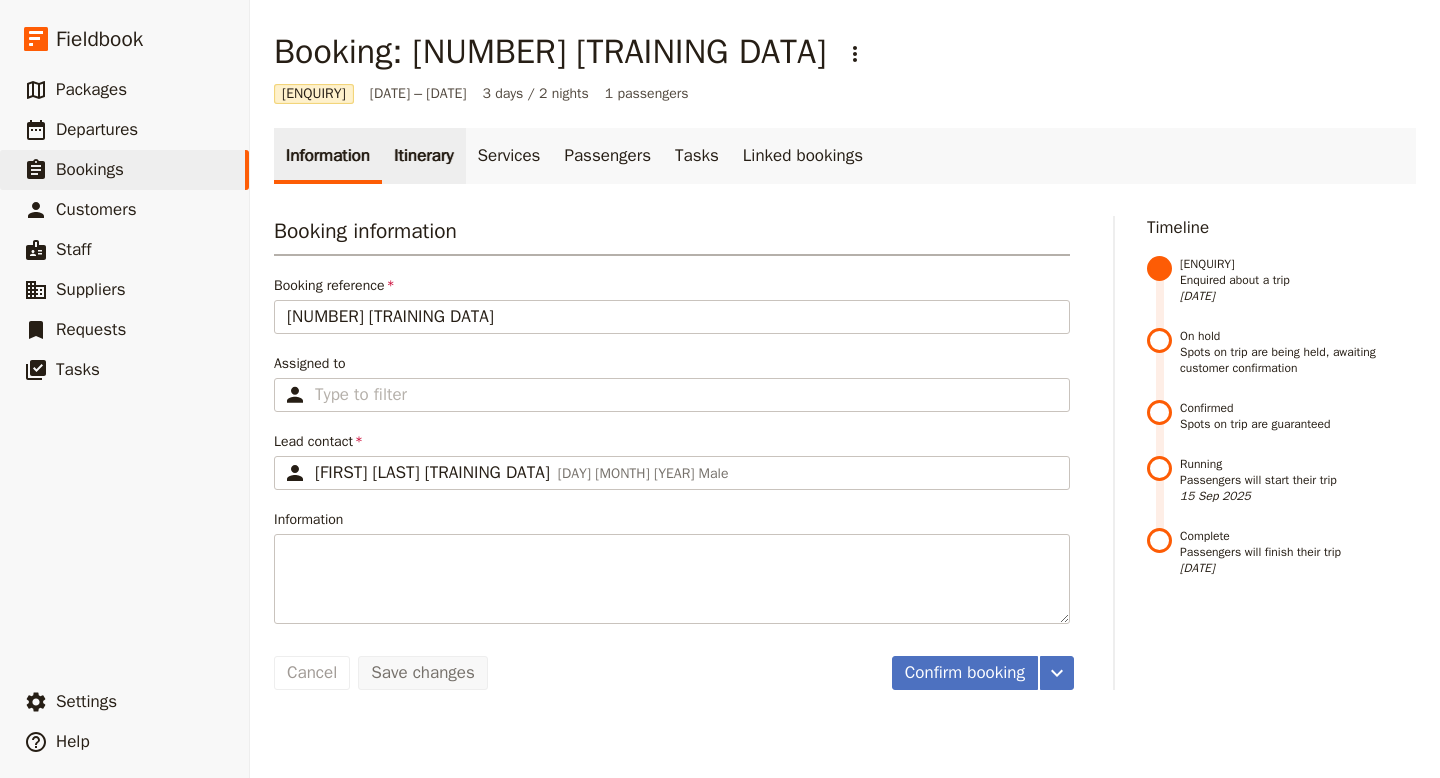 click on "Itinerary" at bounding box center (423, 156) 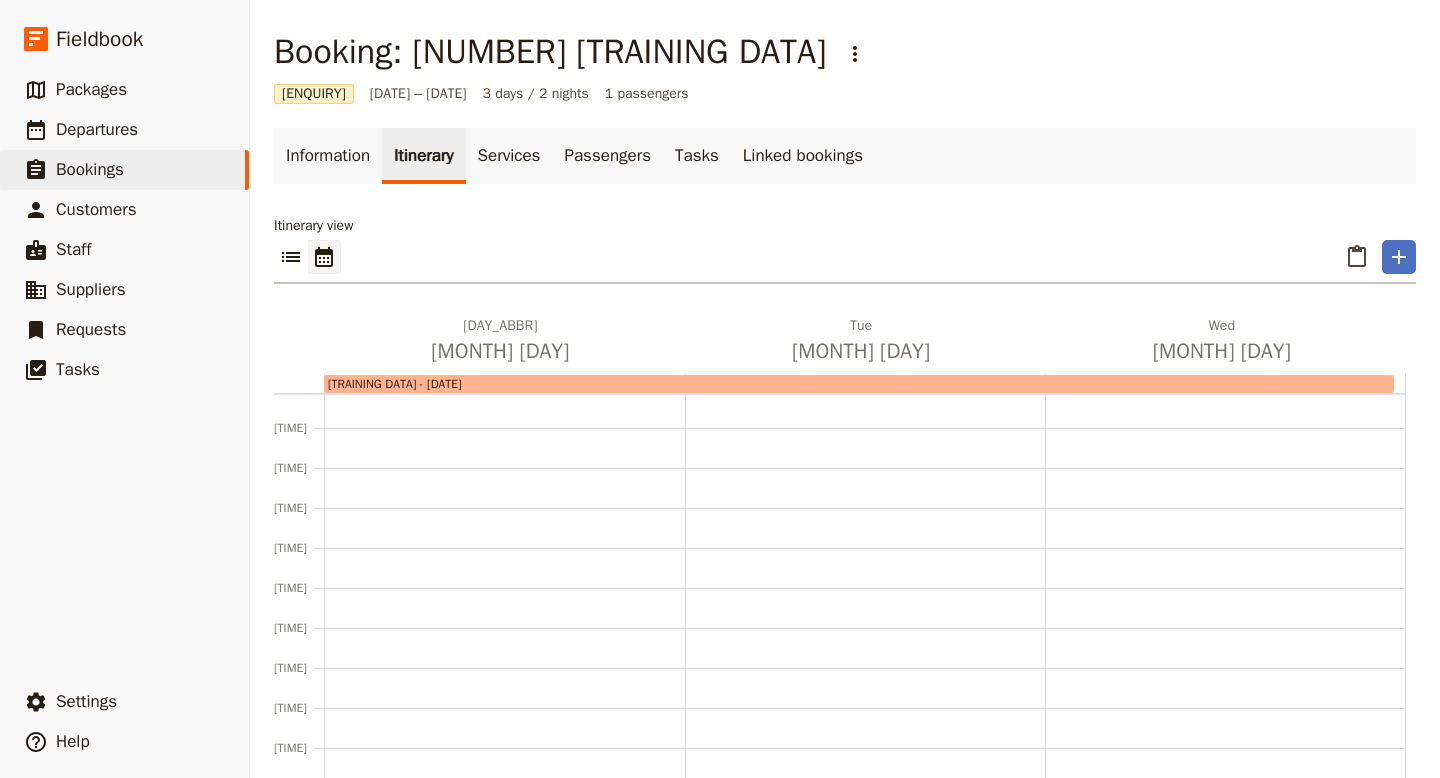 scroll, scrollTop: 0, scrollLeft: 0, axis: both 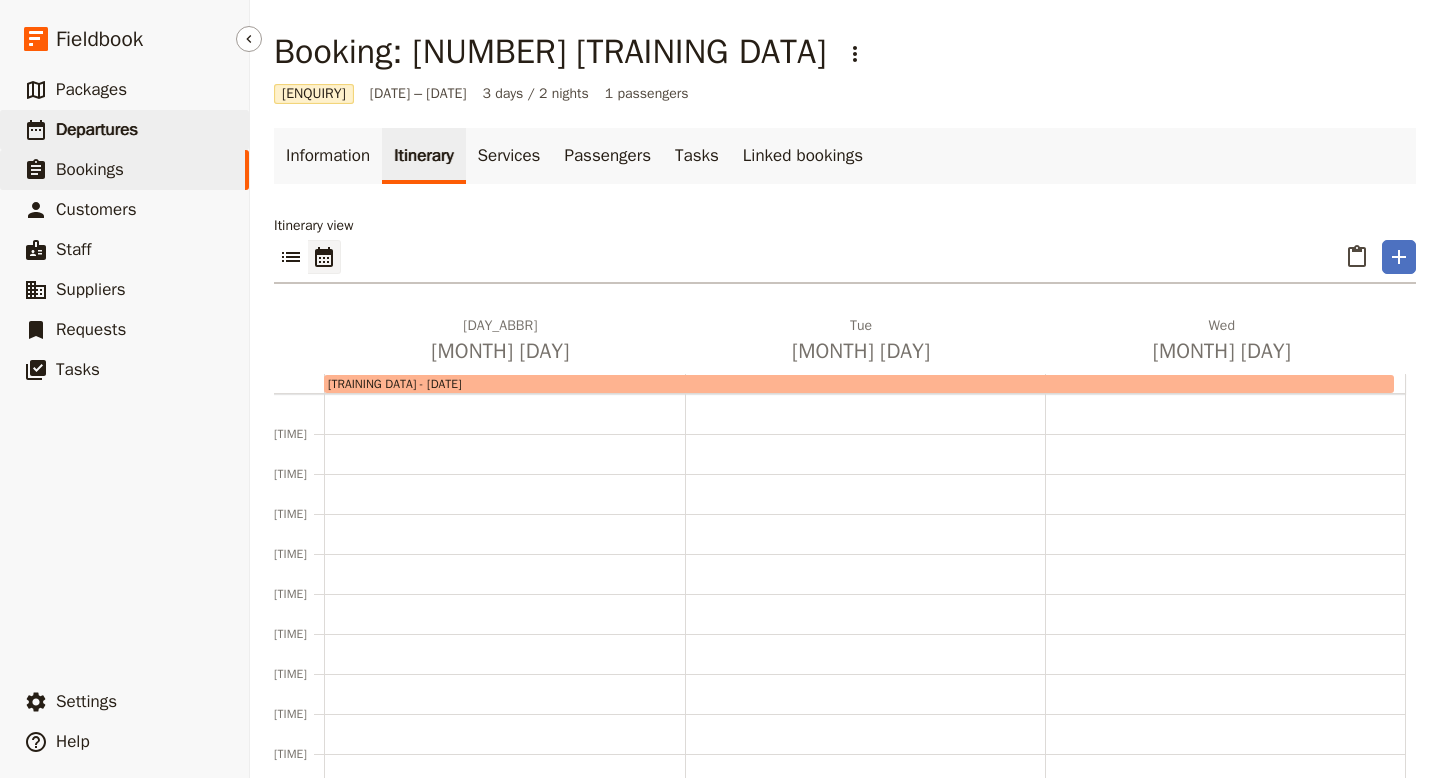 click on "Departures" at bounding box center [97, 129] 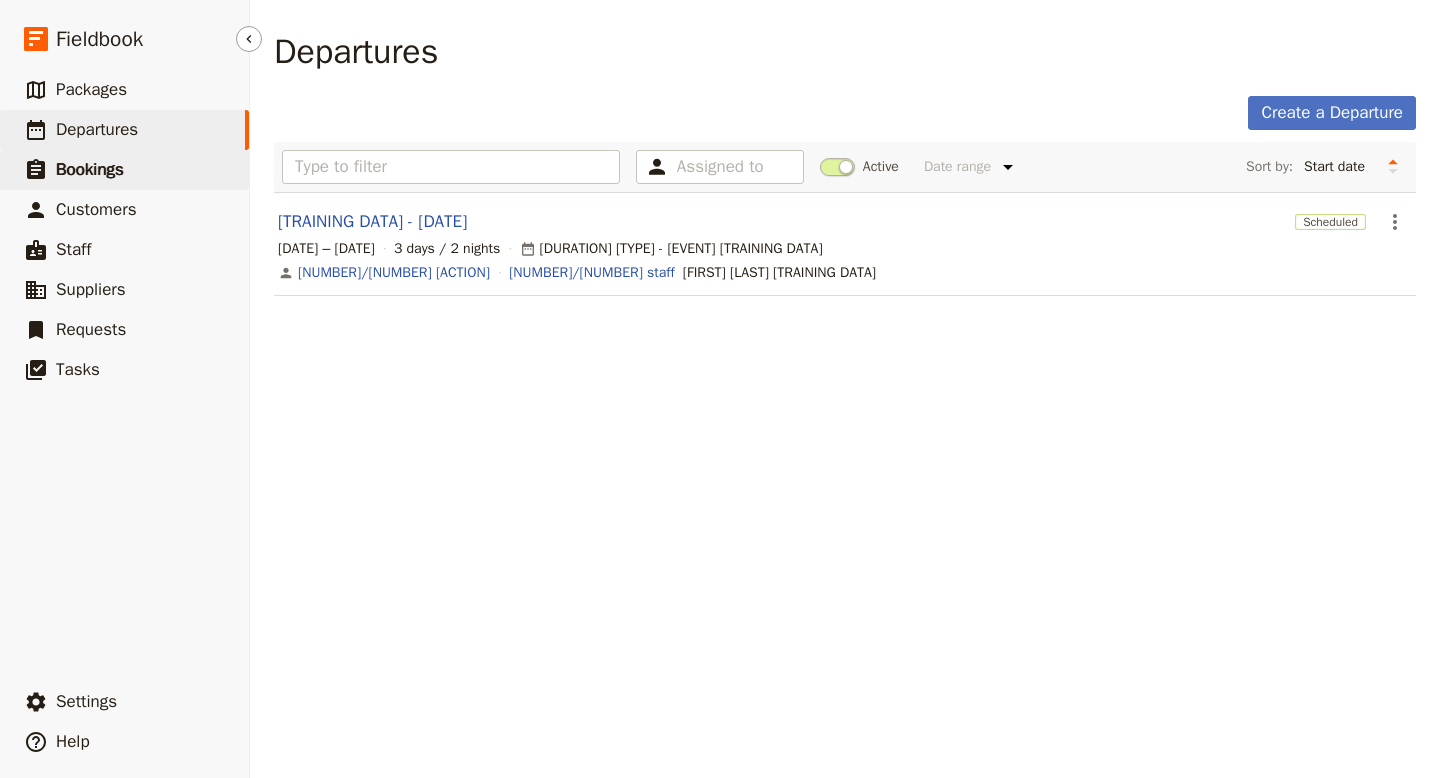 click on "Bookings" at bounding box center [90, 169] 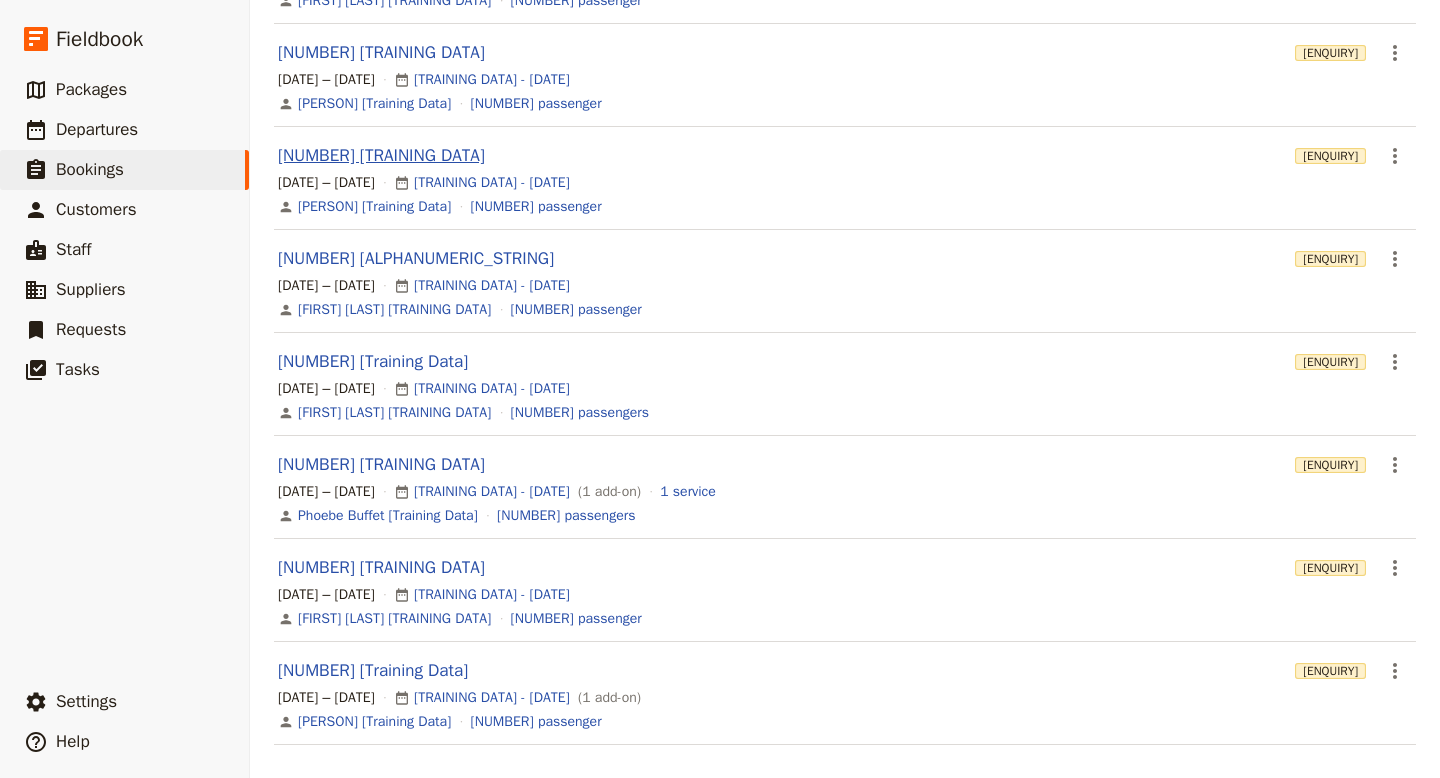 scroll, scrollTop: 295, scrollLeft: 0, axis: vertical 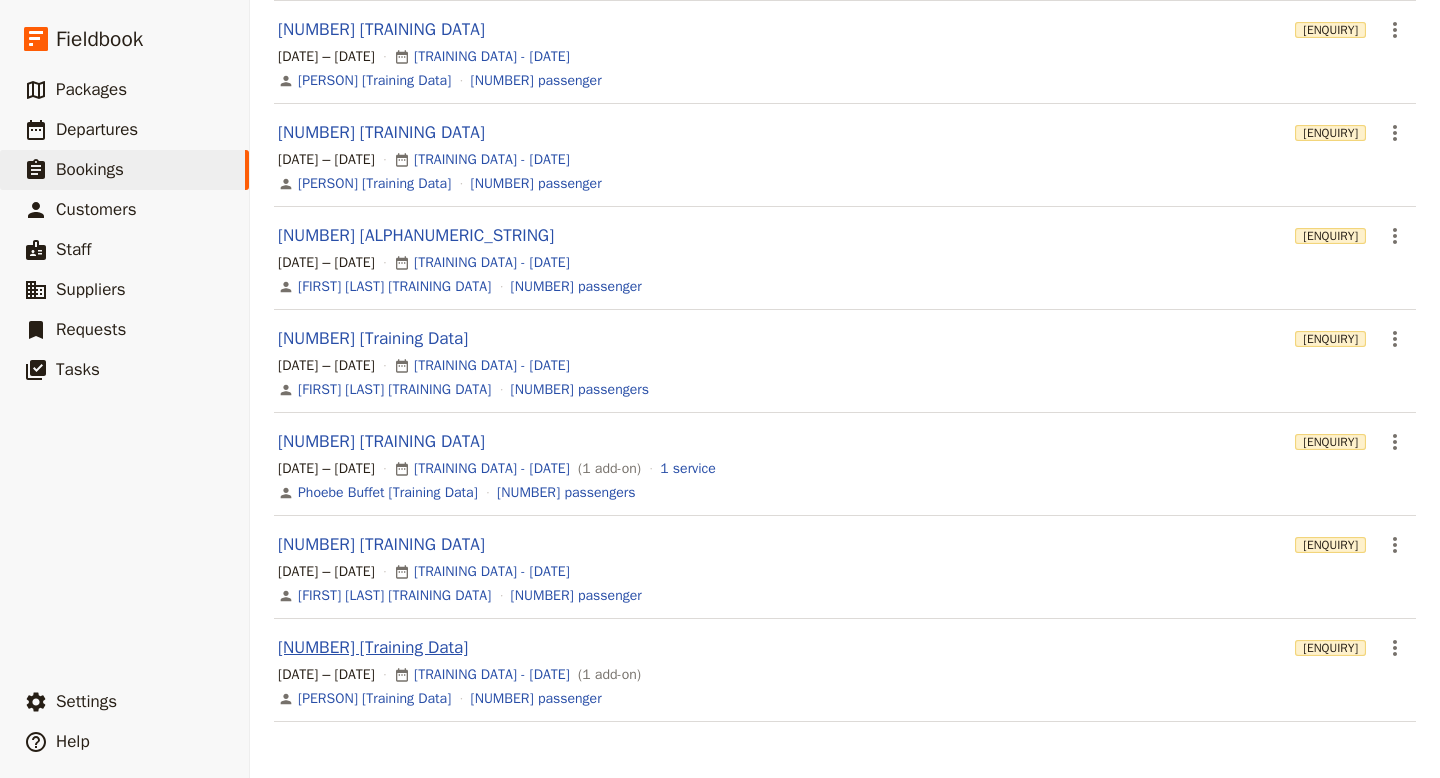 click on "[NUMBER] [Training Data]" at bounding box center (373, 647) 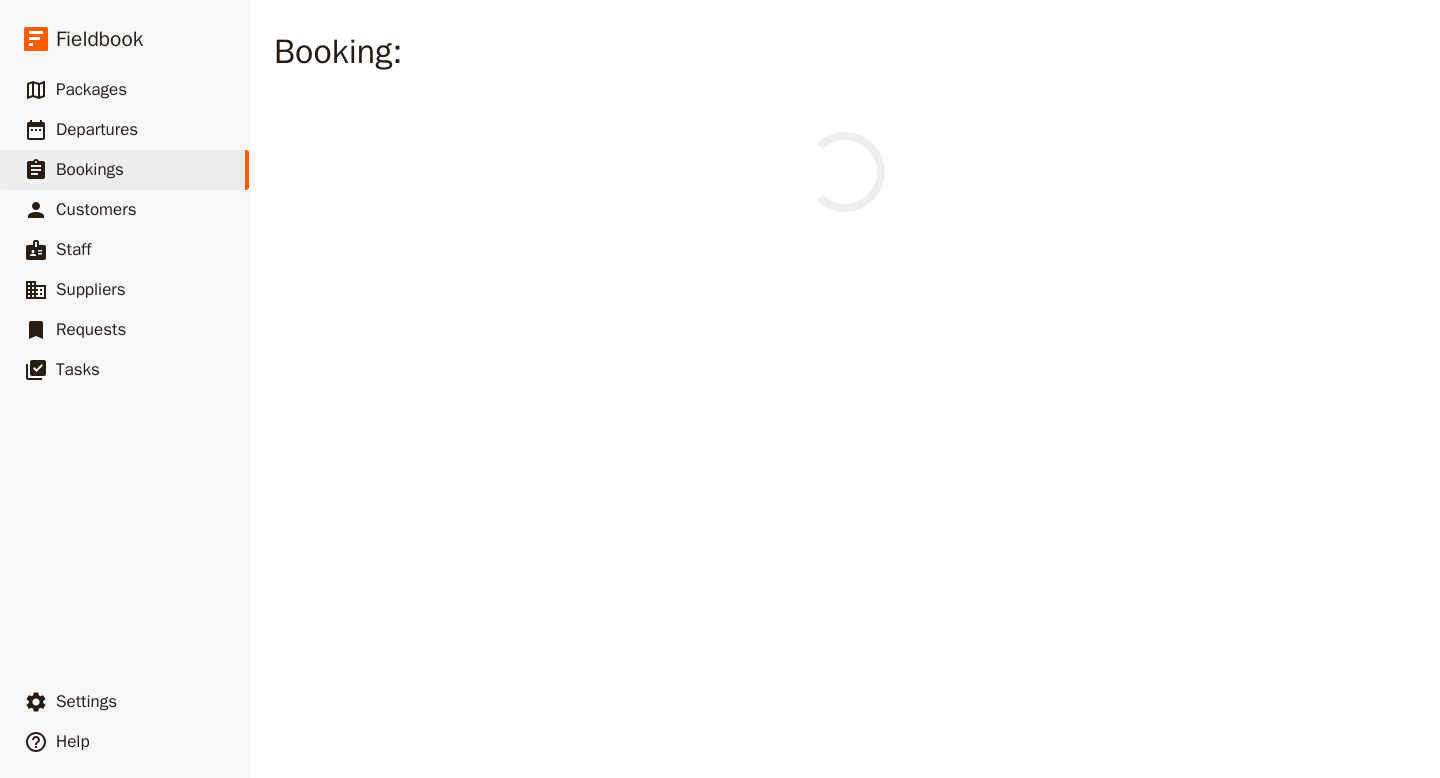 scroll, scrollTop: 0, scrollLeft: 0, axis: both 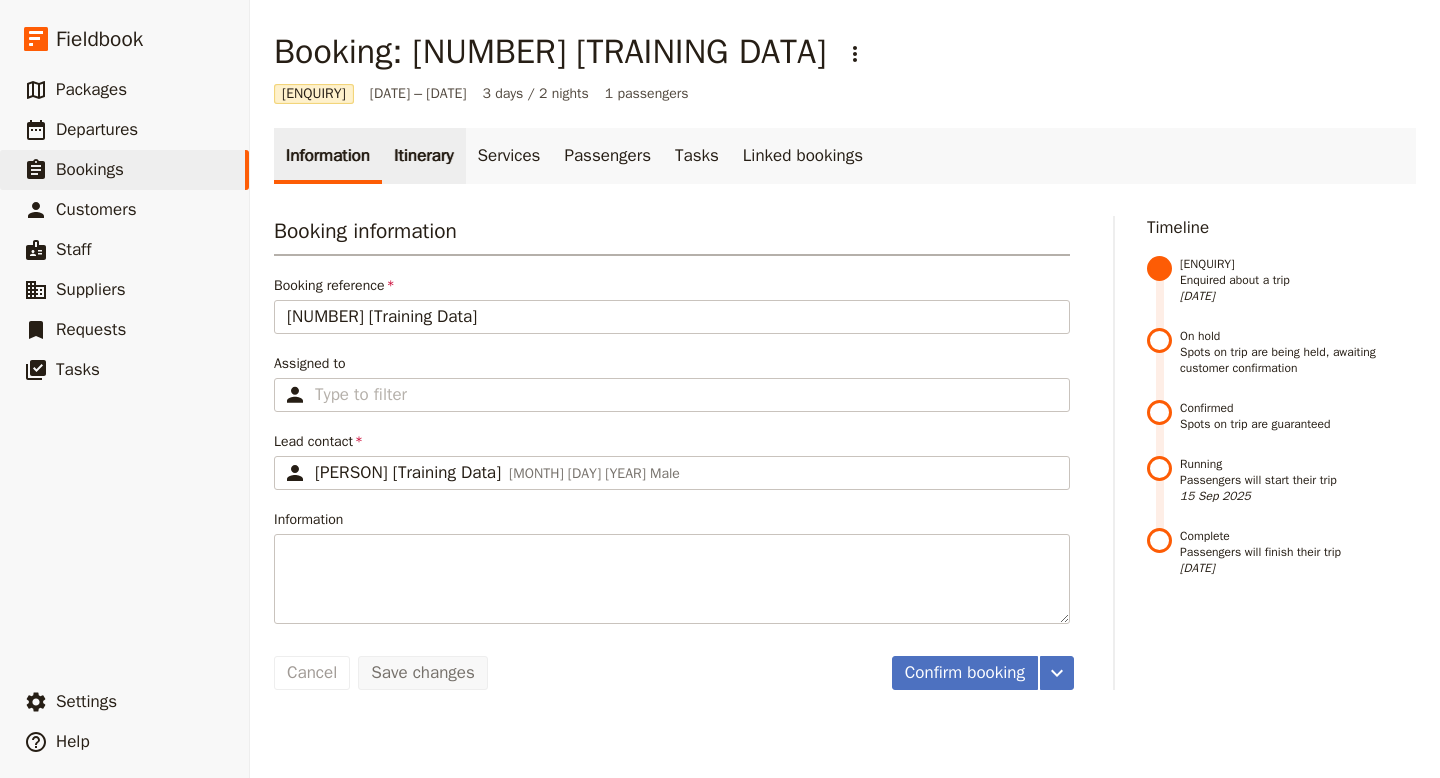 click on "Itinerary" at bounding box center (423, 156) 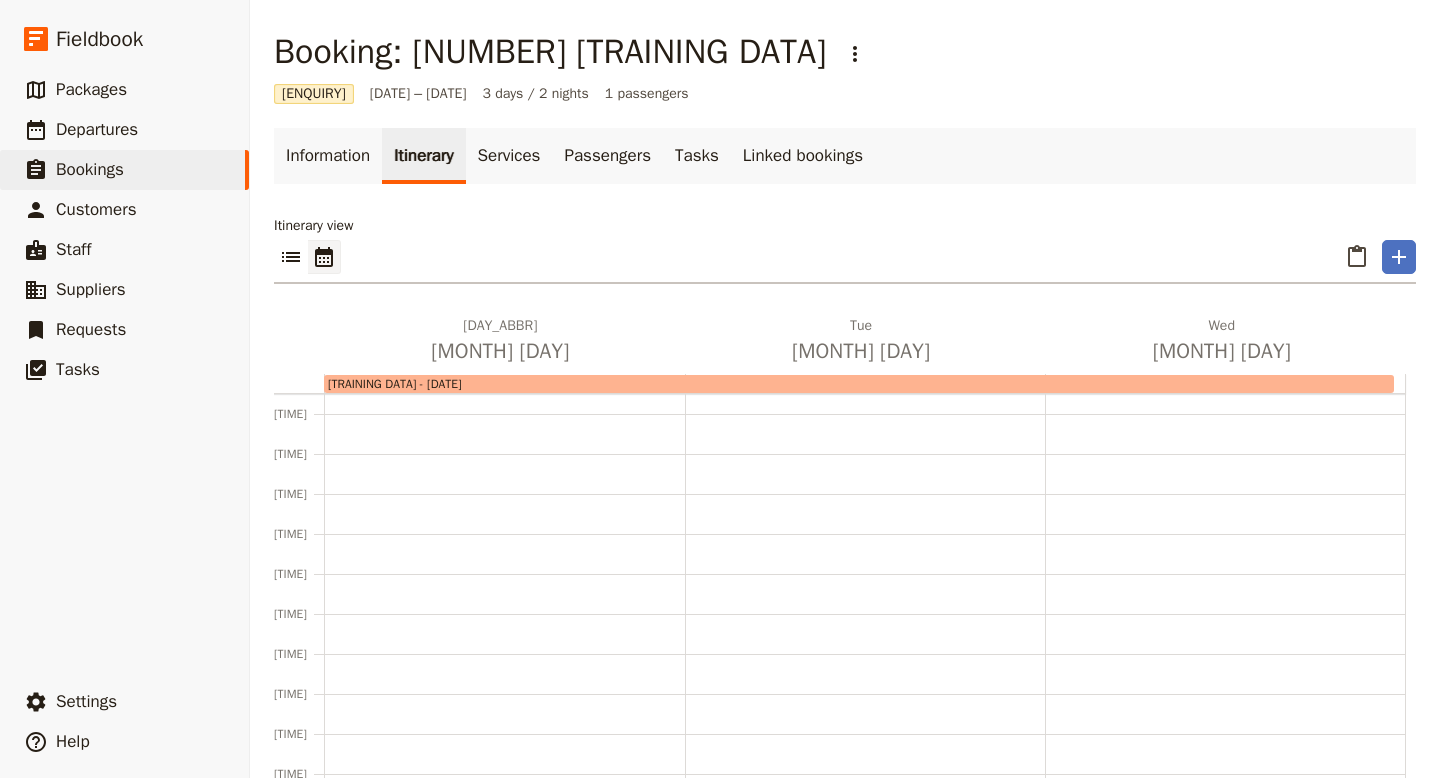scroll, scrollTop: 458, scrollLeft: 0, axis: vertical 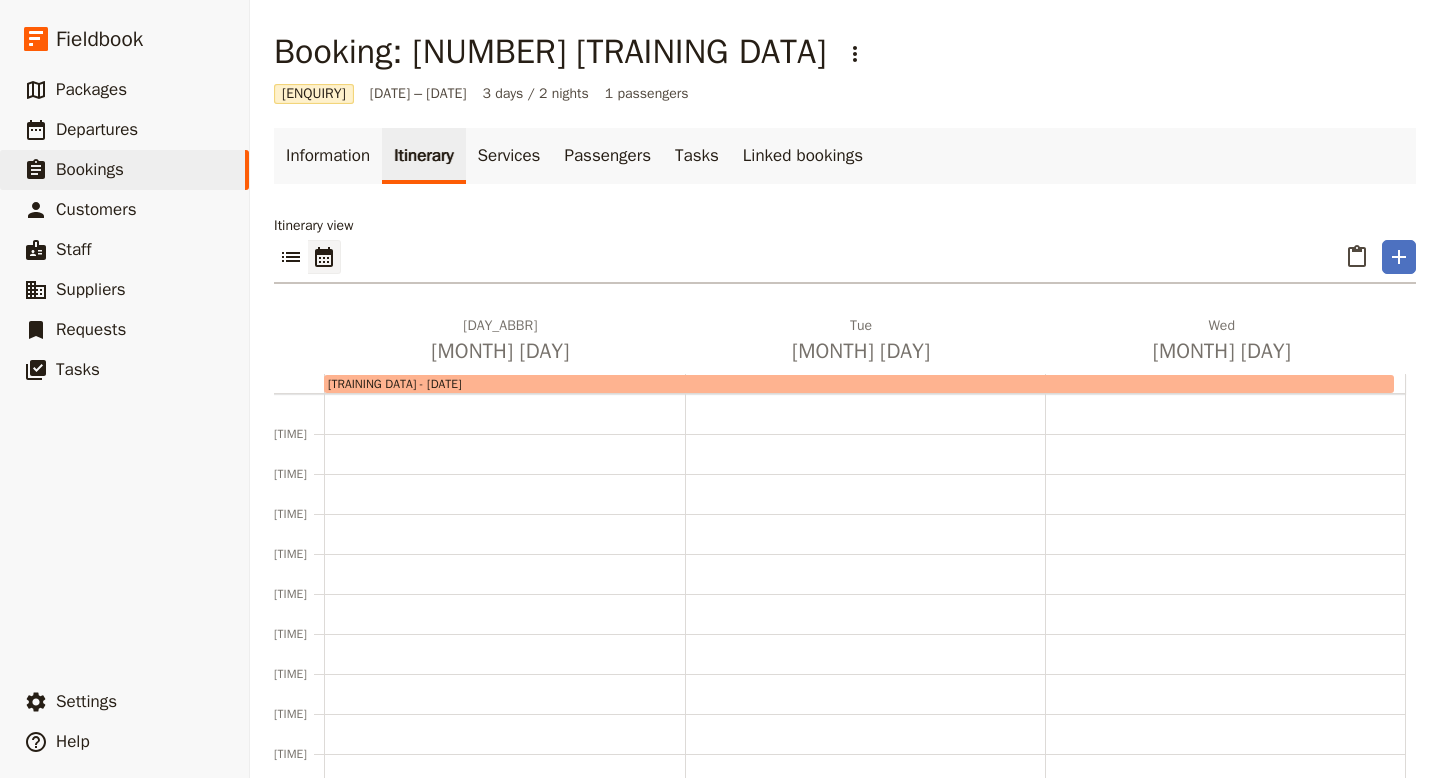 click 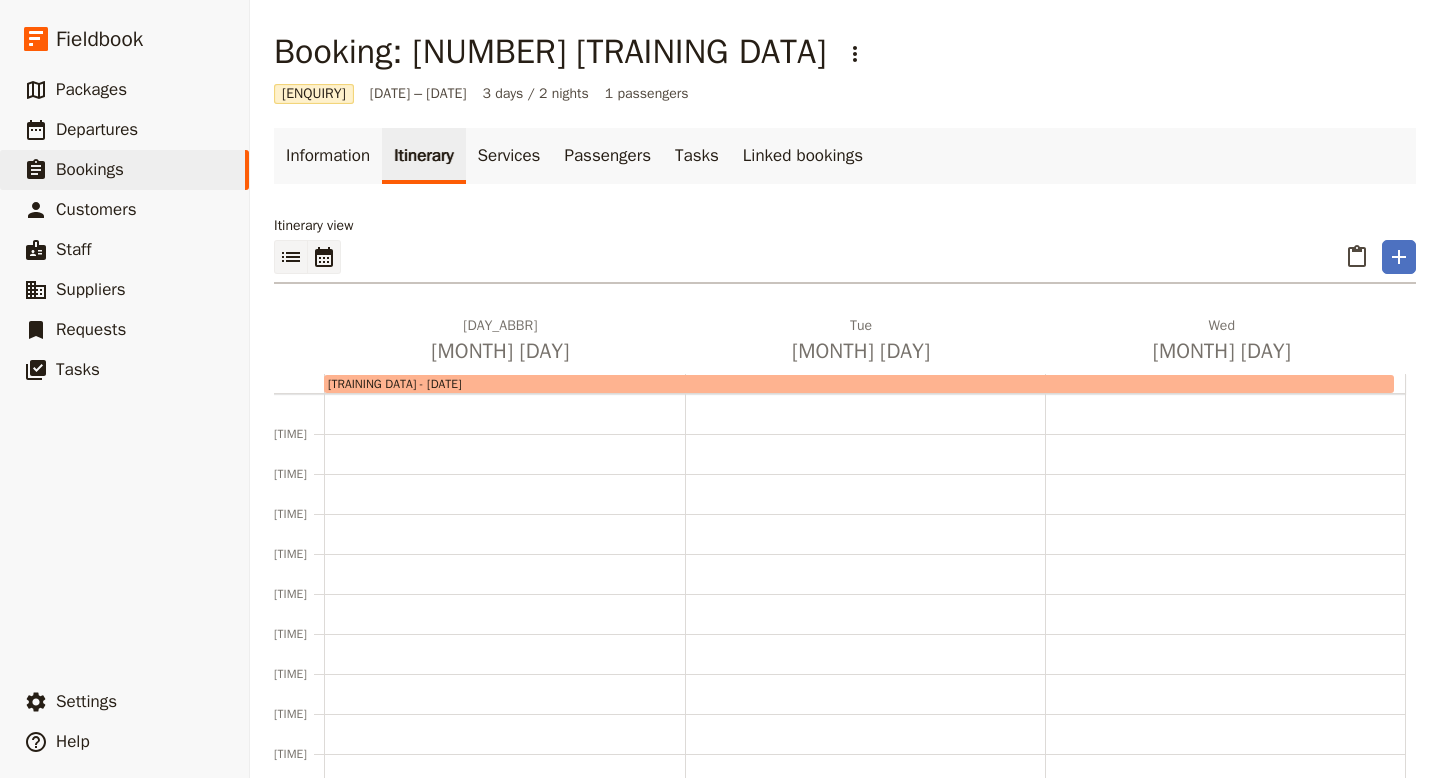click 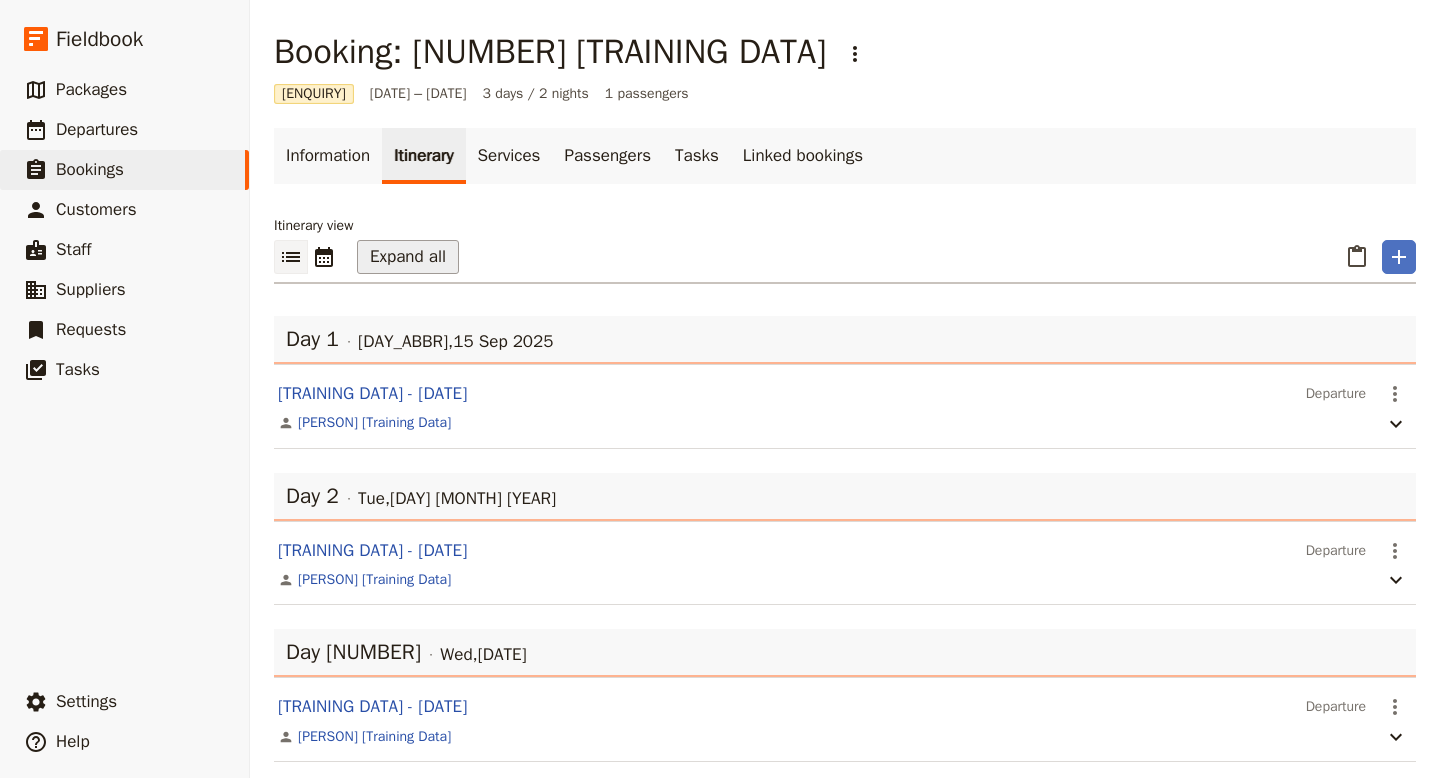click on "Expand all" at bounding box center (408, 257) 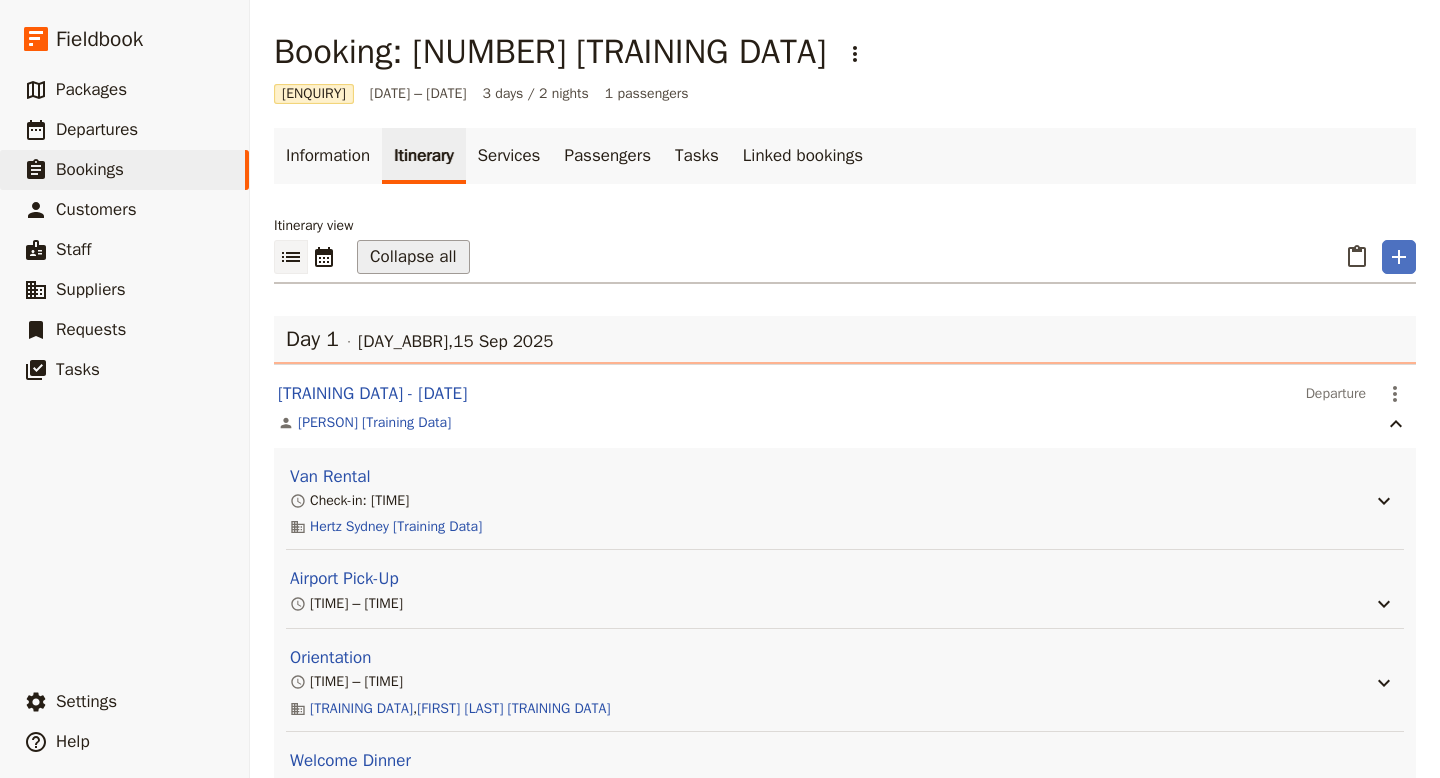 click on "Collapse all" at bounding box center (413, 257) 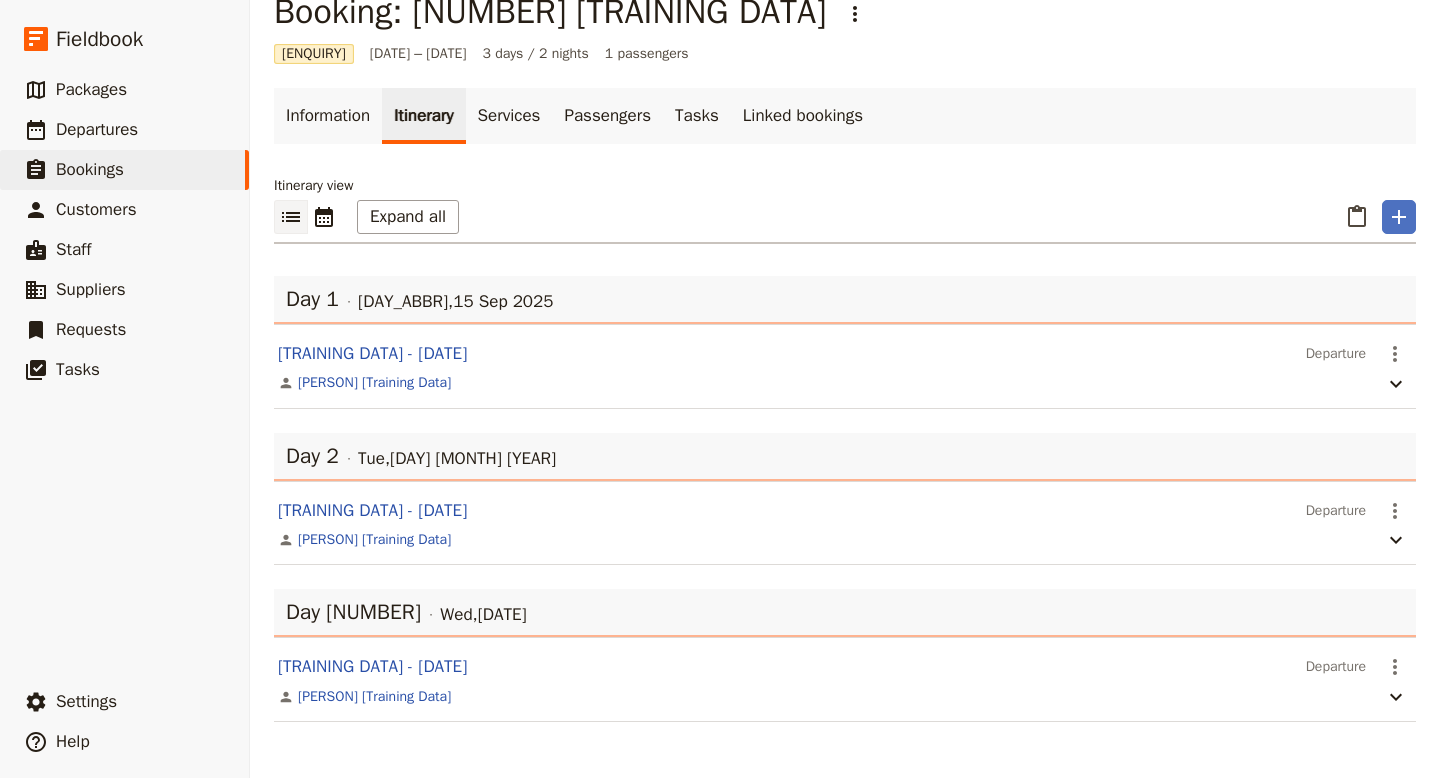 scroll, scrollTop: 0, scrollLeft: 0, axis: both 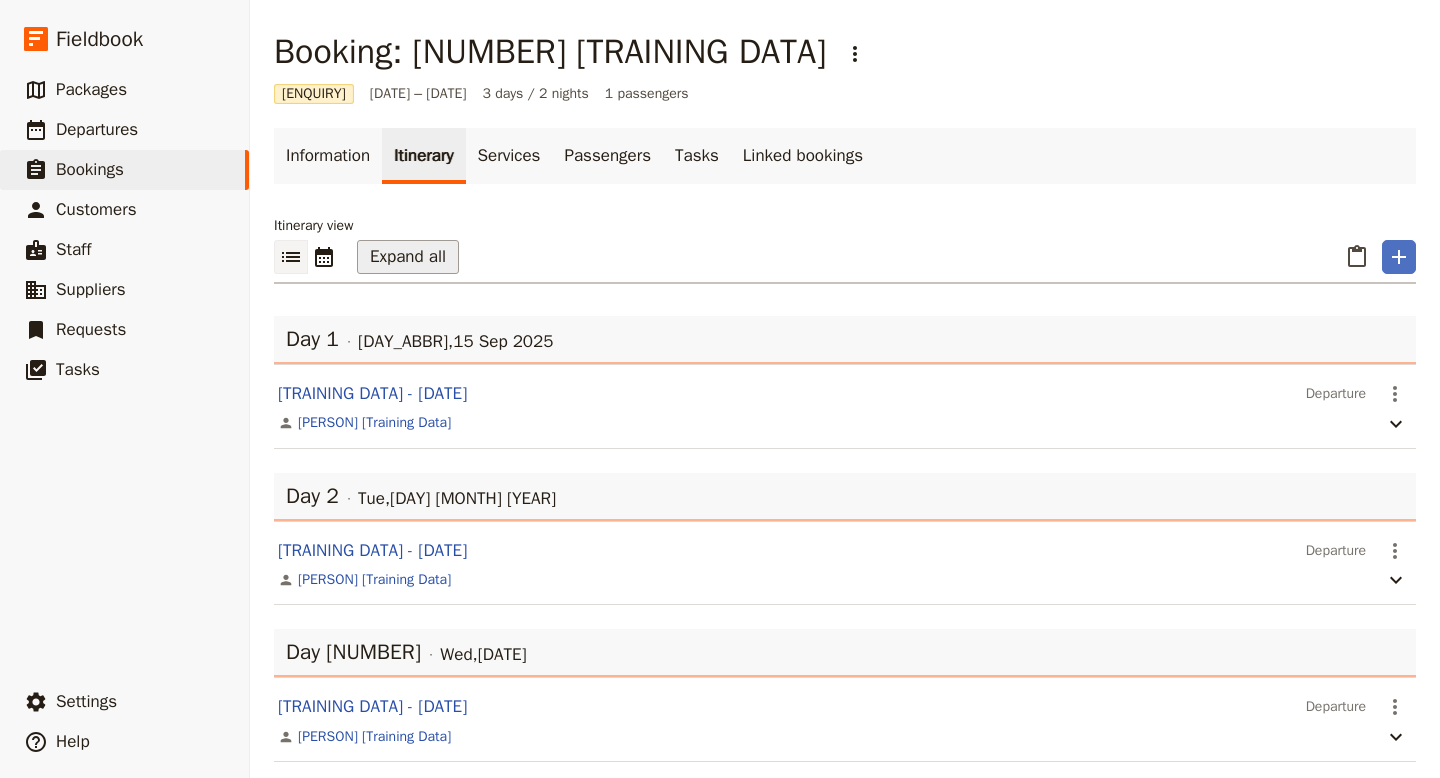click on "Expand all" at bounding box center [408, 257] 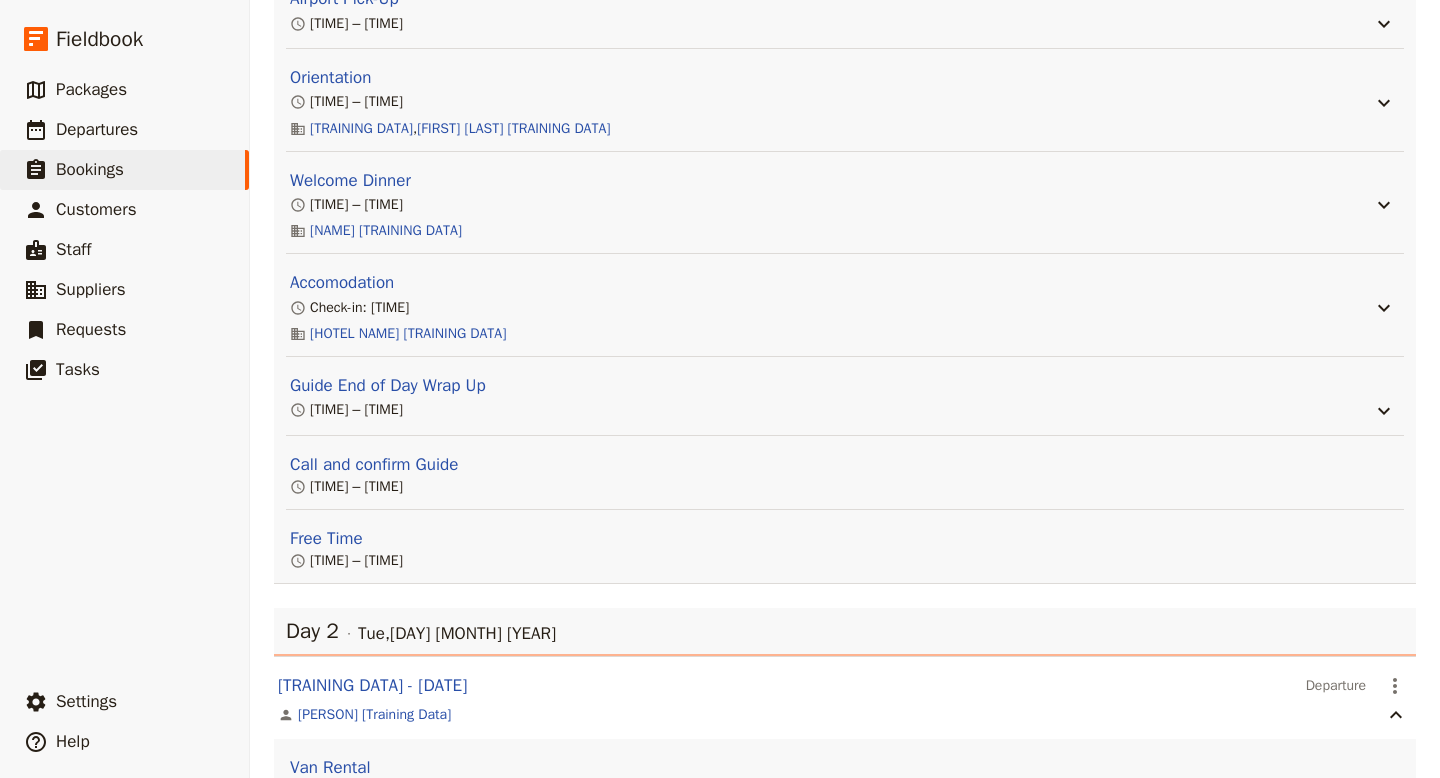 scroll, scrollTop: 595, scrollLeft: 0, axis: vertical 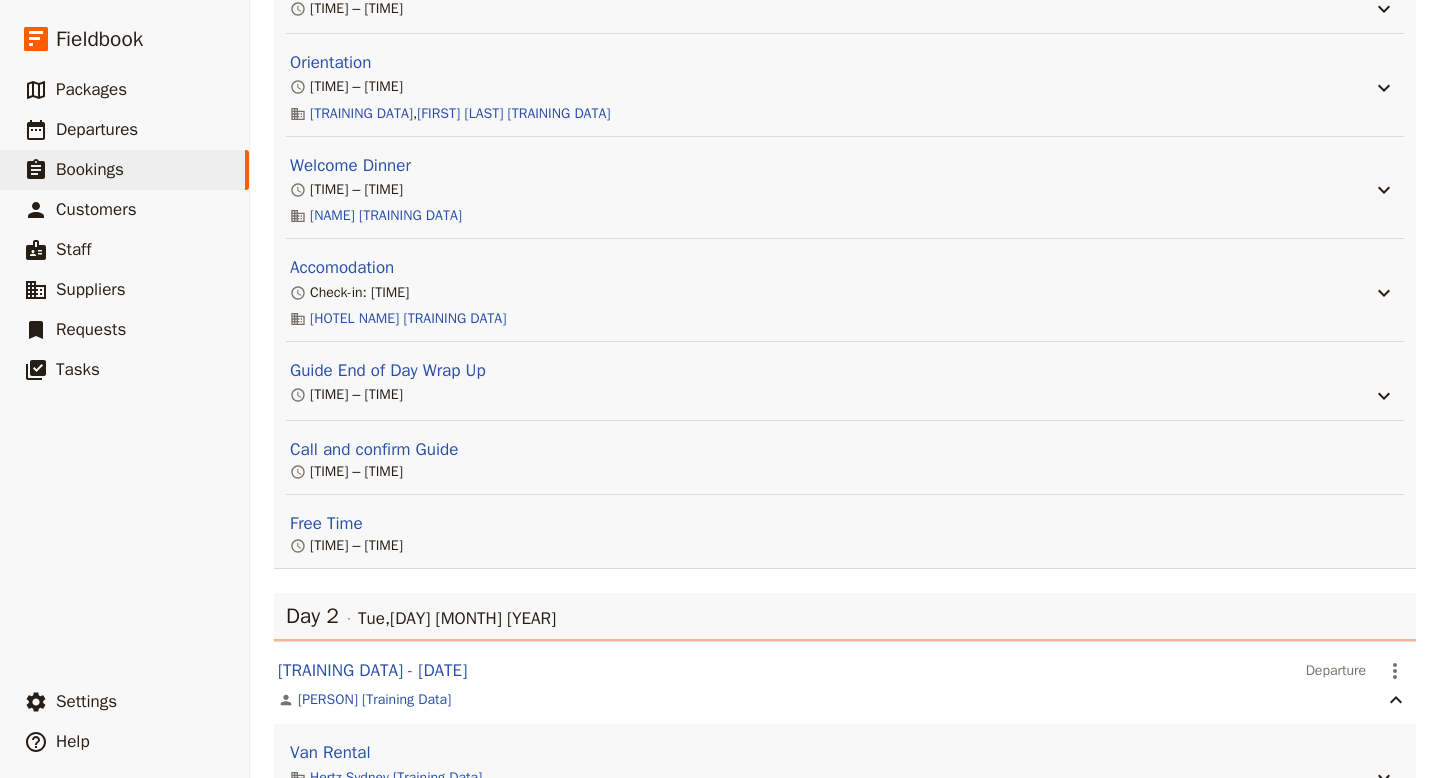click on "[TIME] – [TIME]" at bounding box center (829, 395) 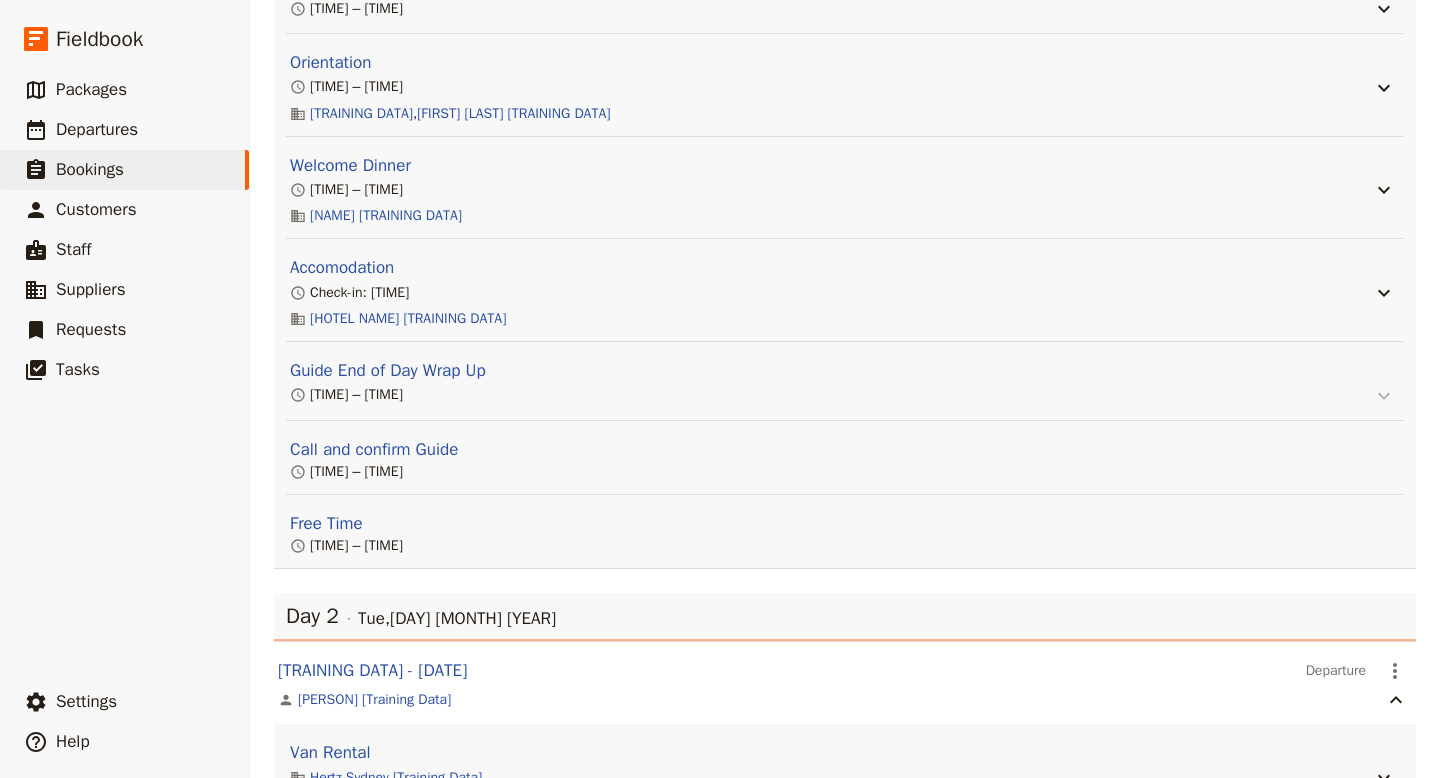 click 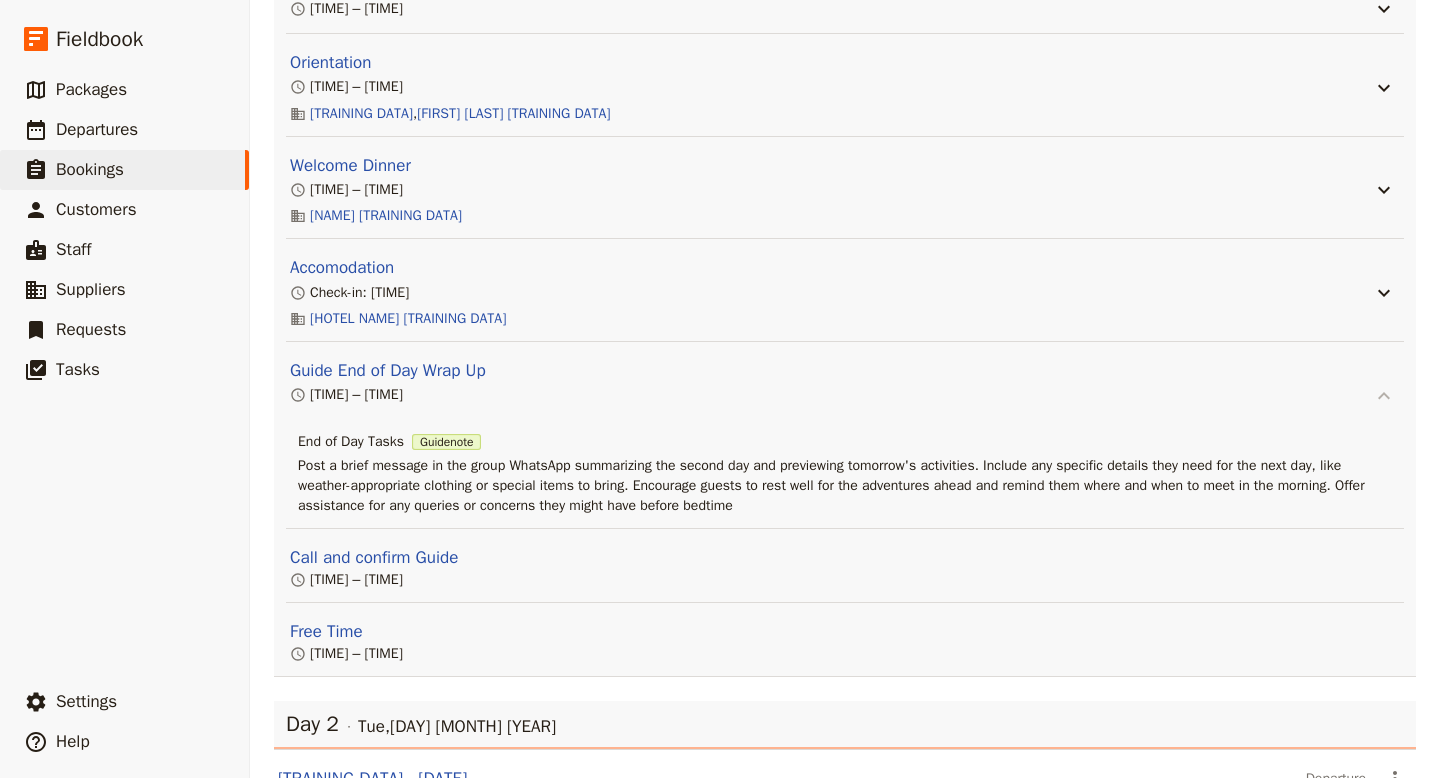 click 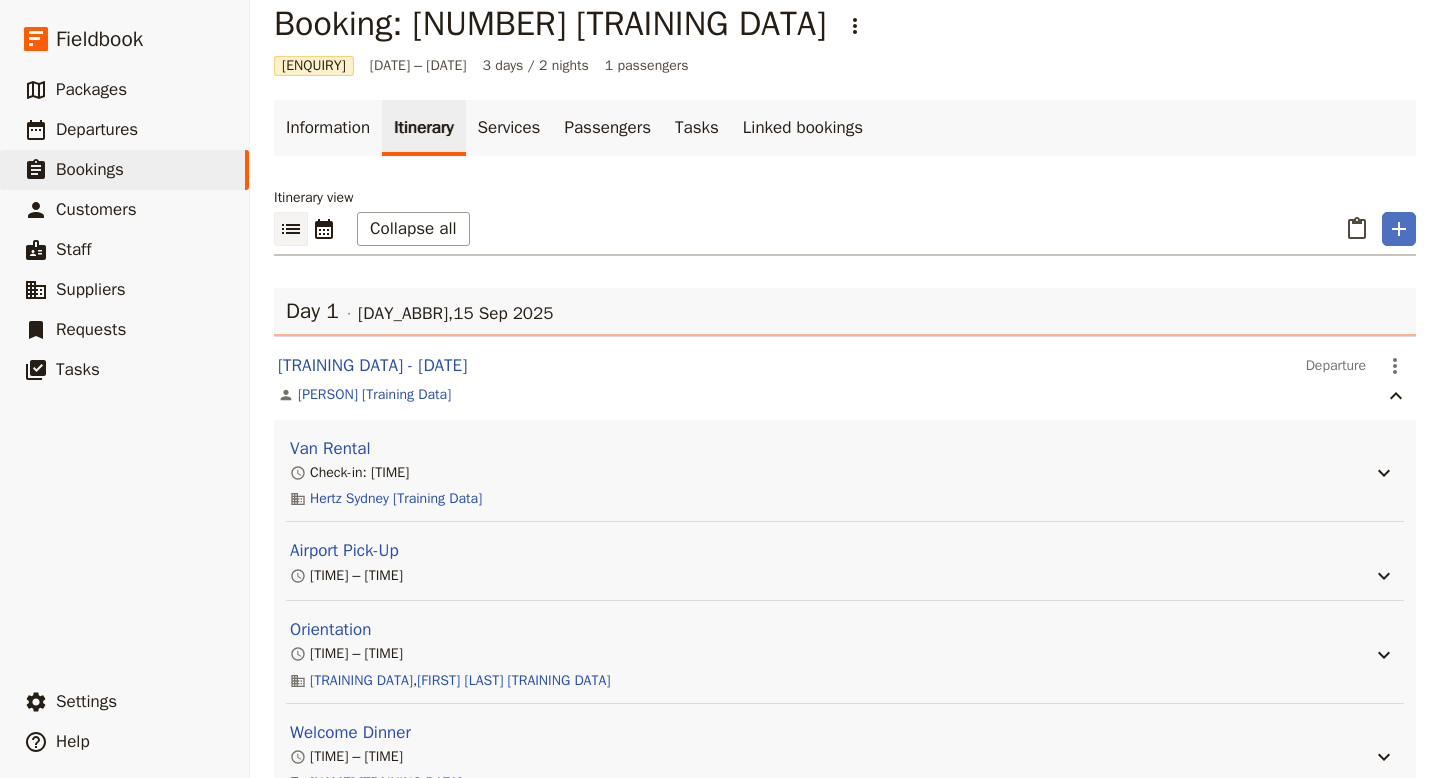 scroll, scrollTop: 0, scrollLeft: 0, axis: both 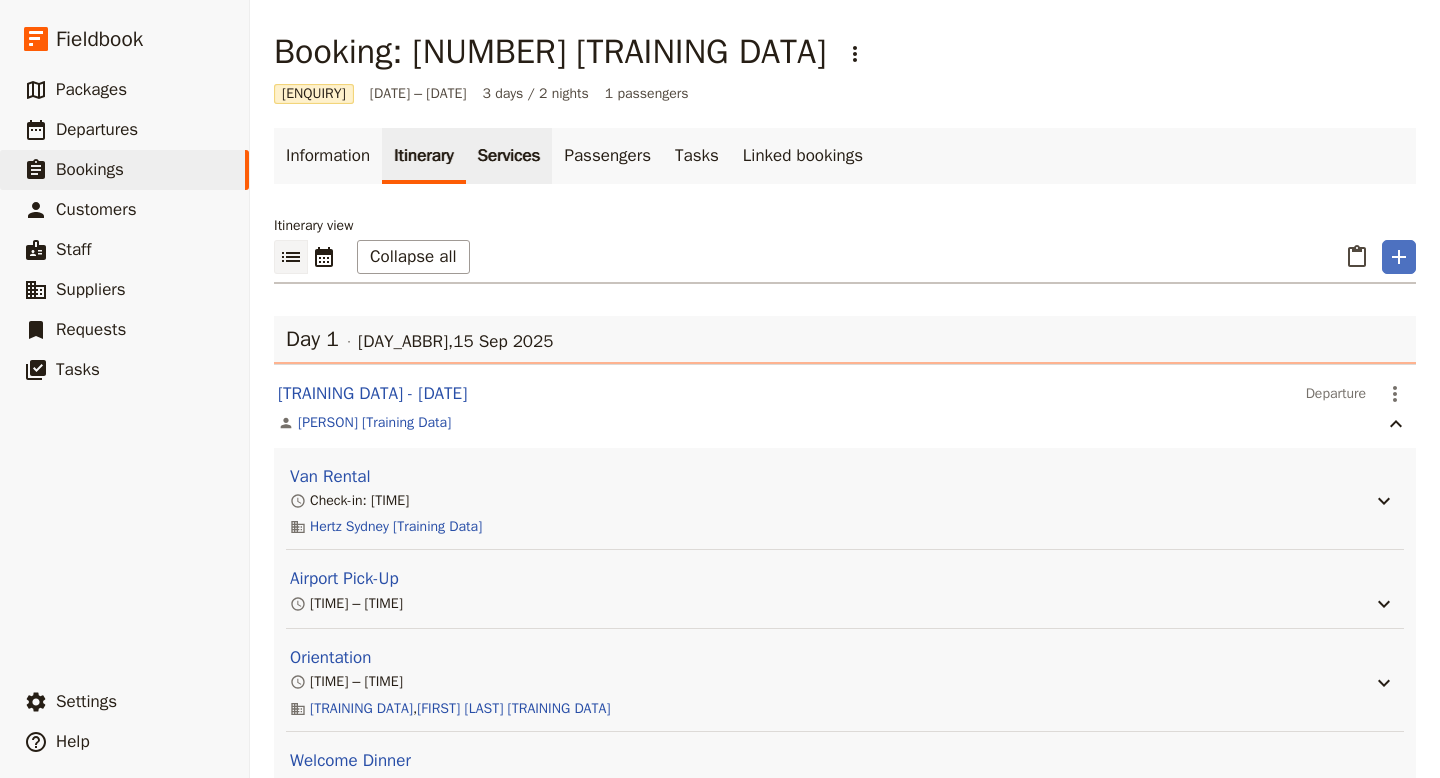 click on "Services" at bounding box center (509, 156) 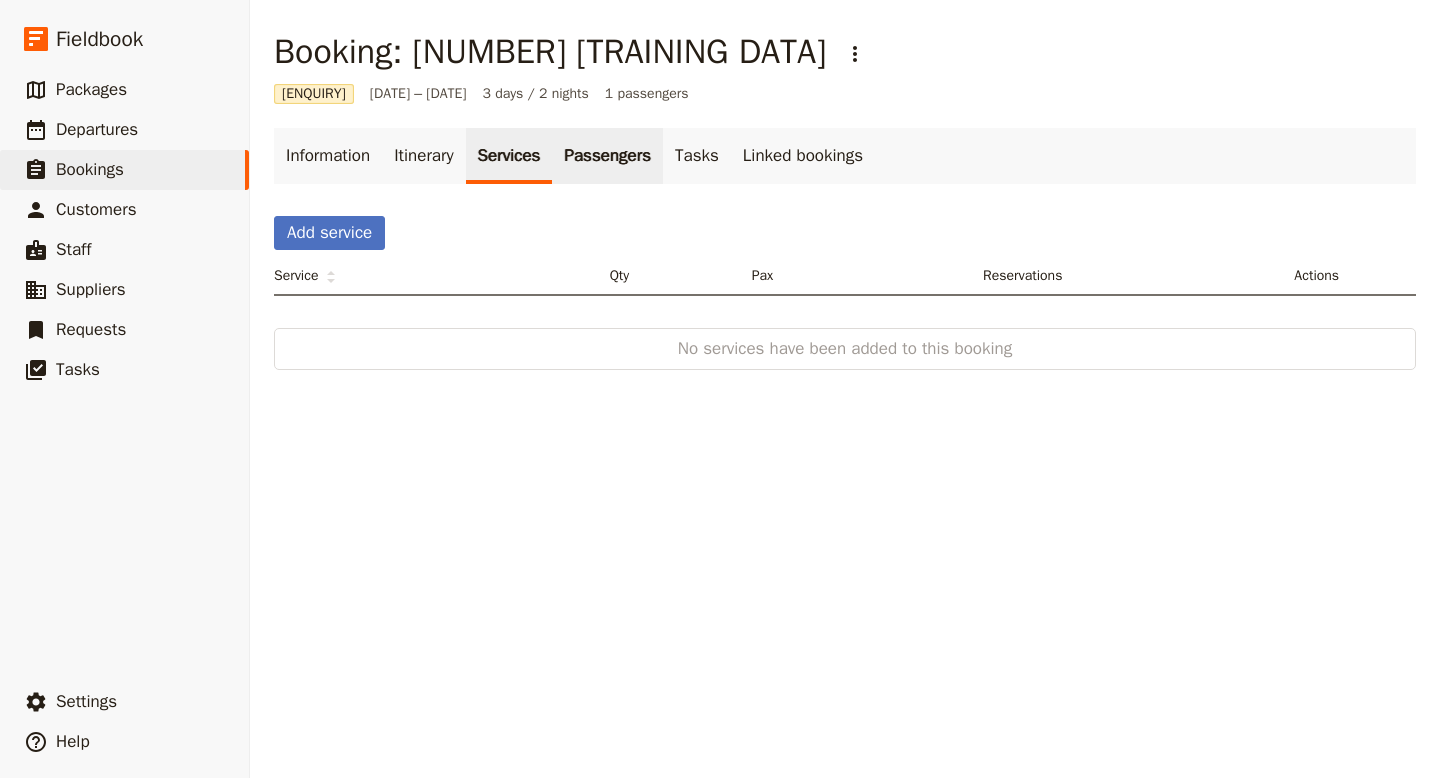 click on "Passengers" at bounding box center (607, 156) 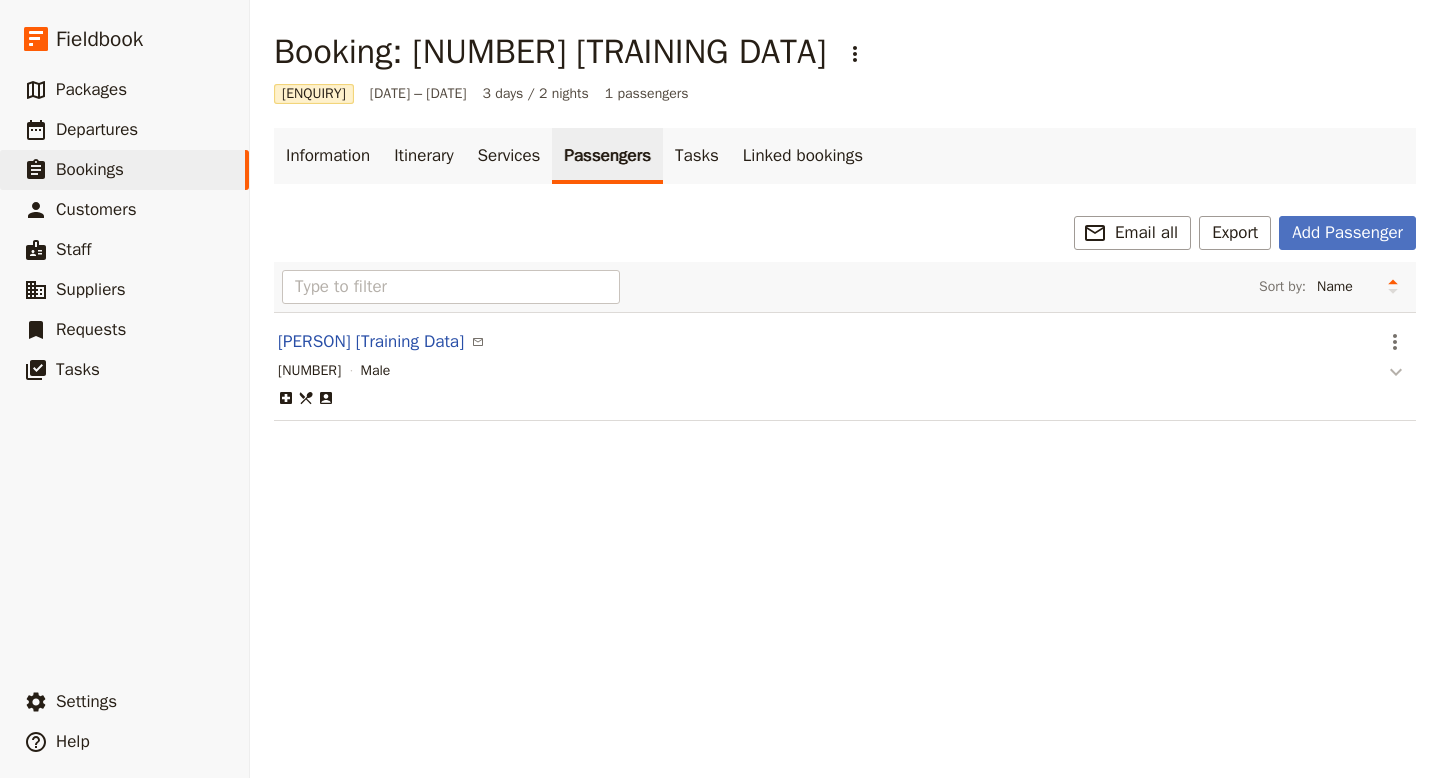 click 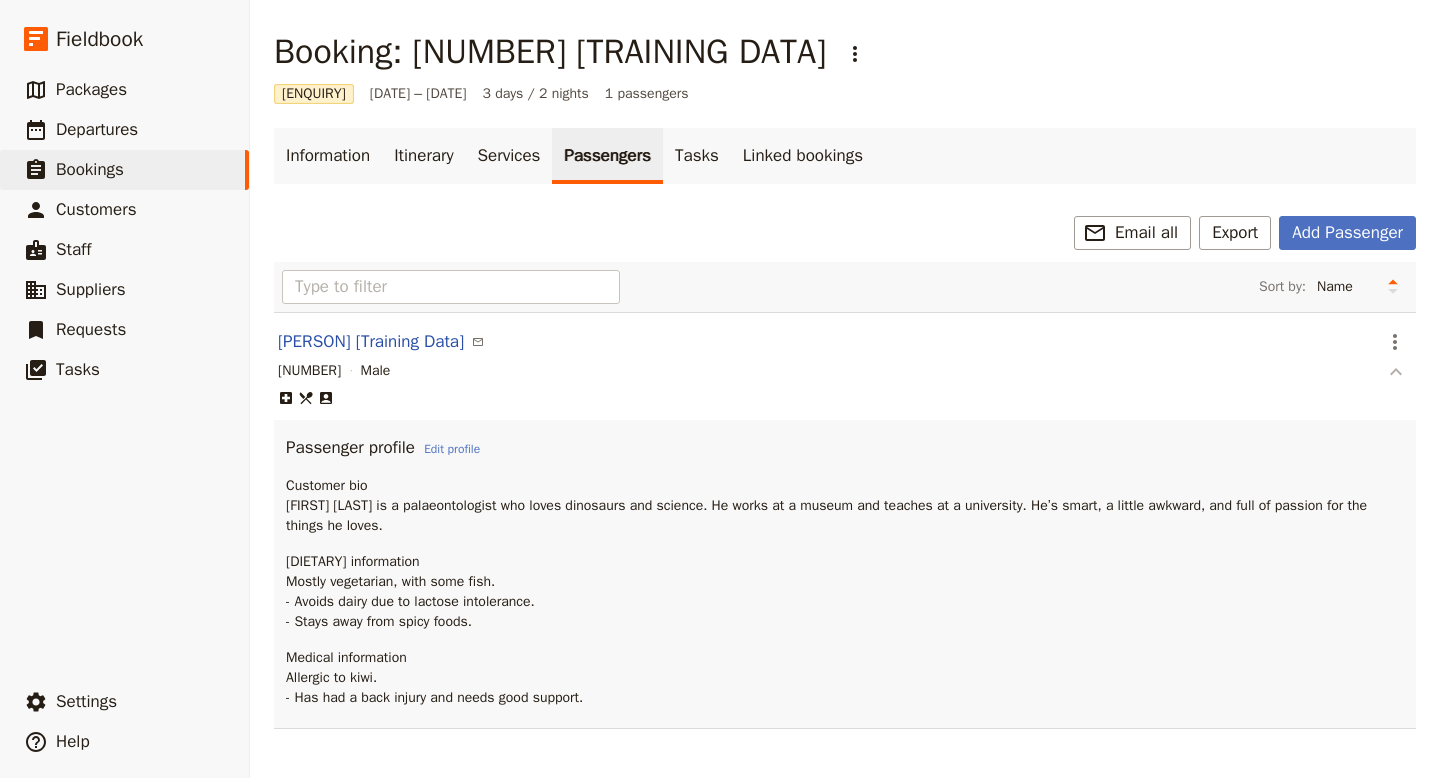 click 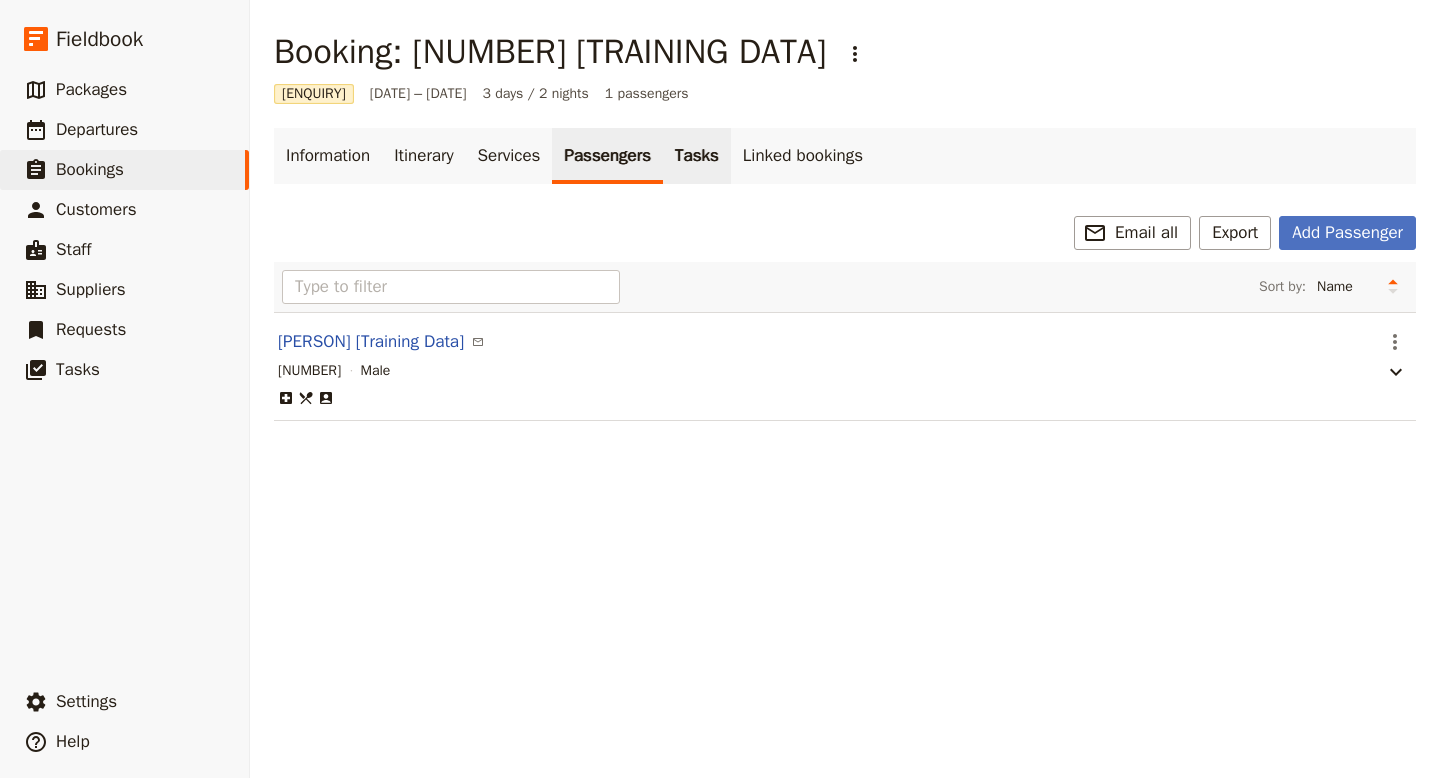 click on "Tasks" at bounding box center [697, 156] 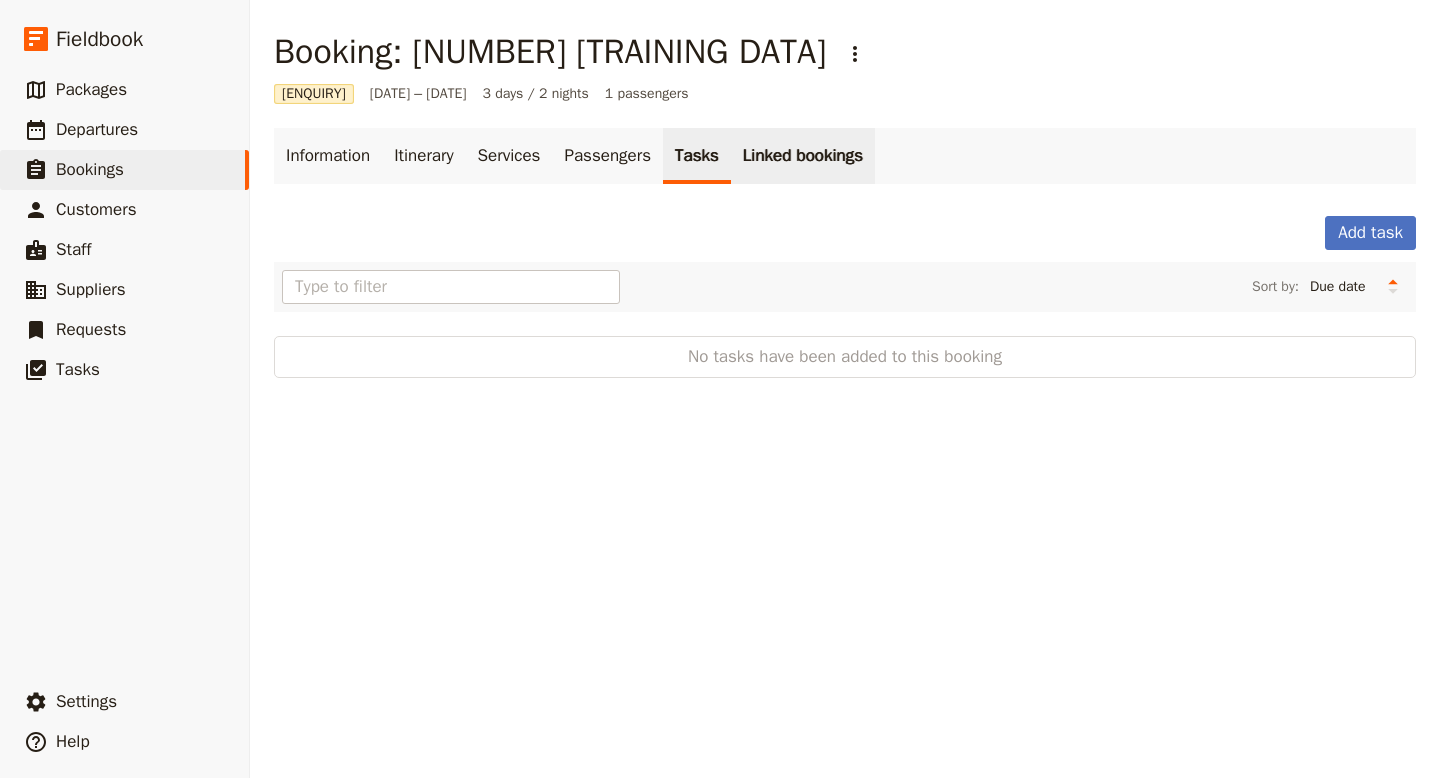 click on "Linked bookings" at bounding box center [803, 156] 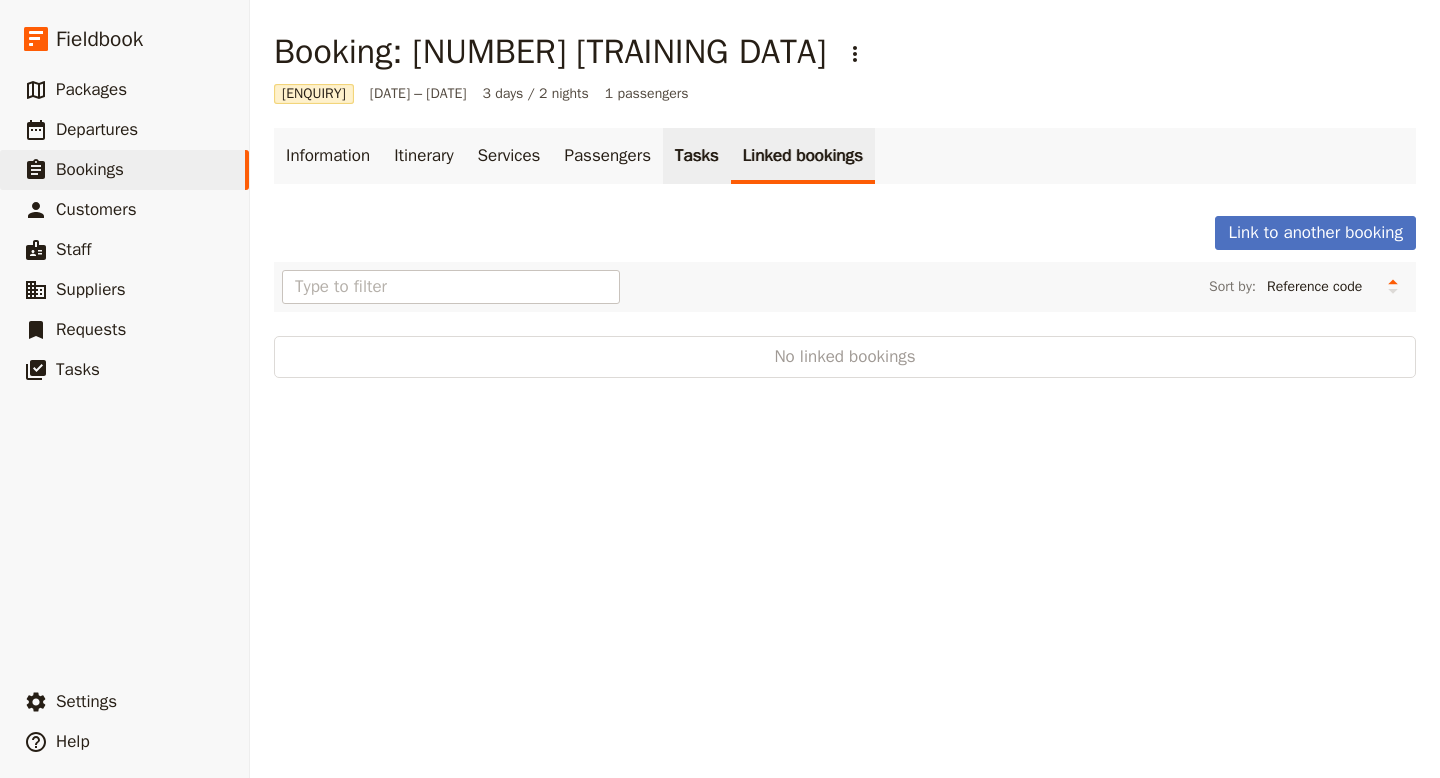 click on "Tasks" at bounding box center [697, 156] 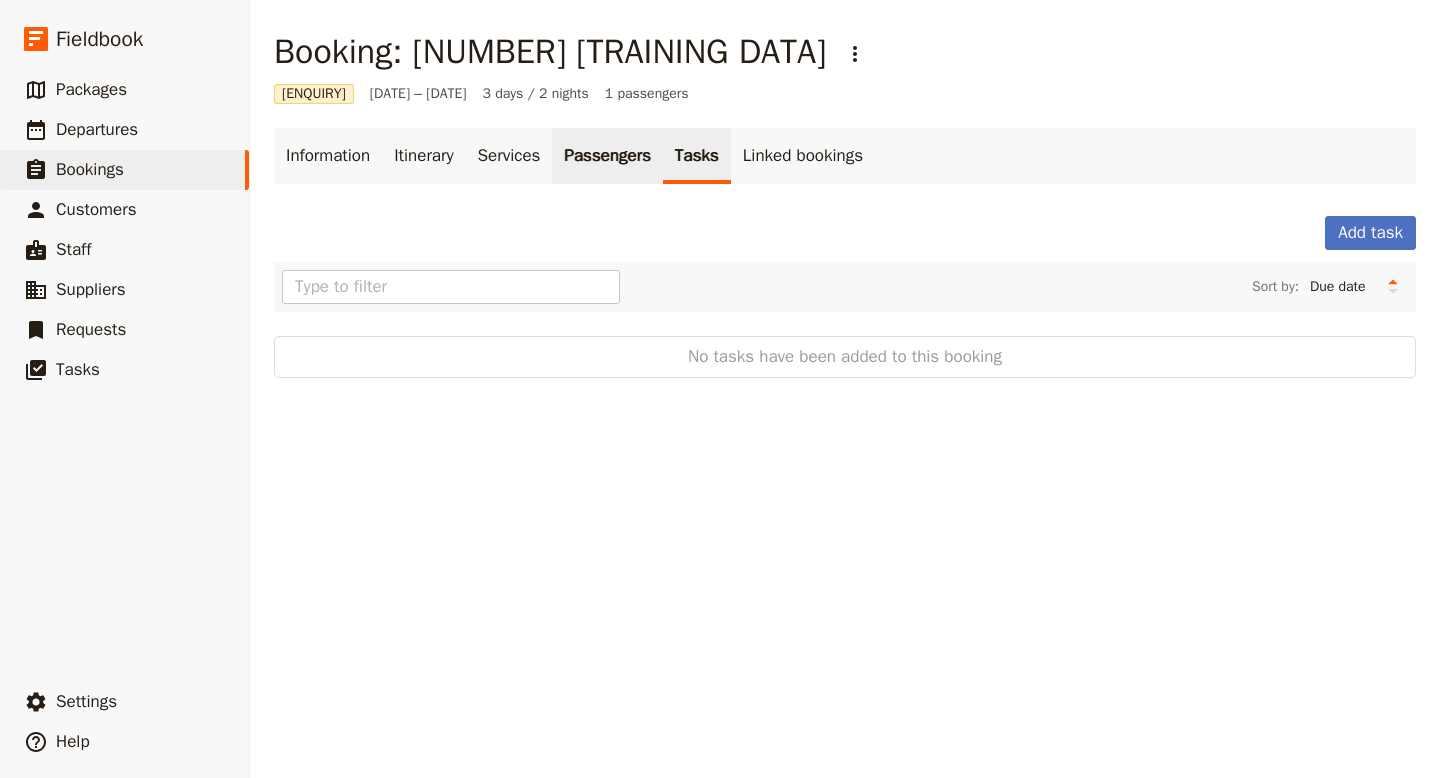 click on "Passengers" at bounding box center (607, 156) 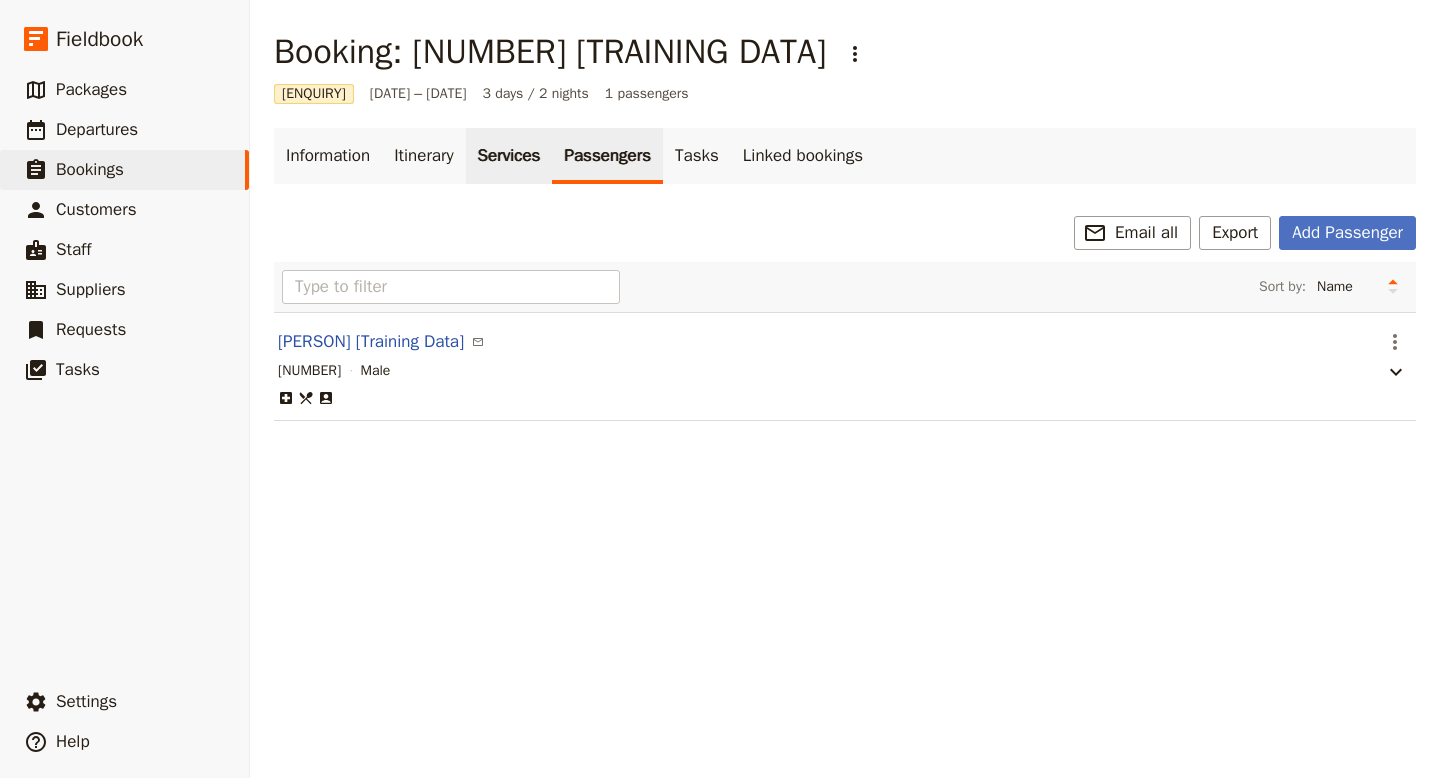click on "Services" at bounding box center (509, 156) 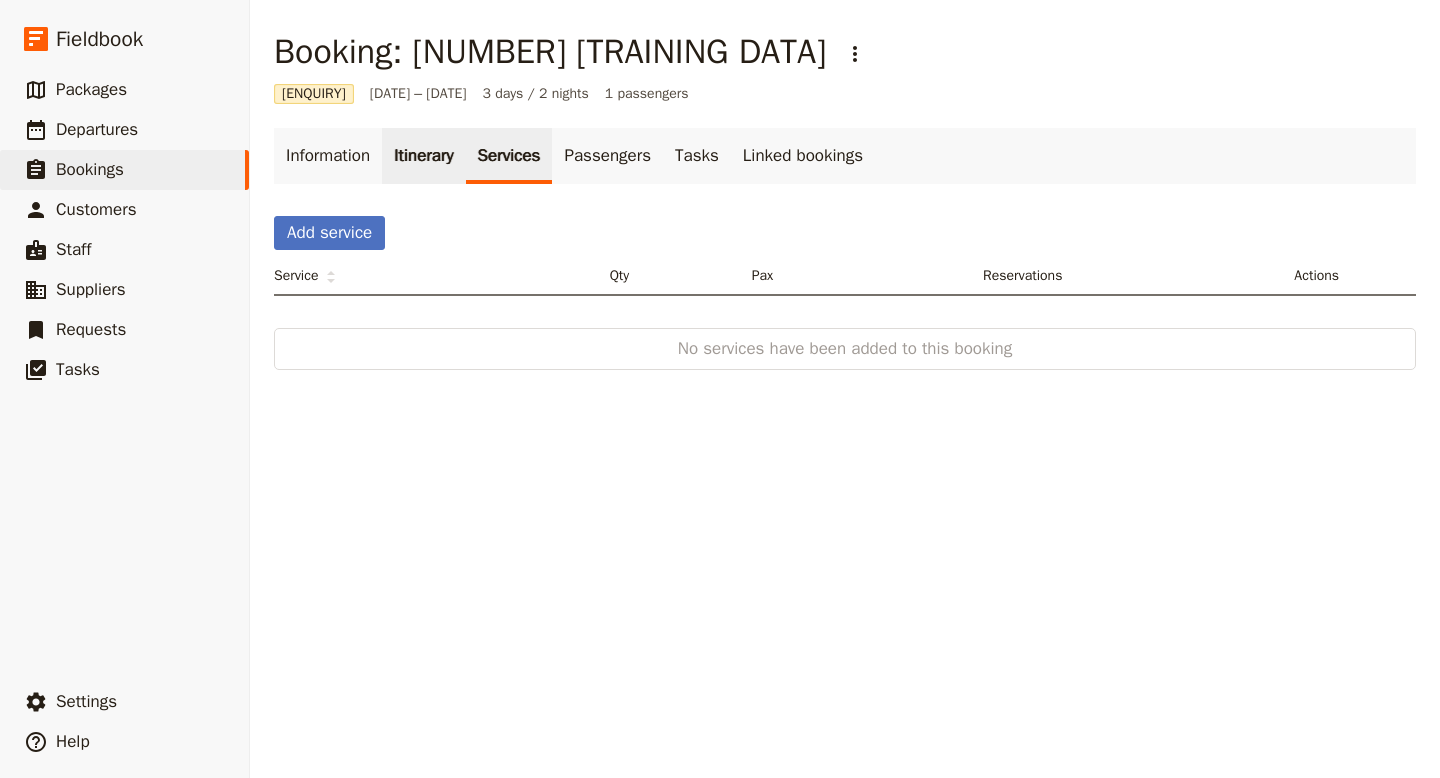 click on "Itinerary" at bounding box center (423, 156) 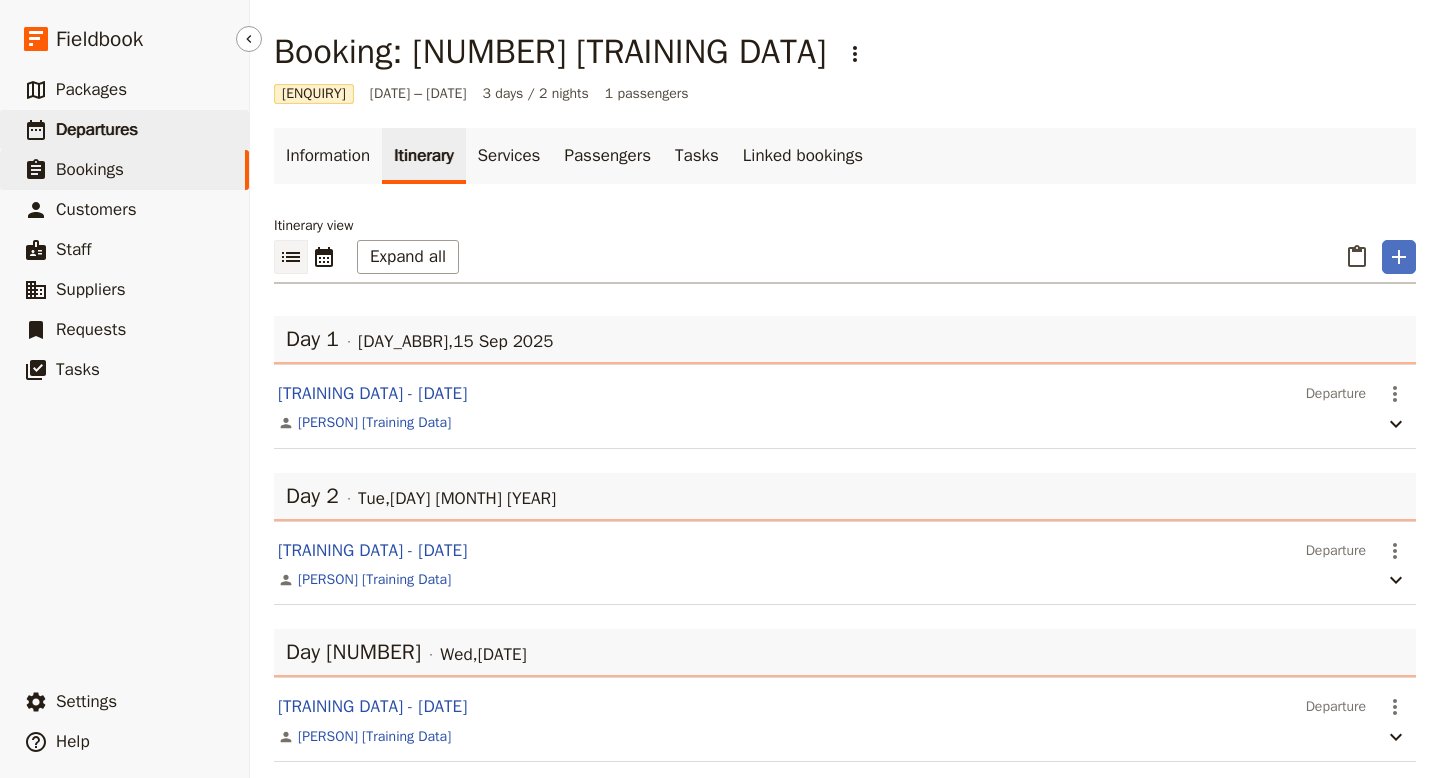 click on "Departures" at bounding box center [97, 129] 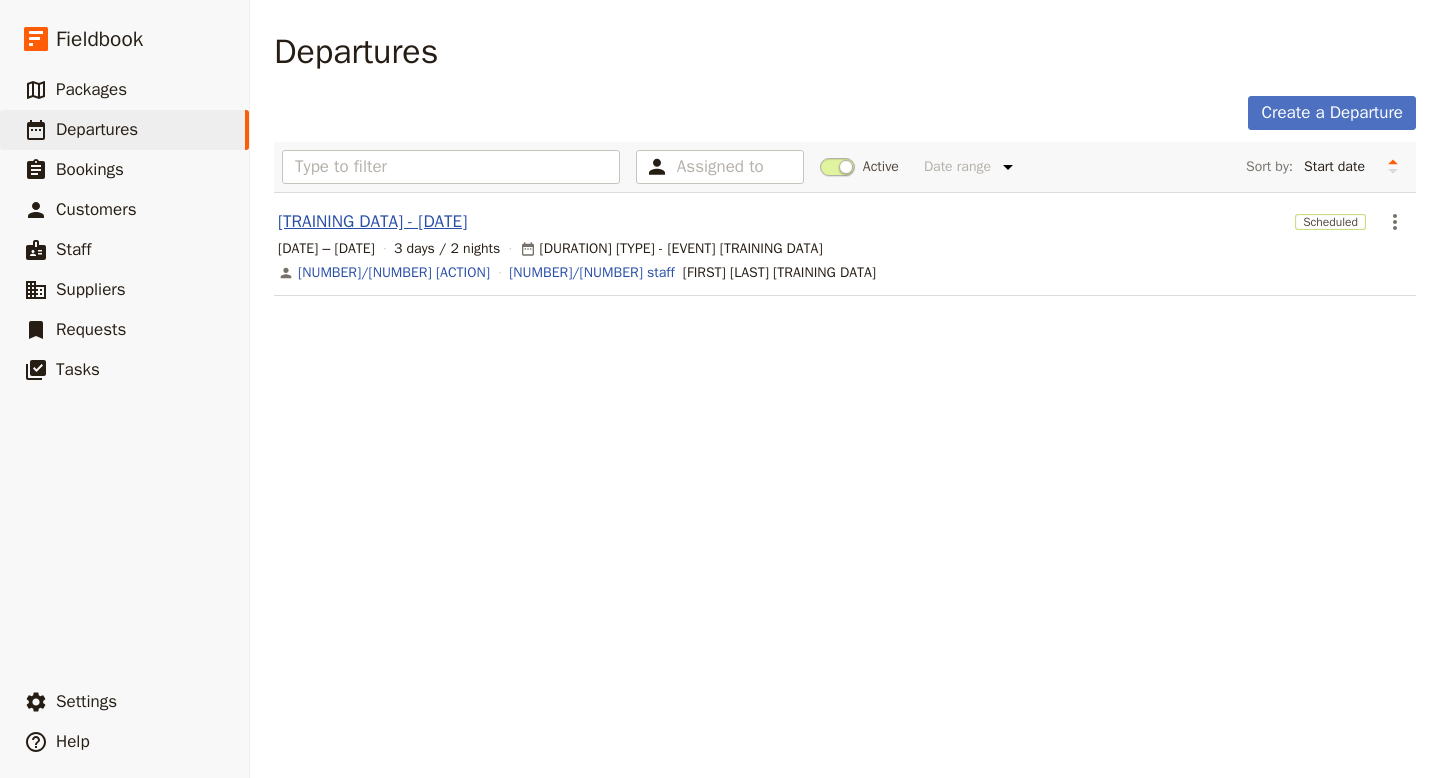 click on "[TRAINING DATA] - [DATE]" at bounding box center (372, 222) 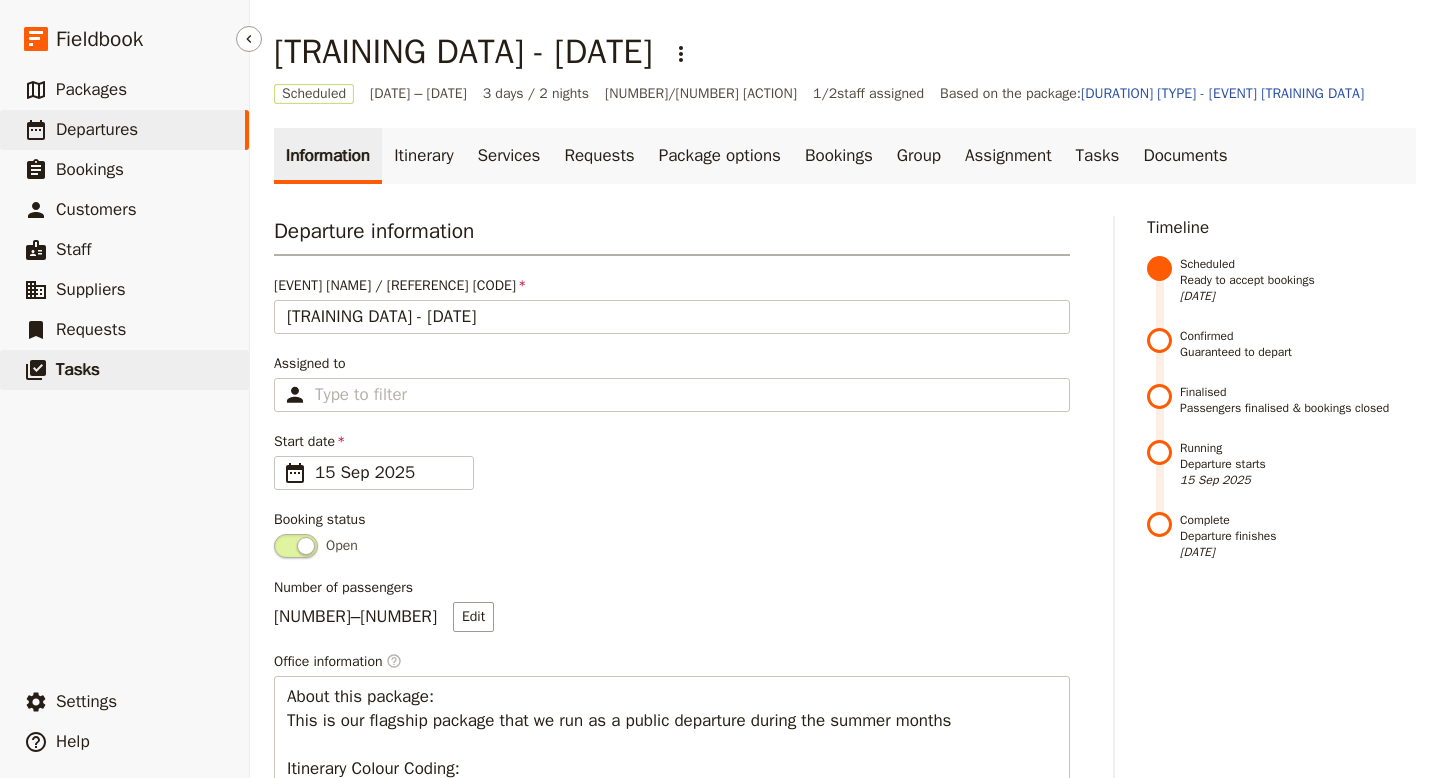 click on "Tasks" at bounding box center (78, 370) 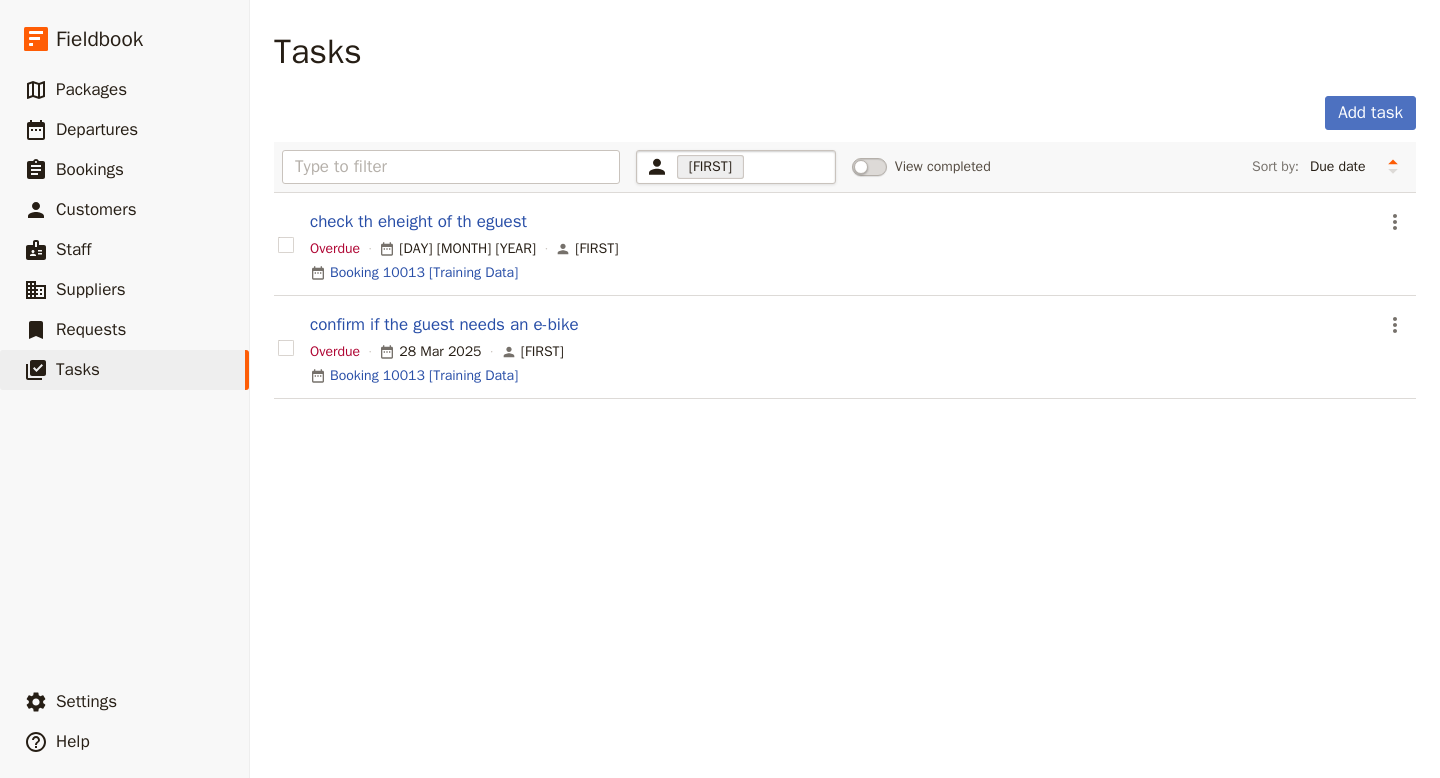 click on "[FIRST]" at bounding box center [710, 167] 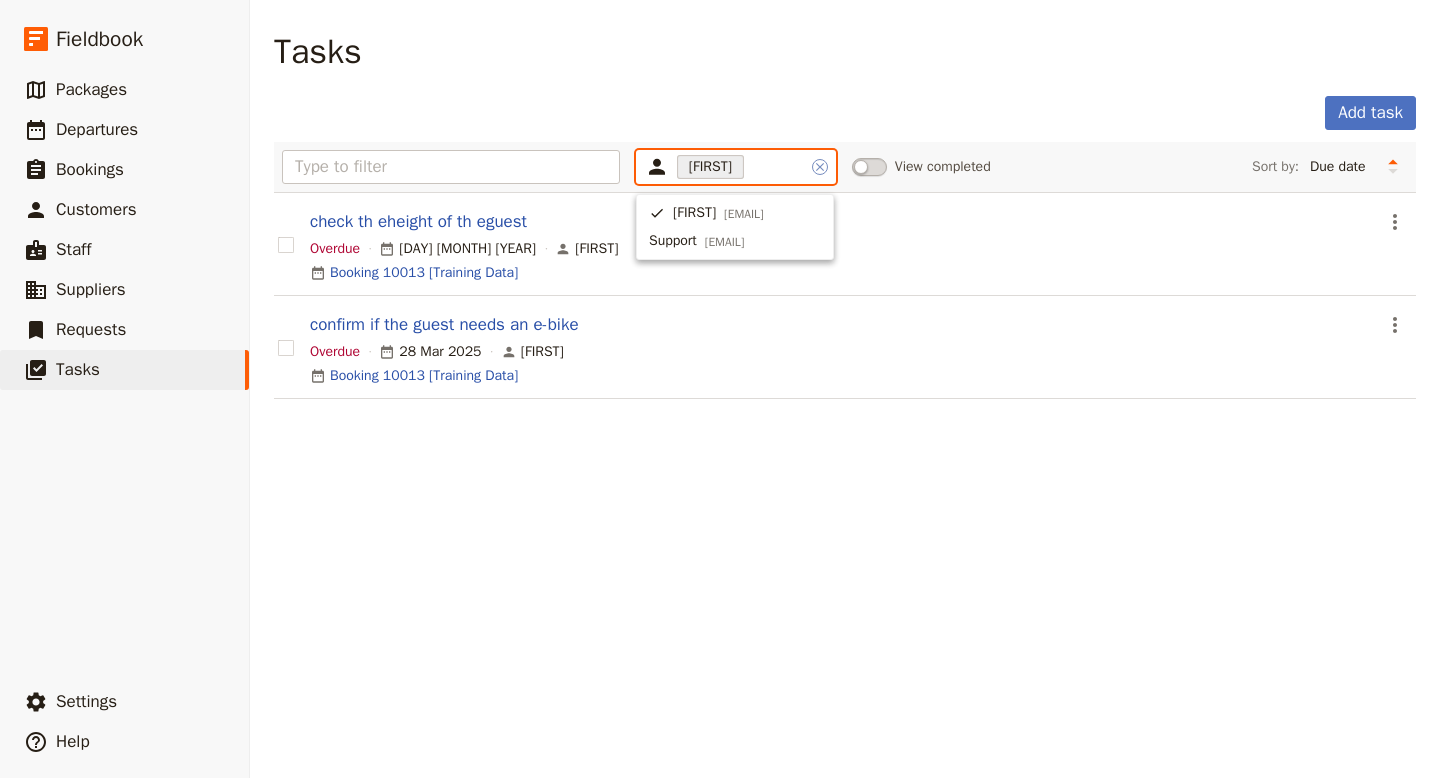 click 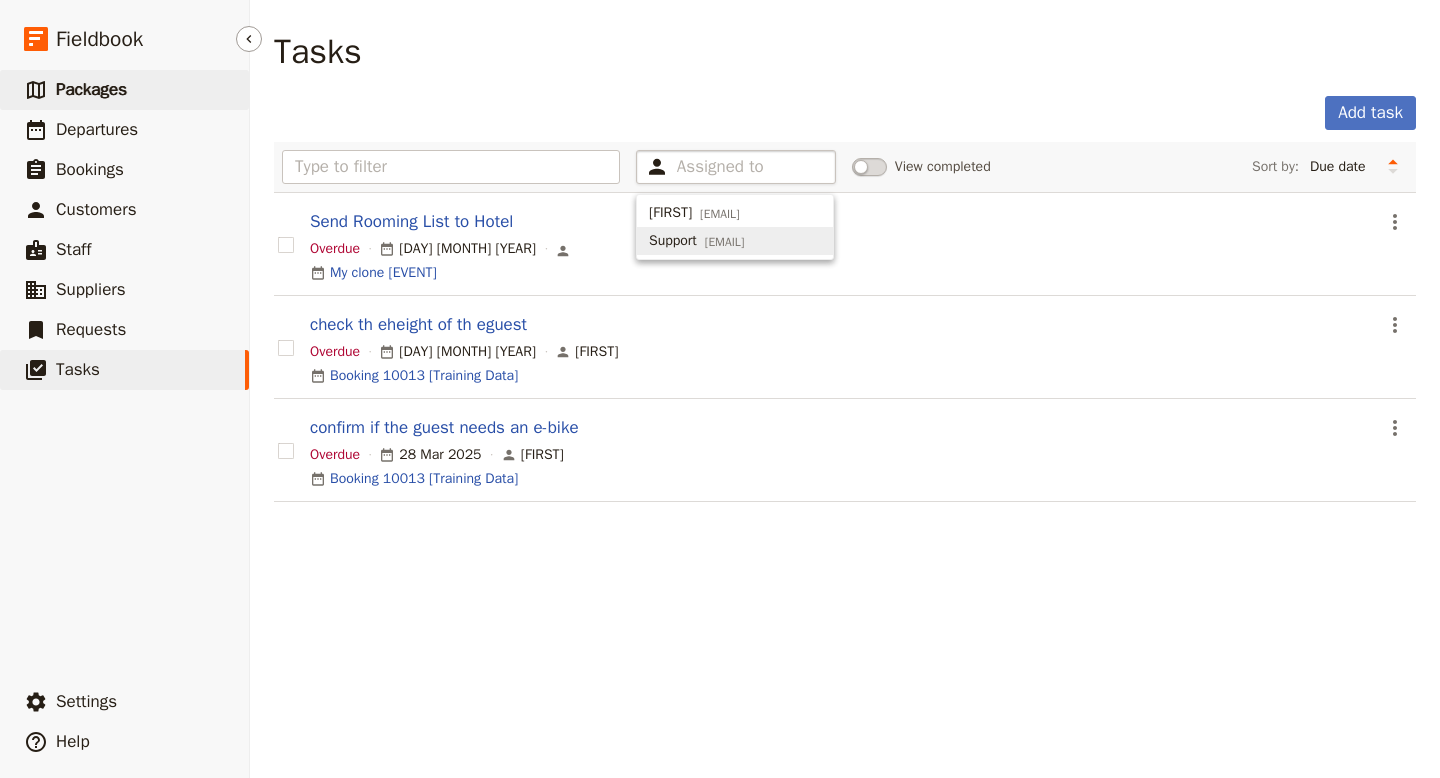 click on "Packages" at bounding box center (91, 89) 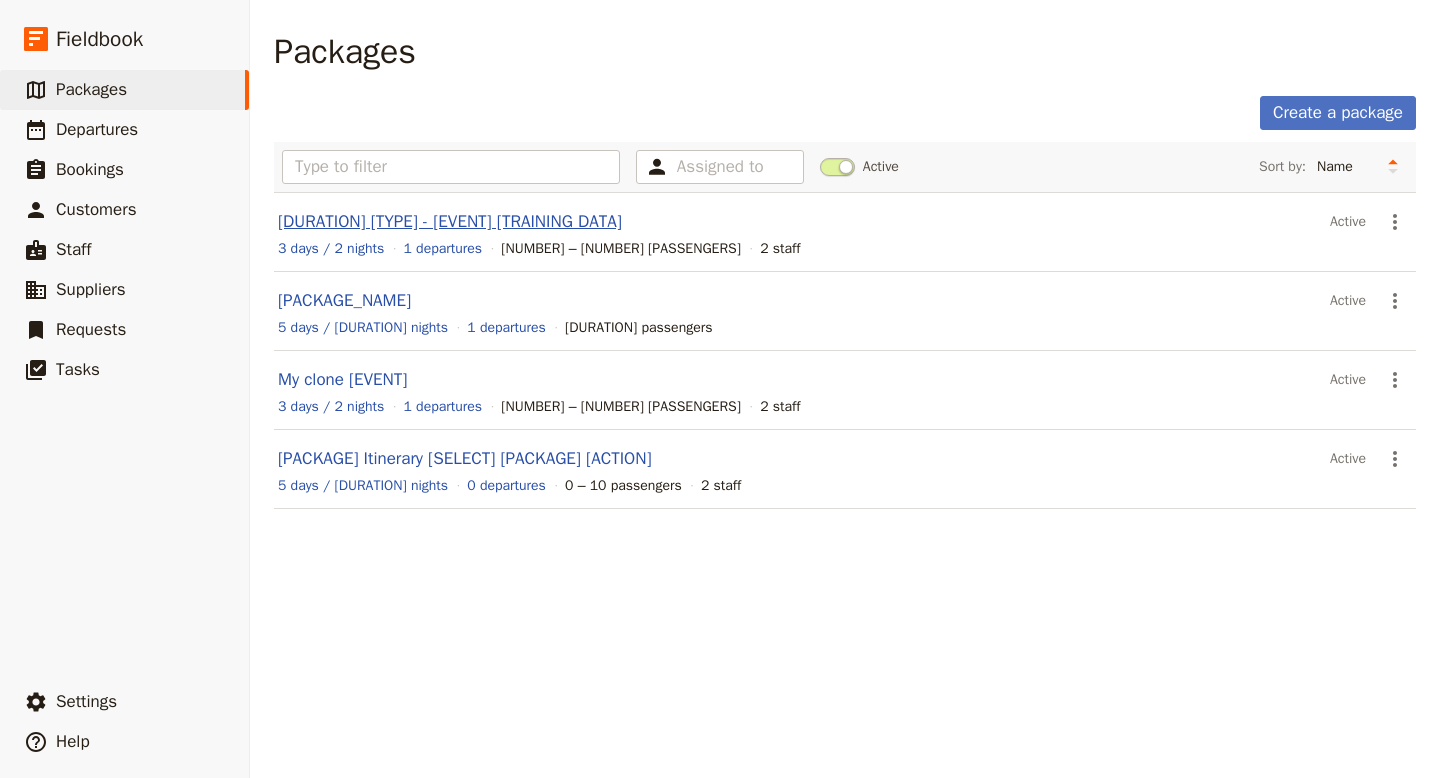 click on "[DURATION] [TYPE] - [EVENT] [TRAINING DATA]" at bounding box center (450, 221) 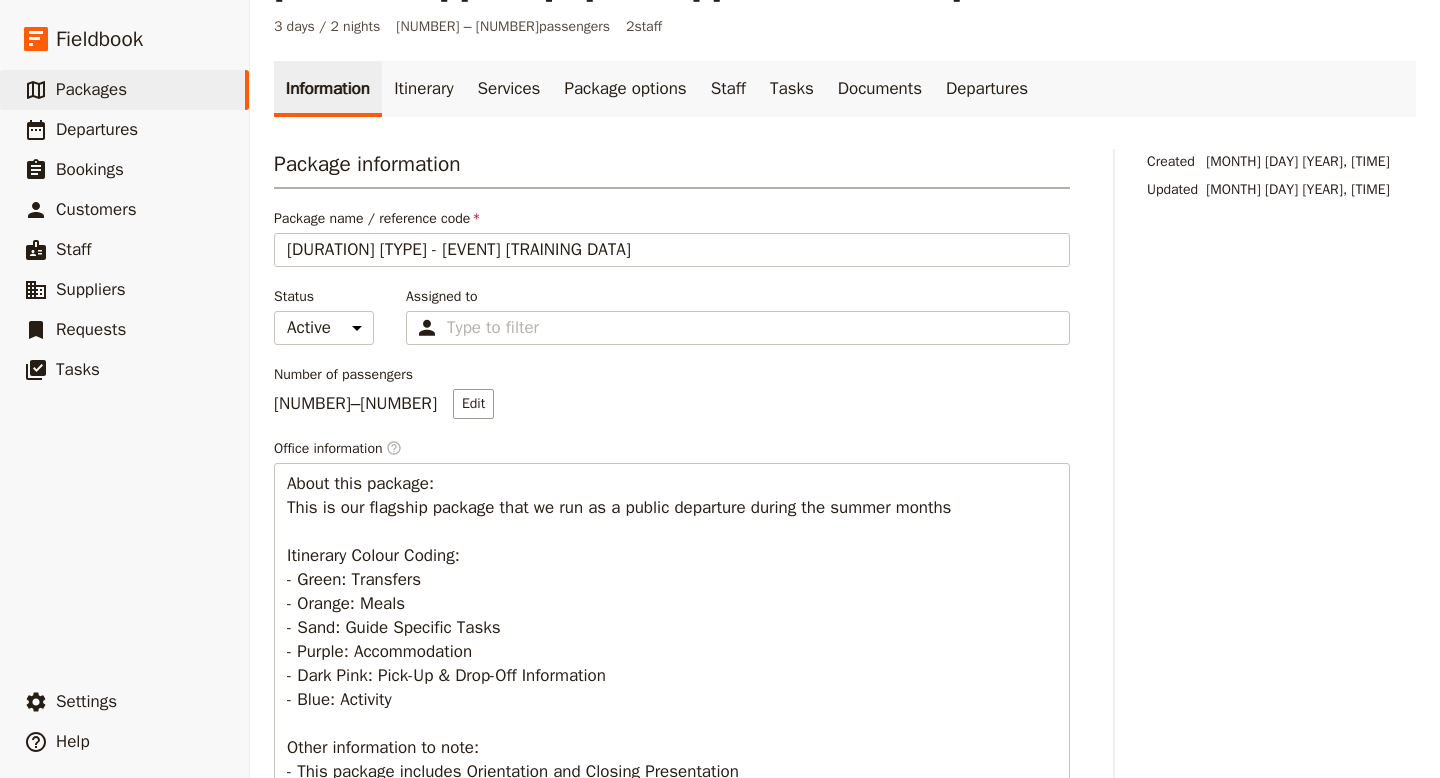 scroll, scrollTop: 64, scrollLeft: 0, axis: vertical 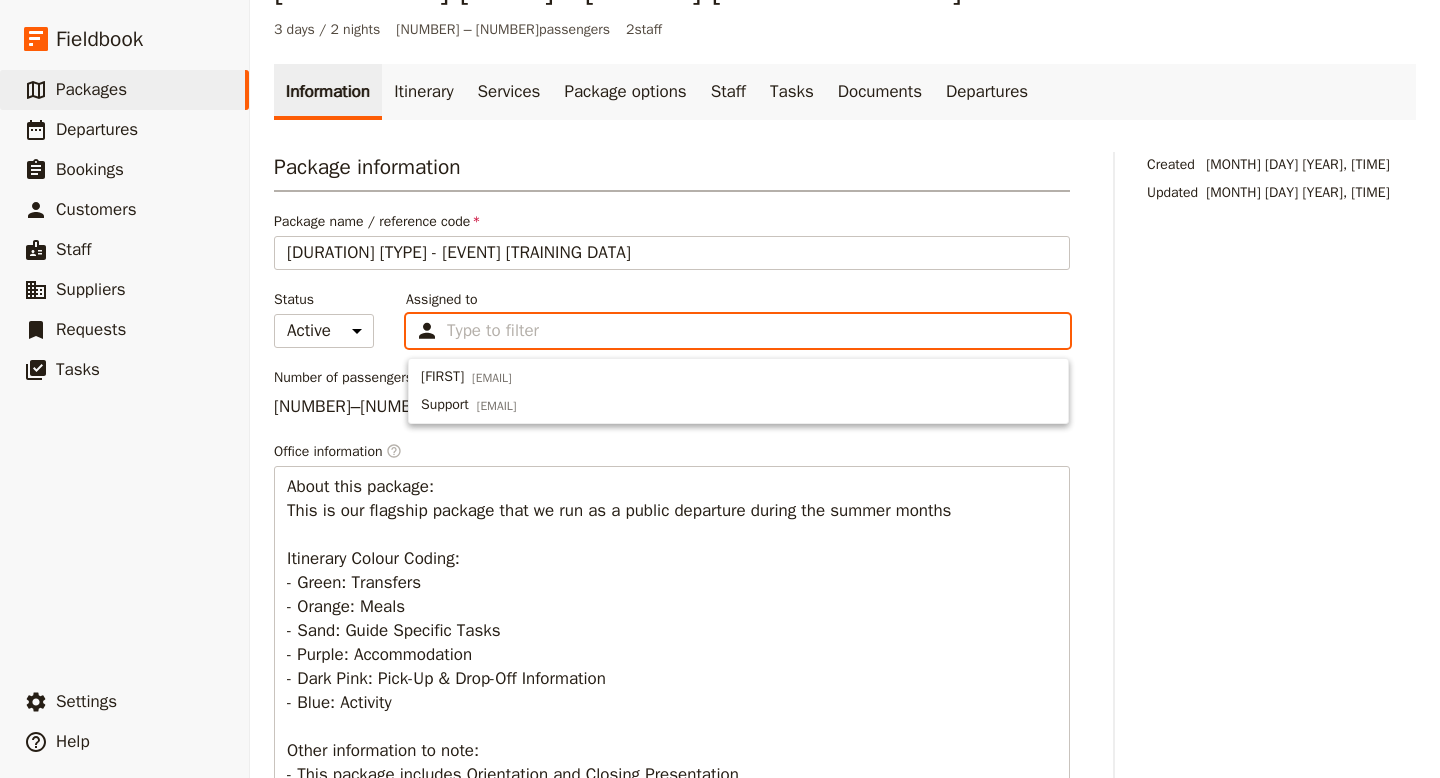 click on "Assigned to Type to filter" at bounding box center (497, 331) 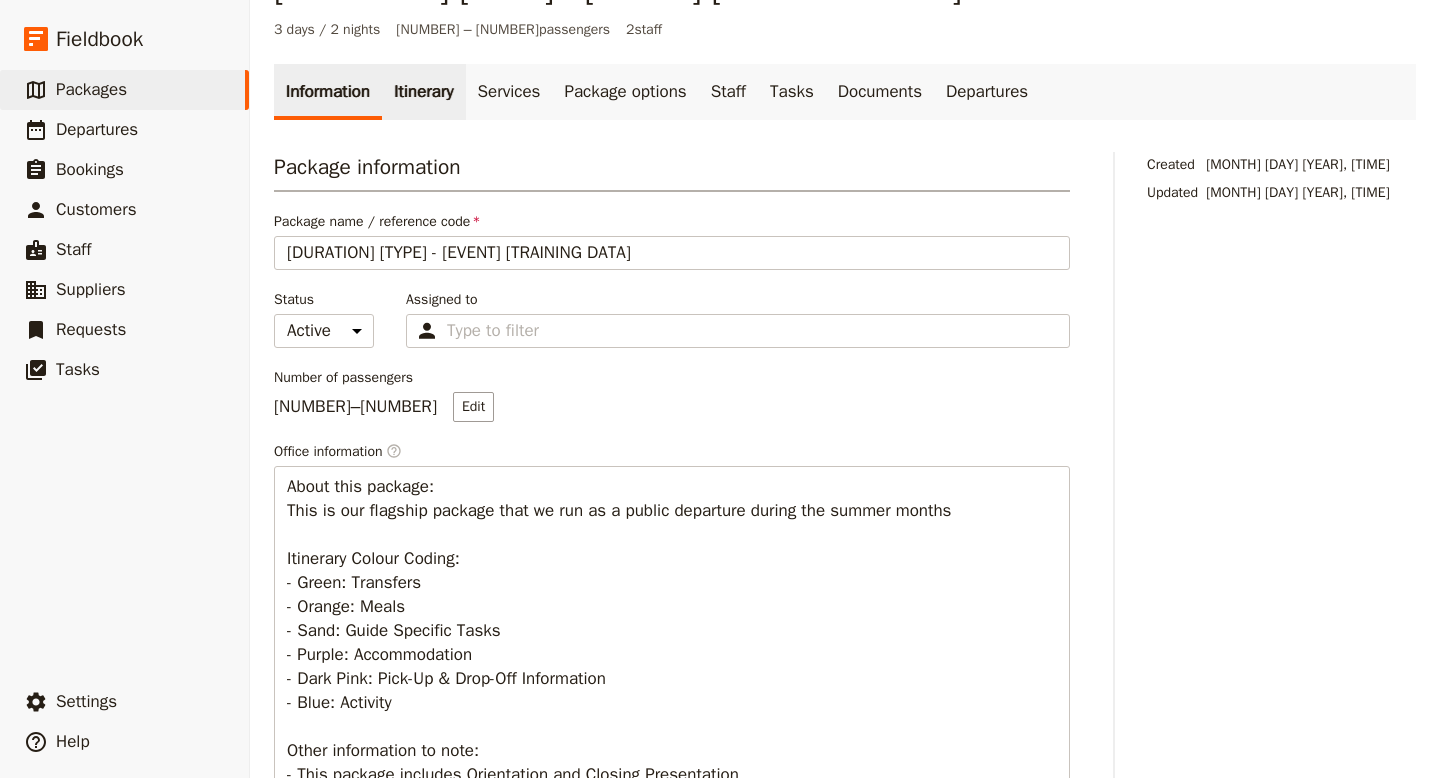 click on "Itinerary" at bounding box center (423, 92) 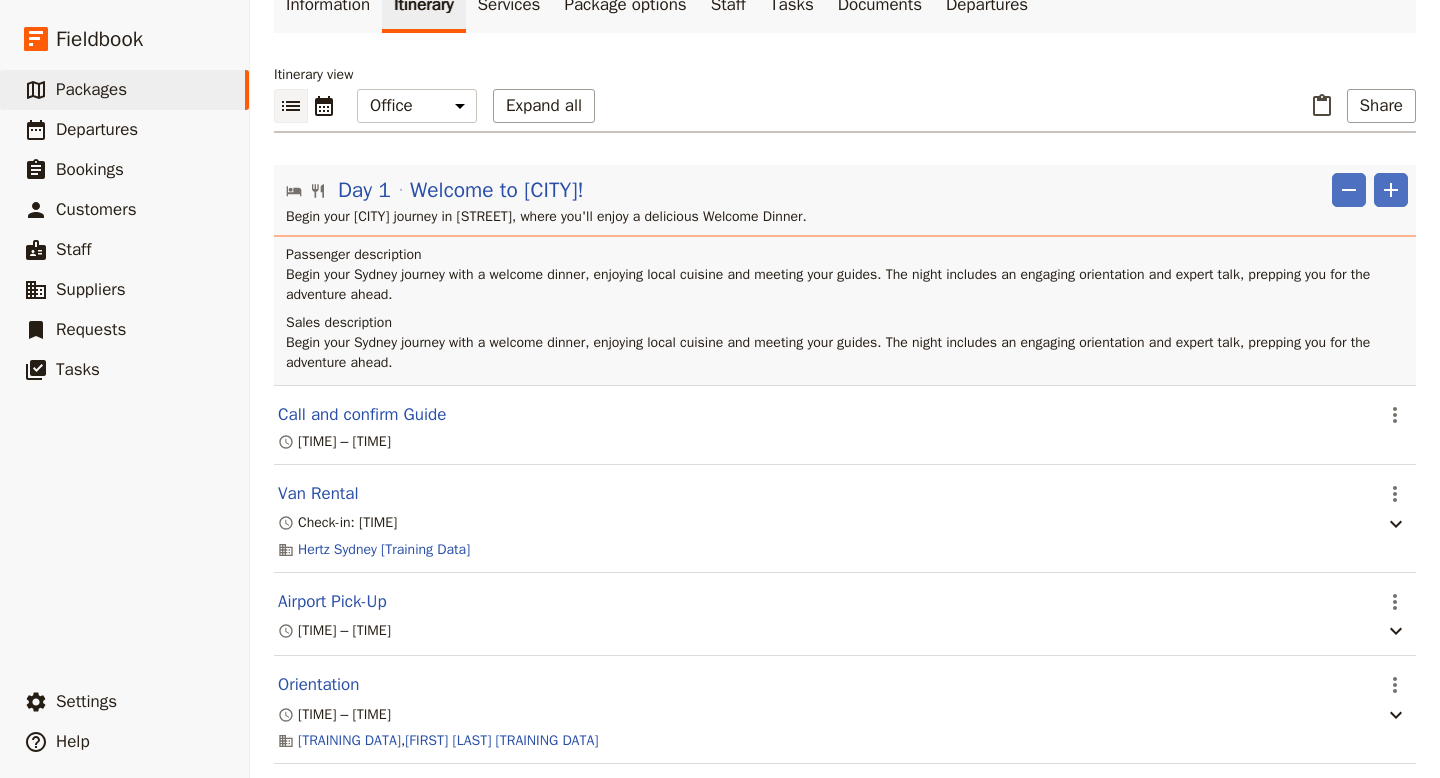 scroll, scrollTop: 125, scrollLeft: 0, axis: vertical 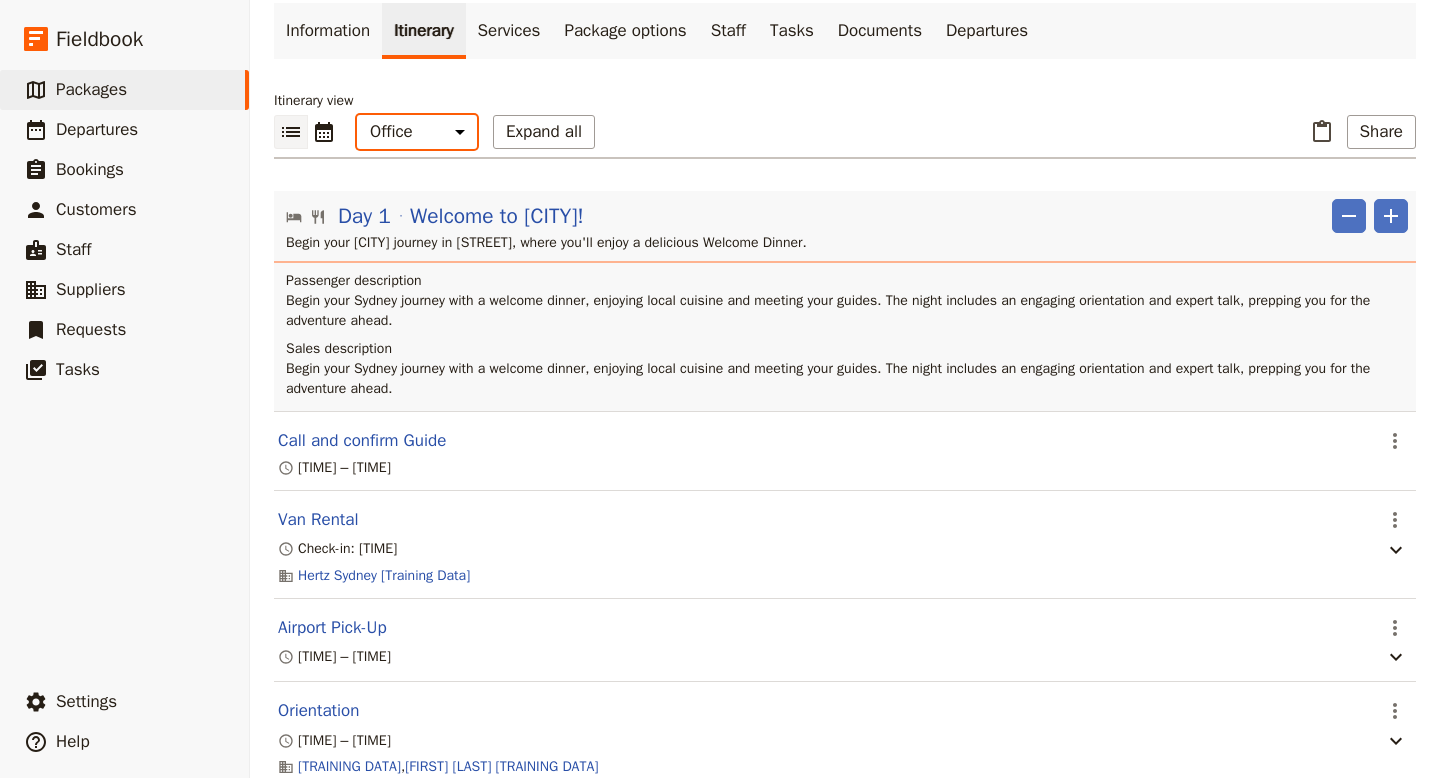 click on "Office Guide Passenger Sales" at bounding box center [417, 132] 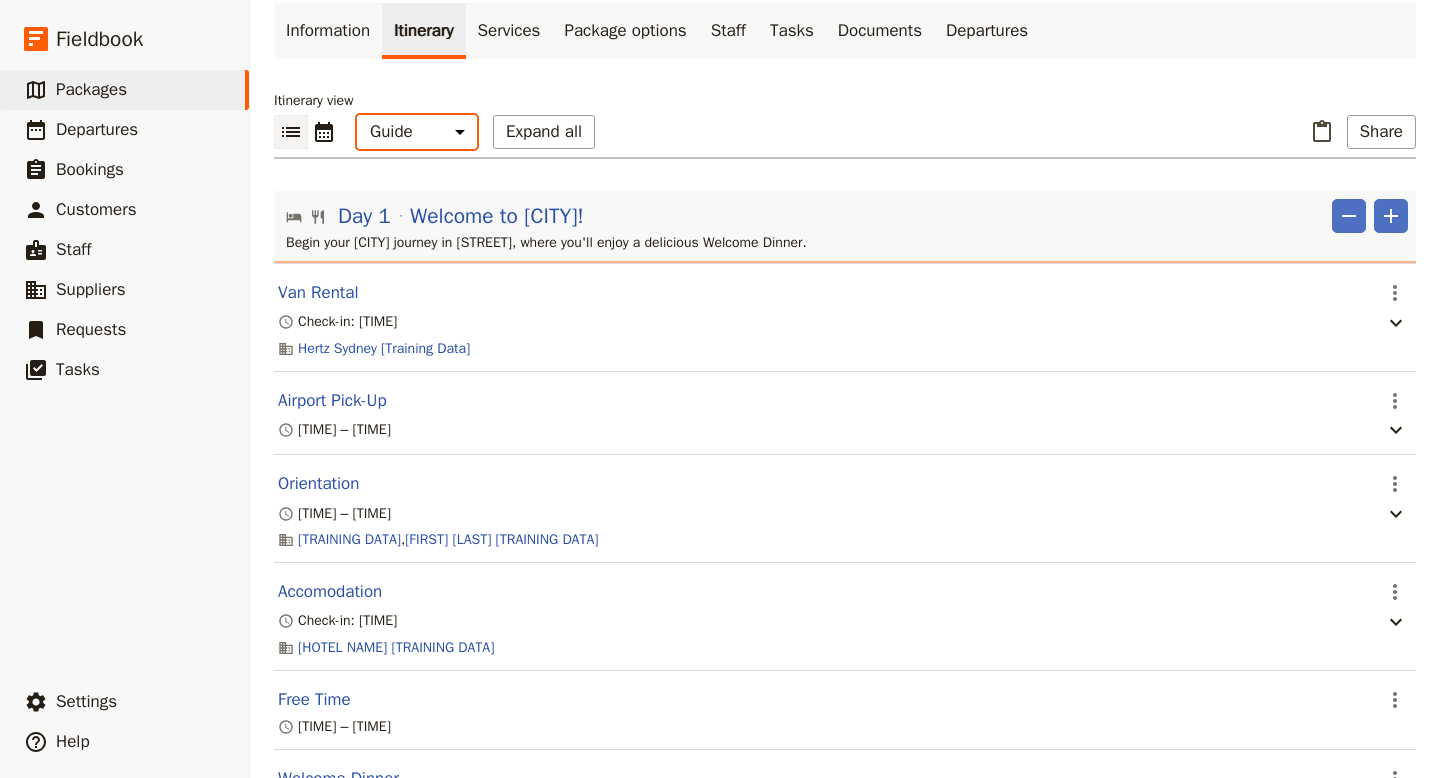 click on "Office Guide Passenger Sales" at bounding box center [417, 132] 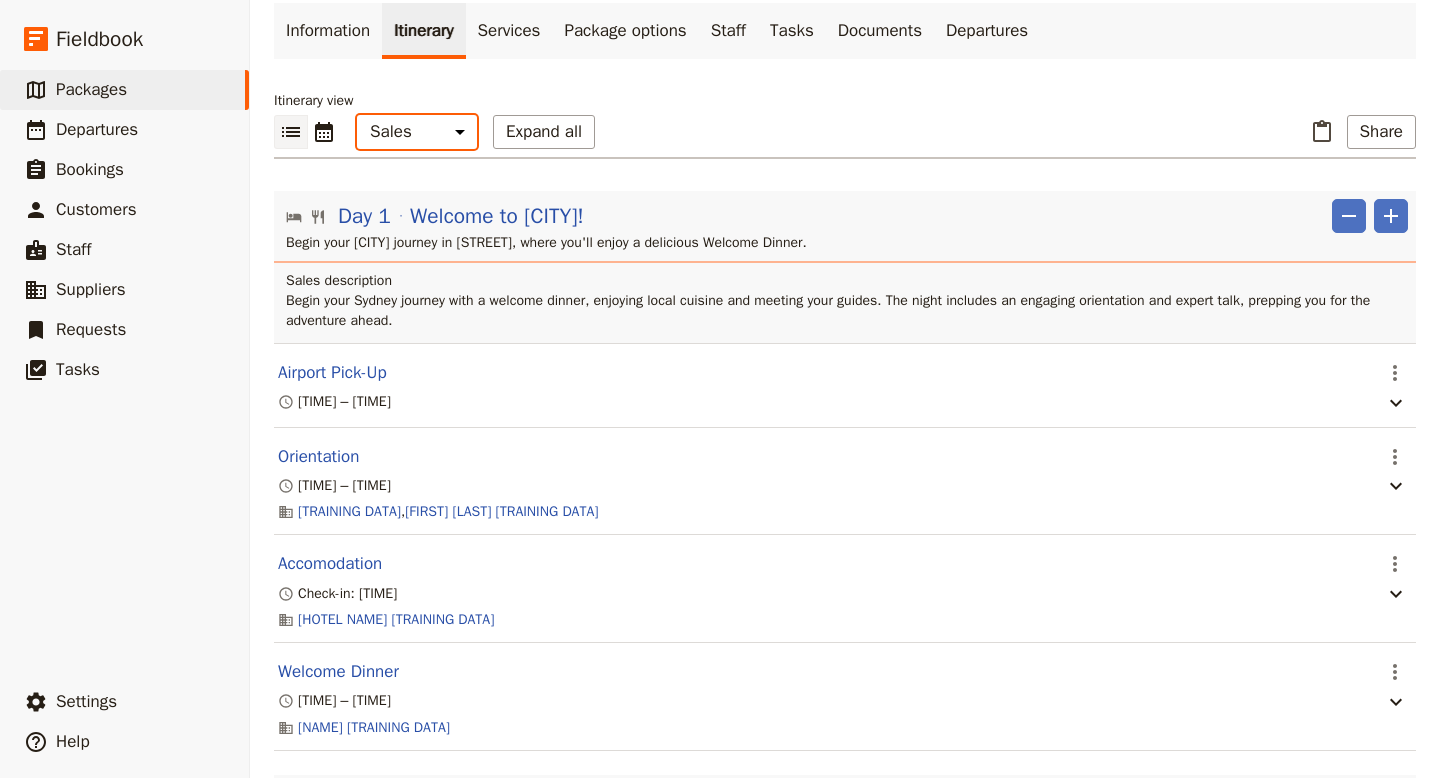 click on "Office Guide Passenger Sales" at bounding box center (417, 132) 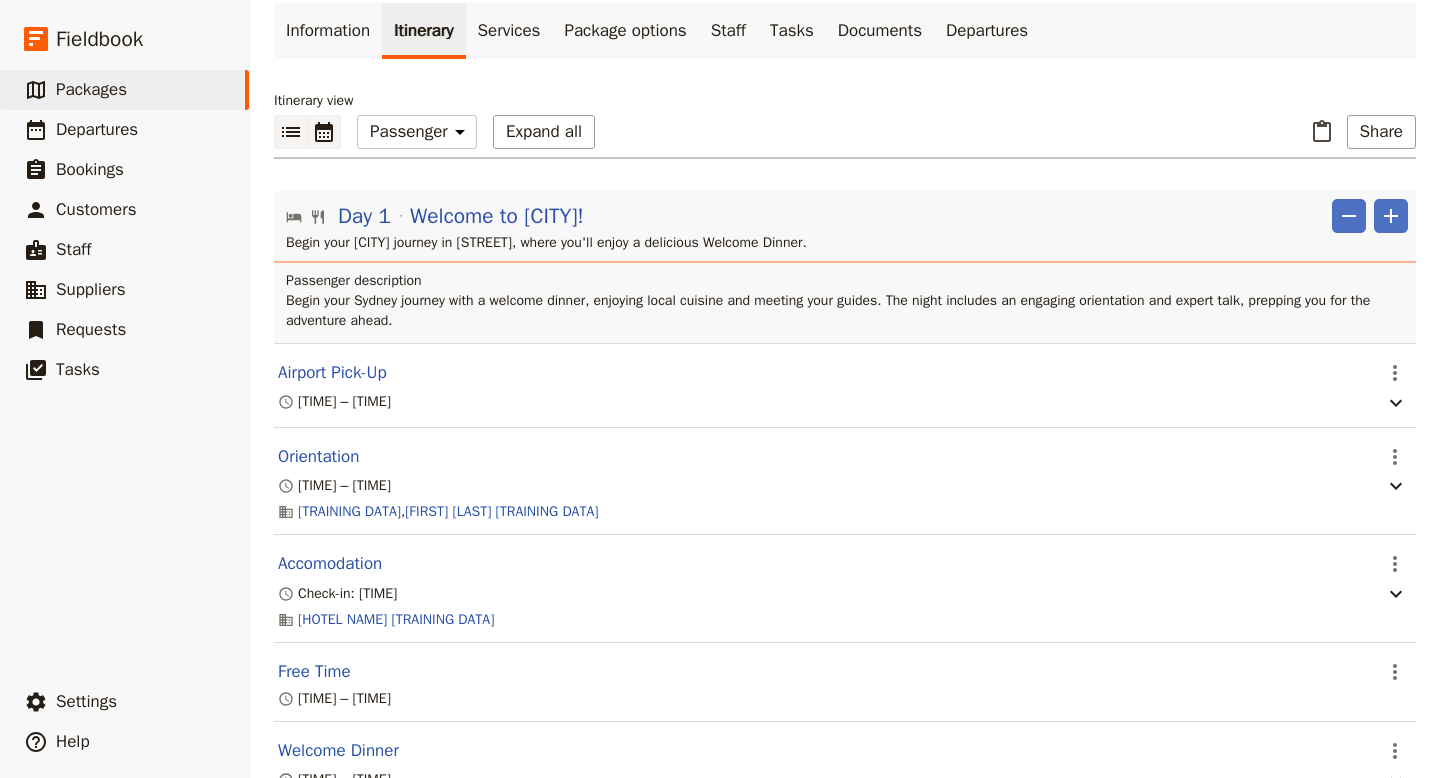 click 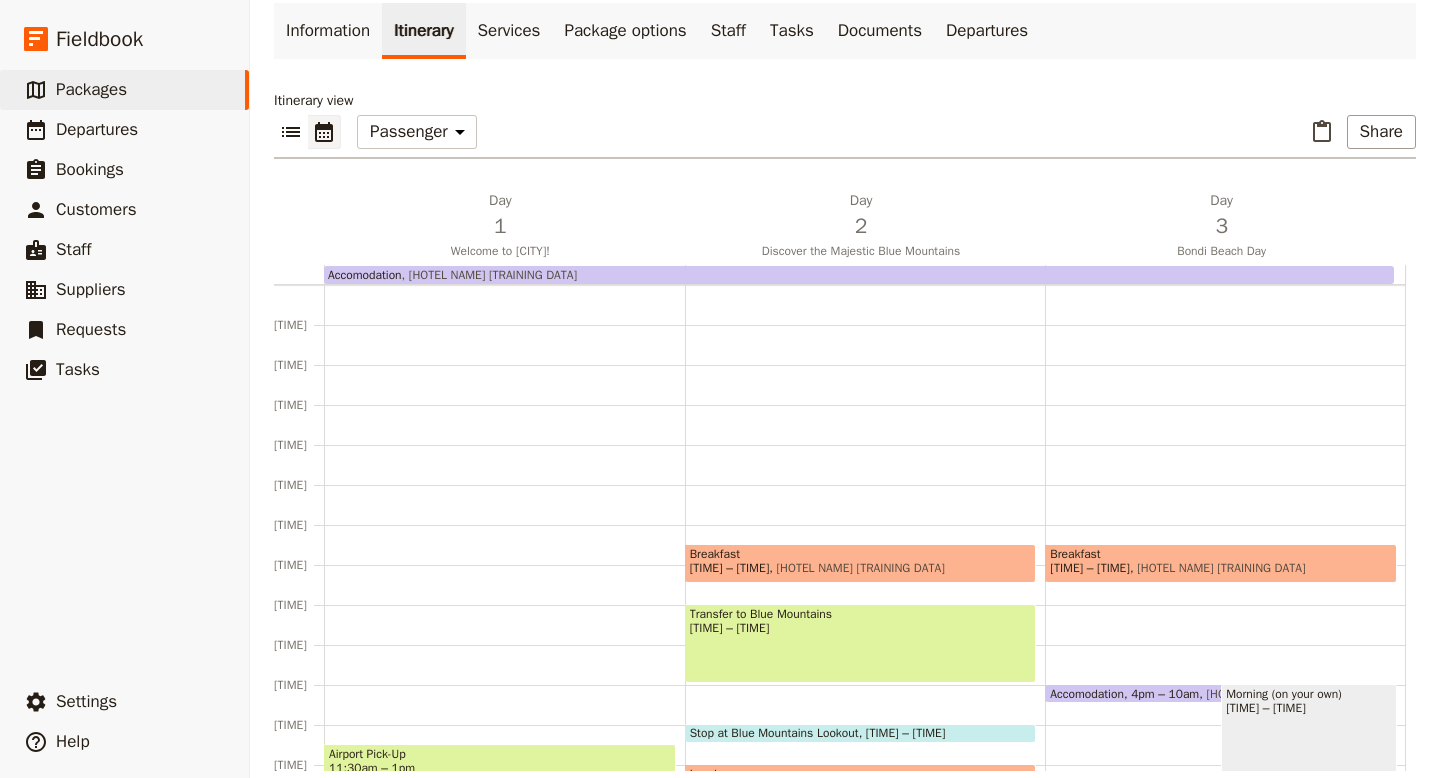 scroll, scrollTop: 240, scrollLeft: 0, axis: vertical 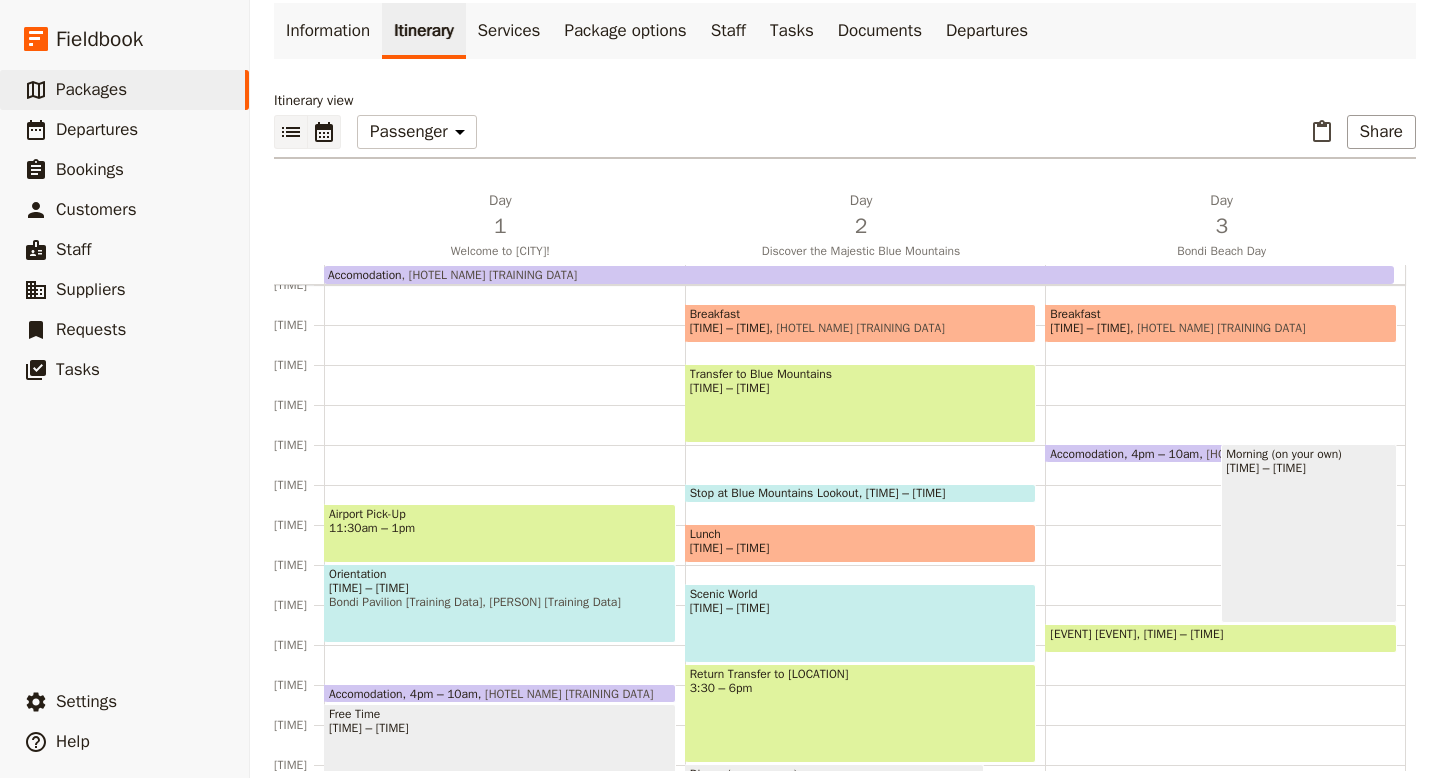 click 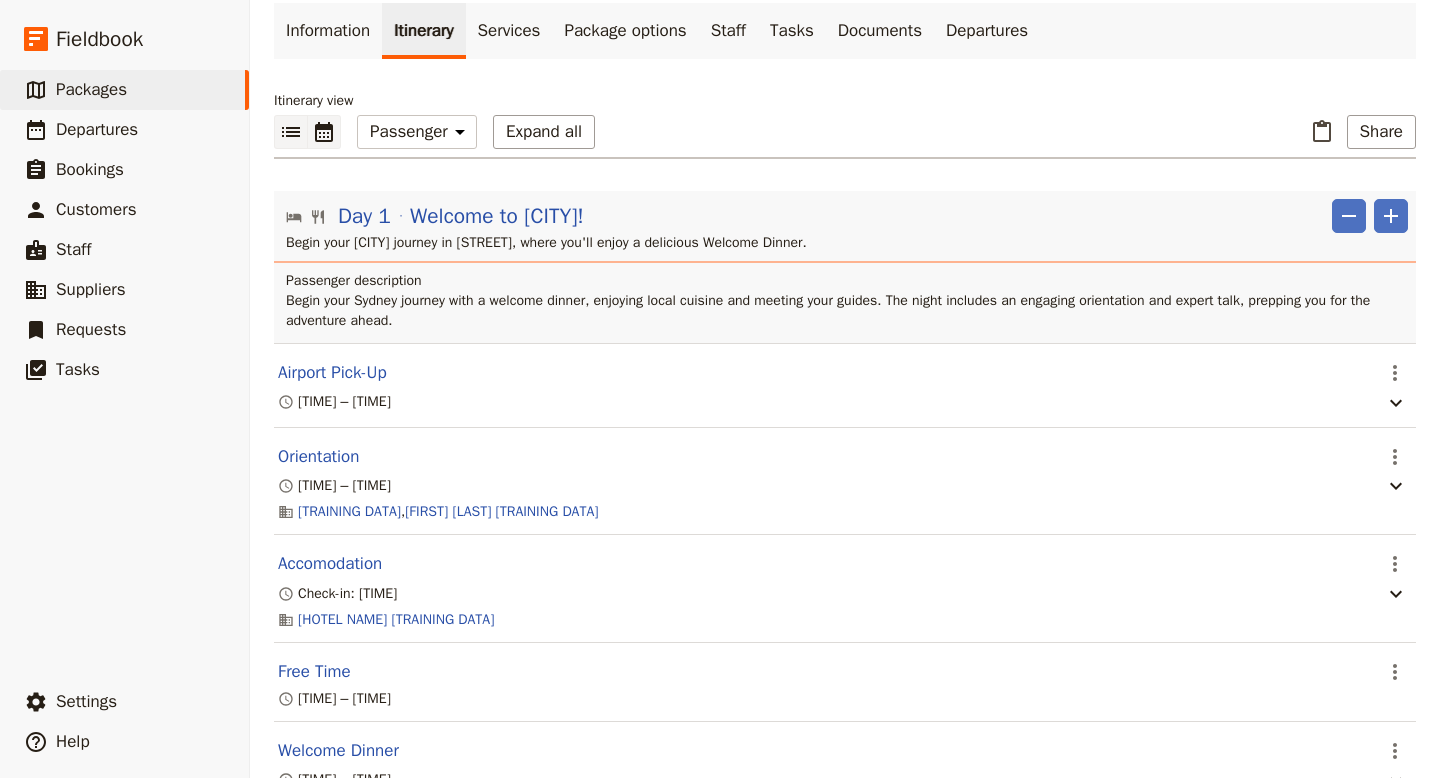 click 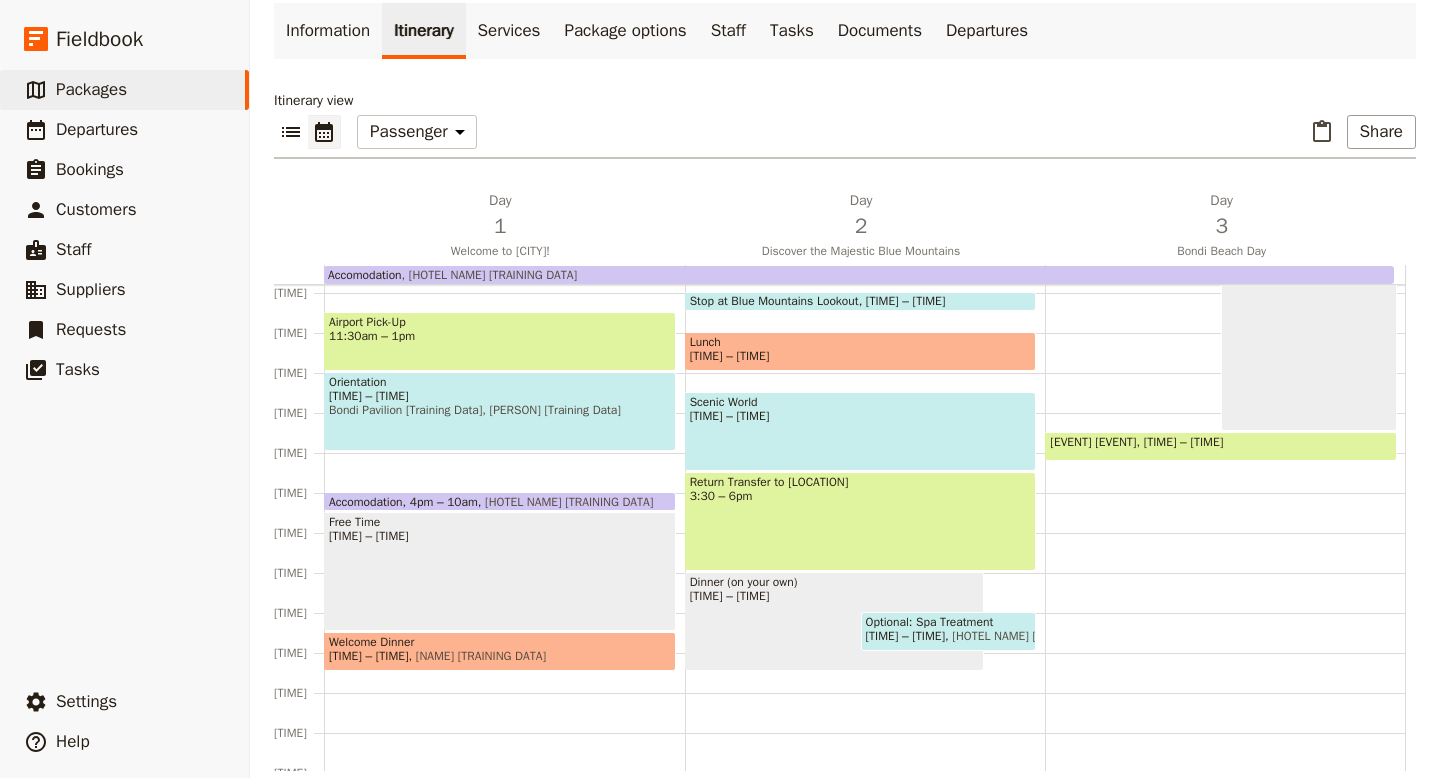scroll, scrollTop: 474, scrollLeft: 0, axis: vertical 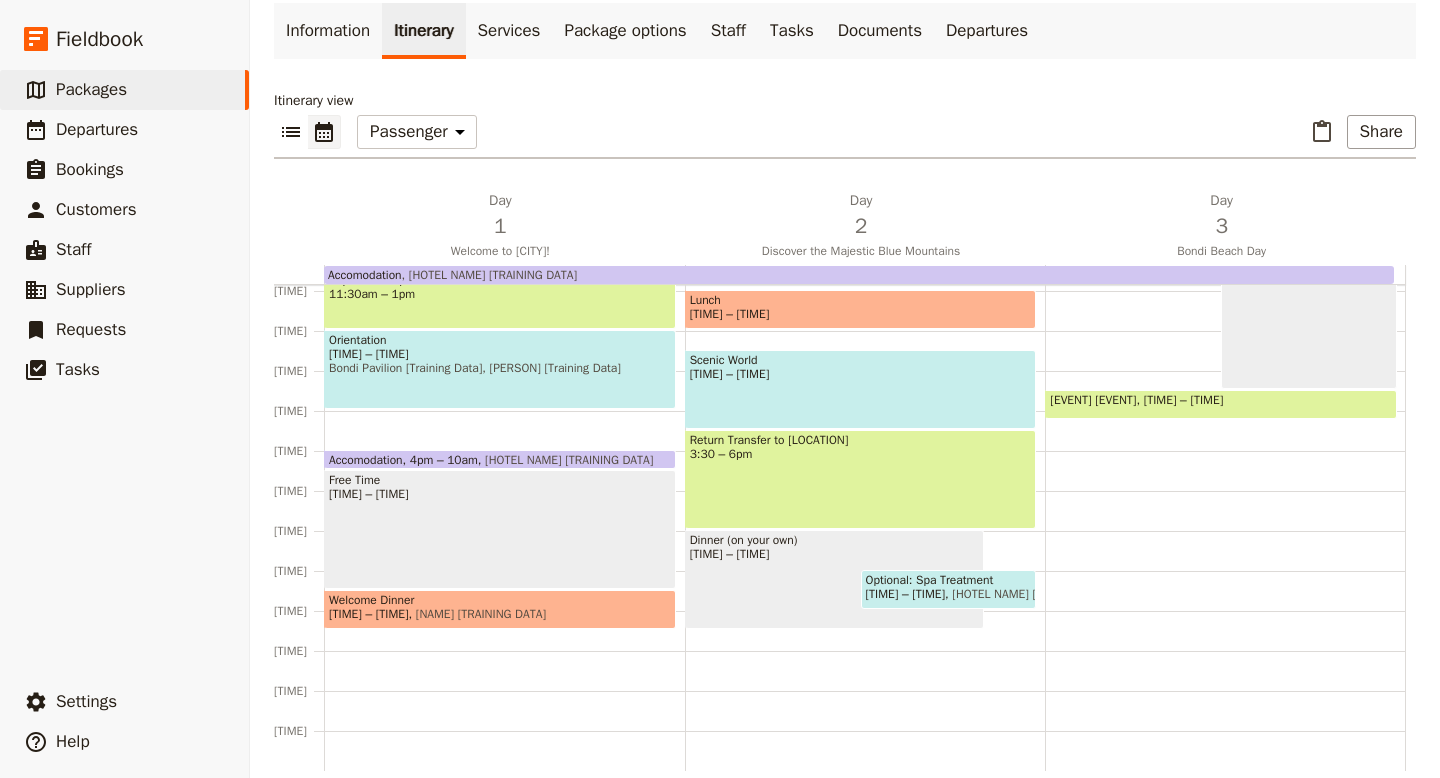 click on "[TIME] – [TIME]" at bounding box center [906, 594] 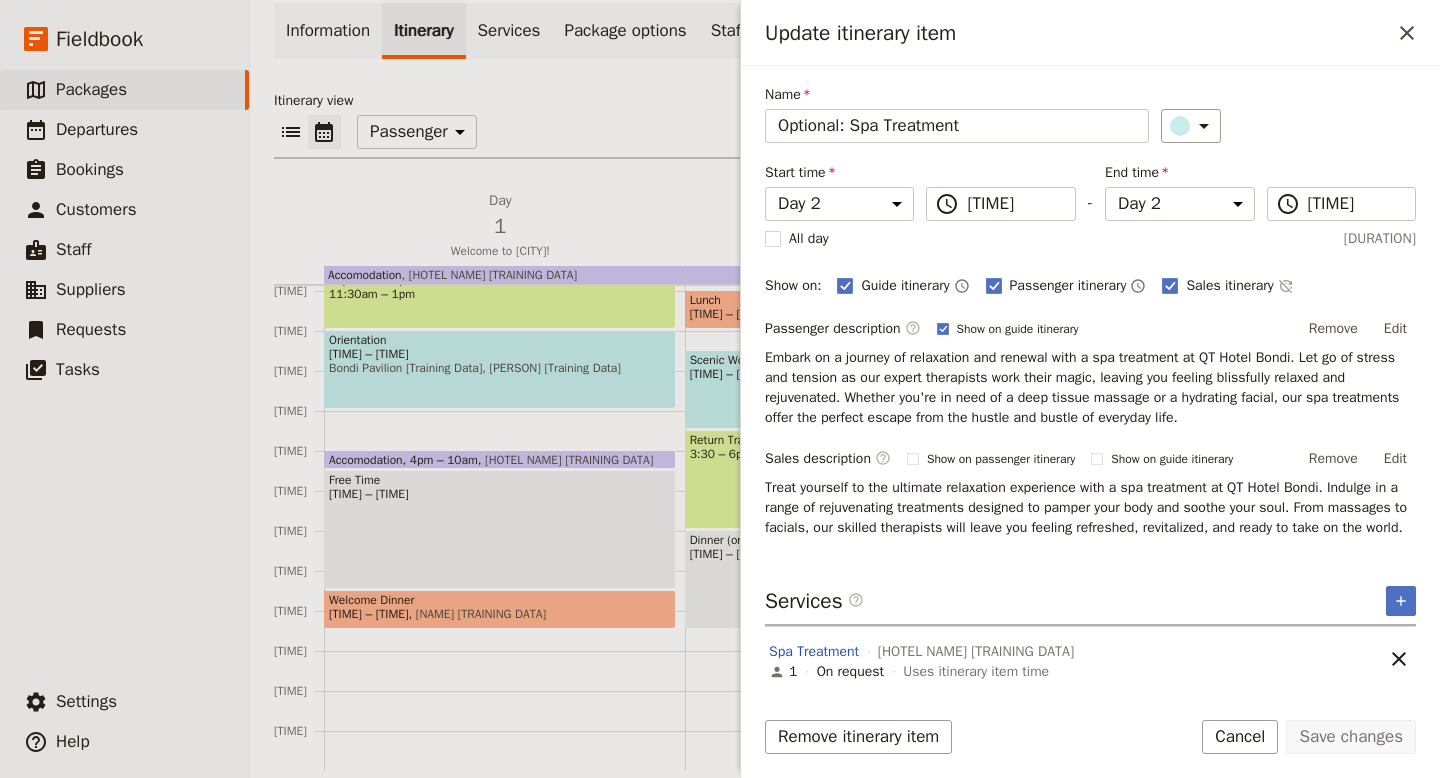 scroll, scrollTop: 0, scrollLeft: 0, axis: both 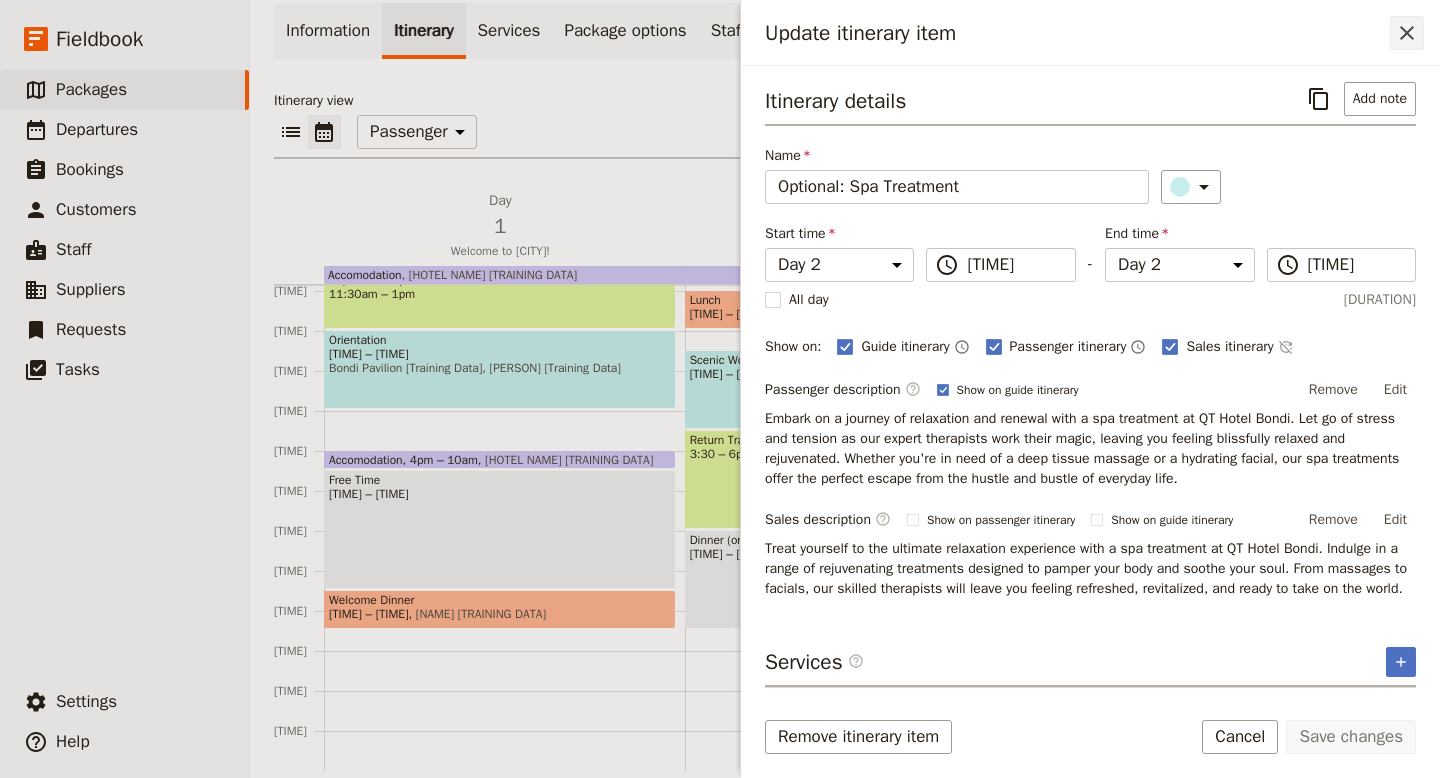 click 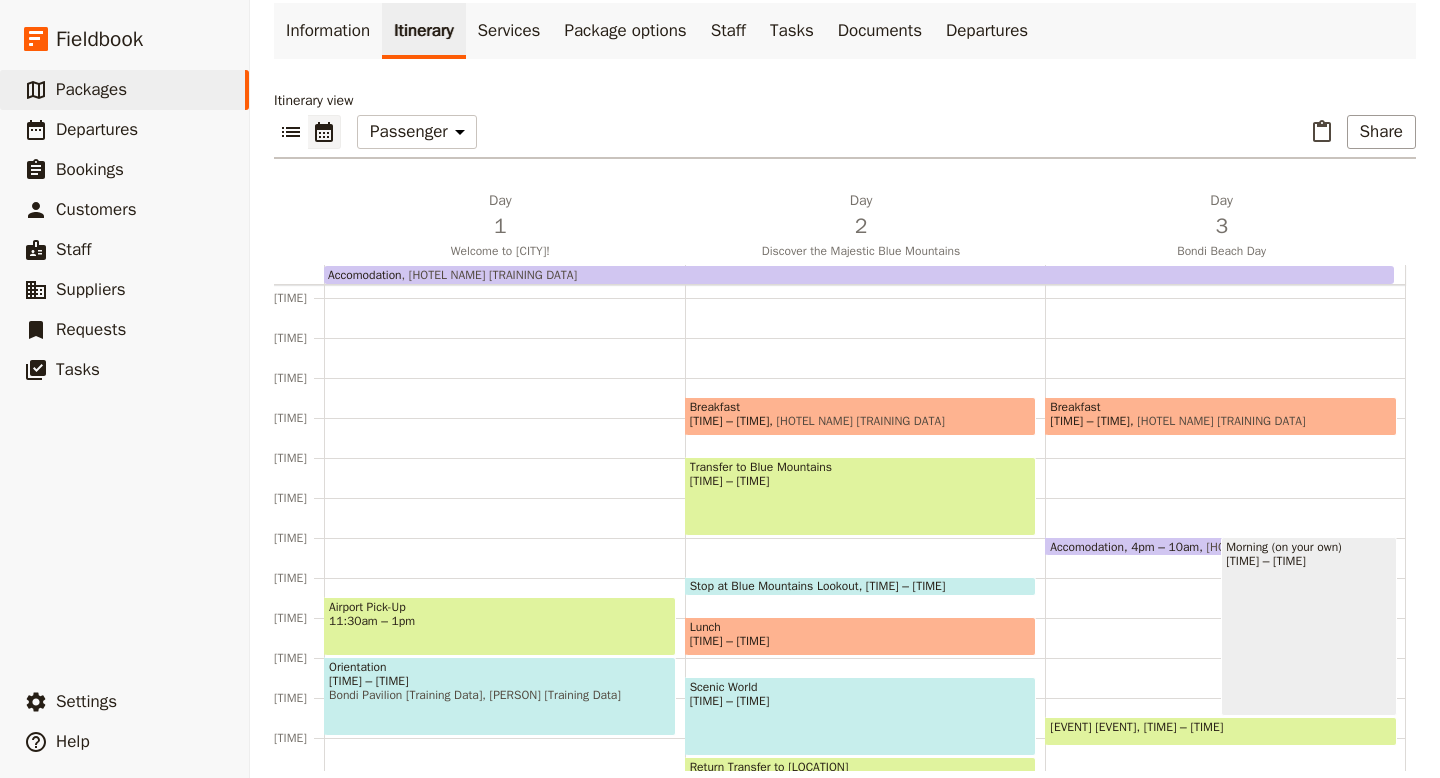 scroll, scrollTop: 199, scrollLeft: 0, axis: vertical 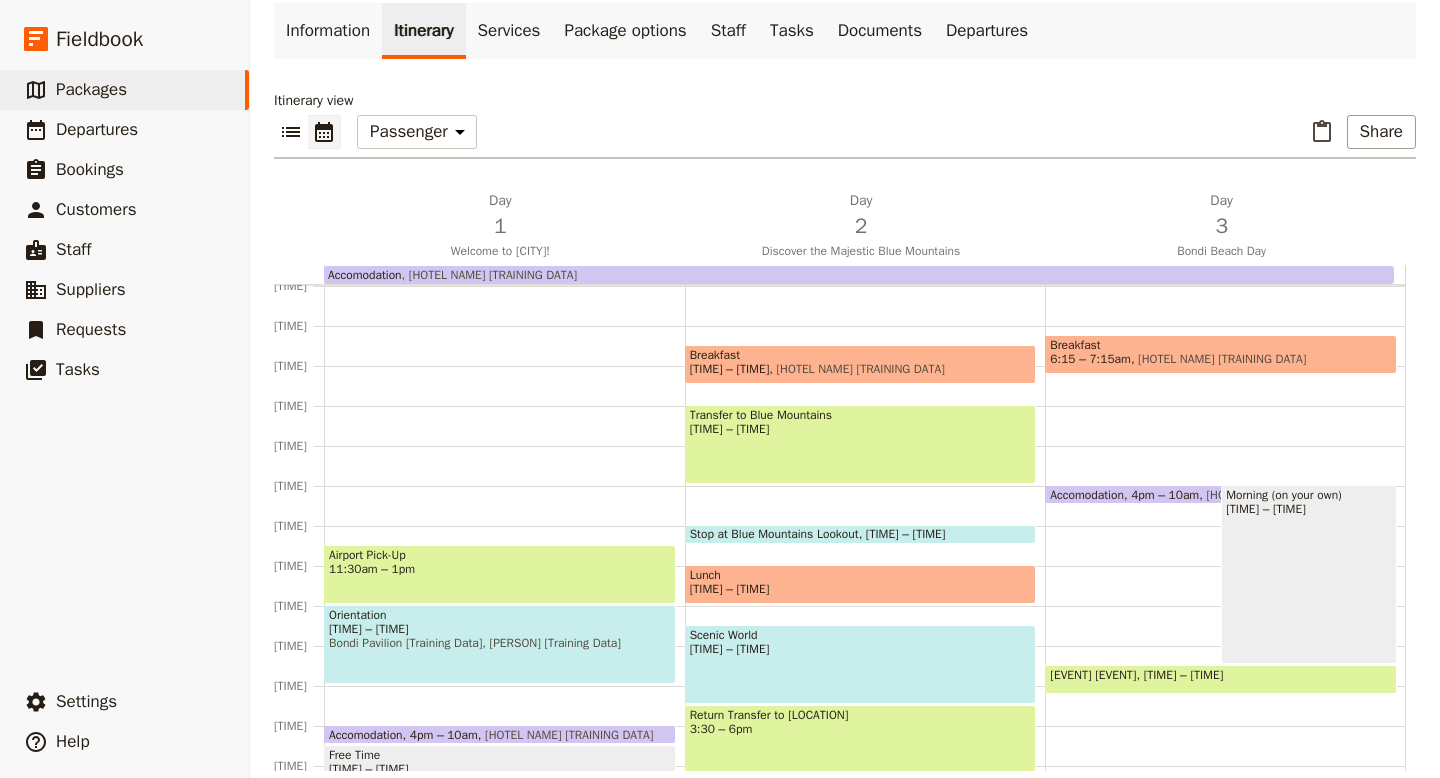 click on "Breakfast [TIME] – [TIME] [HOTEL NAME] [TRAINING DATA] Transfer to Blue Mountains [TIME] – [TIME] Stop at Blue Mountains Lookout [TIME] – [TIME] Lunch [TIME] – [TIME] Scenic World [TIME] – [TIME] Return Transfer to Bondi Beach [TIME] – [TIME] Dinner (on your own) [TIME] – [TIME] Optional: Spa Treatment [TIME] – [TIME] [HOTEL NAME] [TRAINING DATA]" at bounding box center (865, 566) 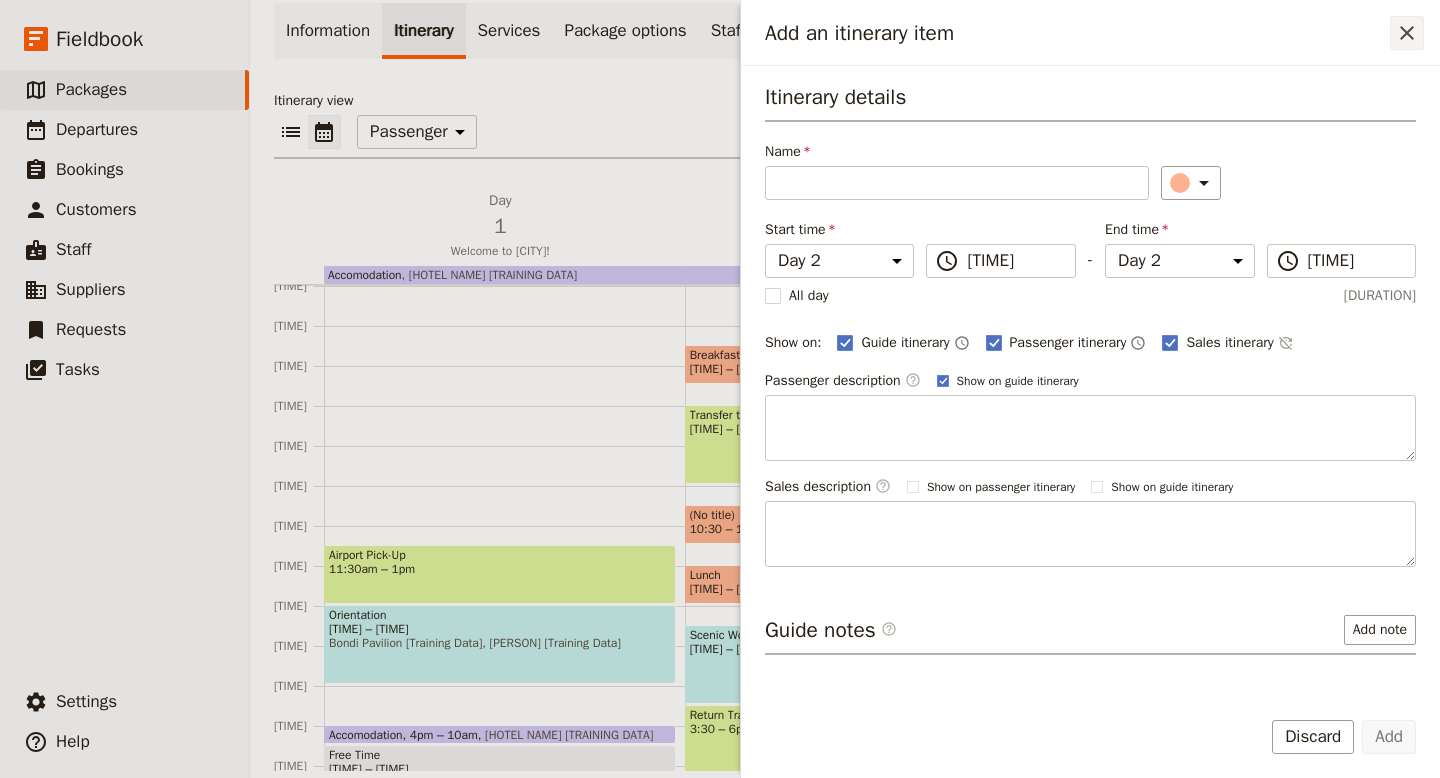 click 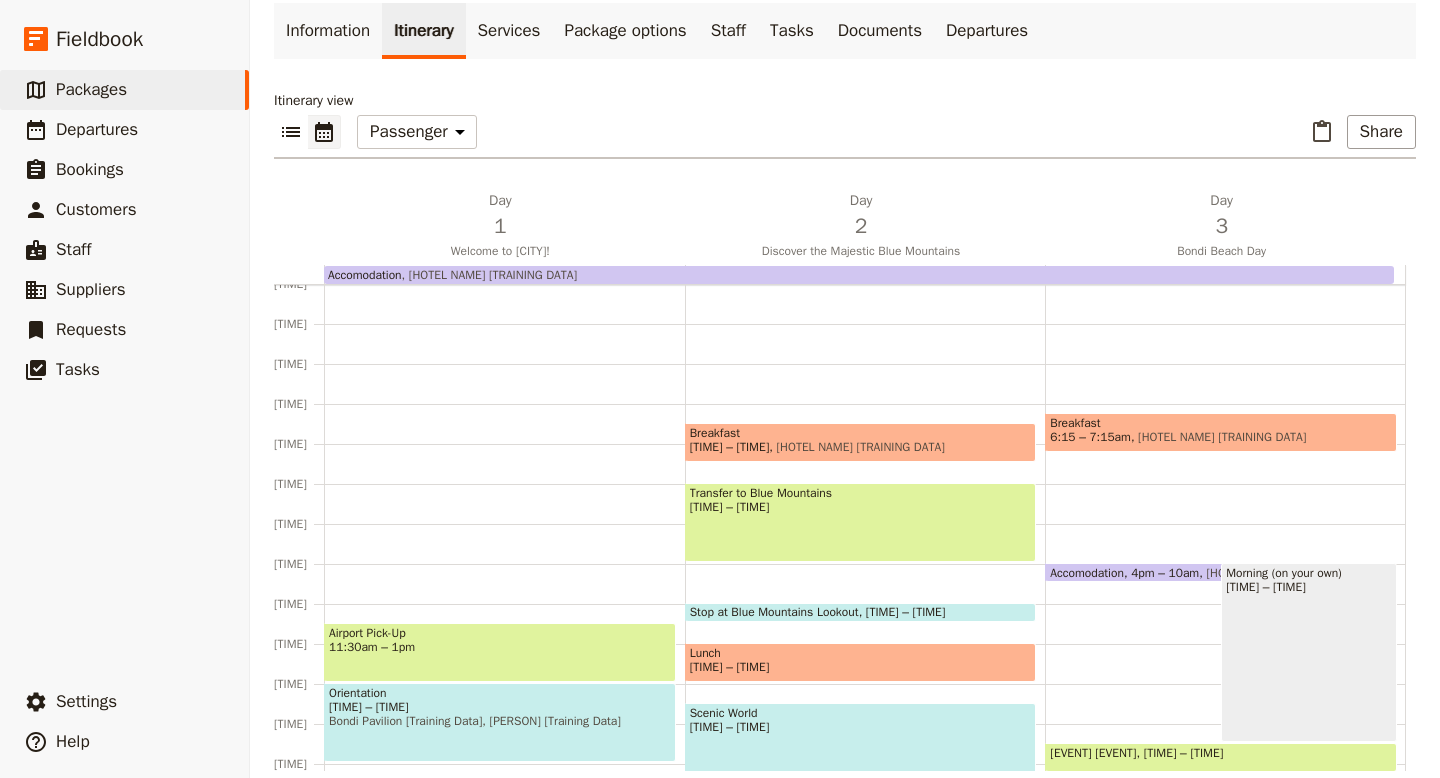 scroll, scrollTop: 198, scrollLeft: 0, axis: vertical 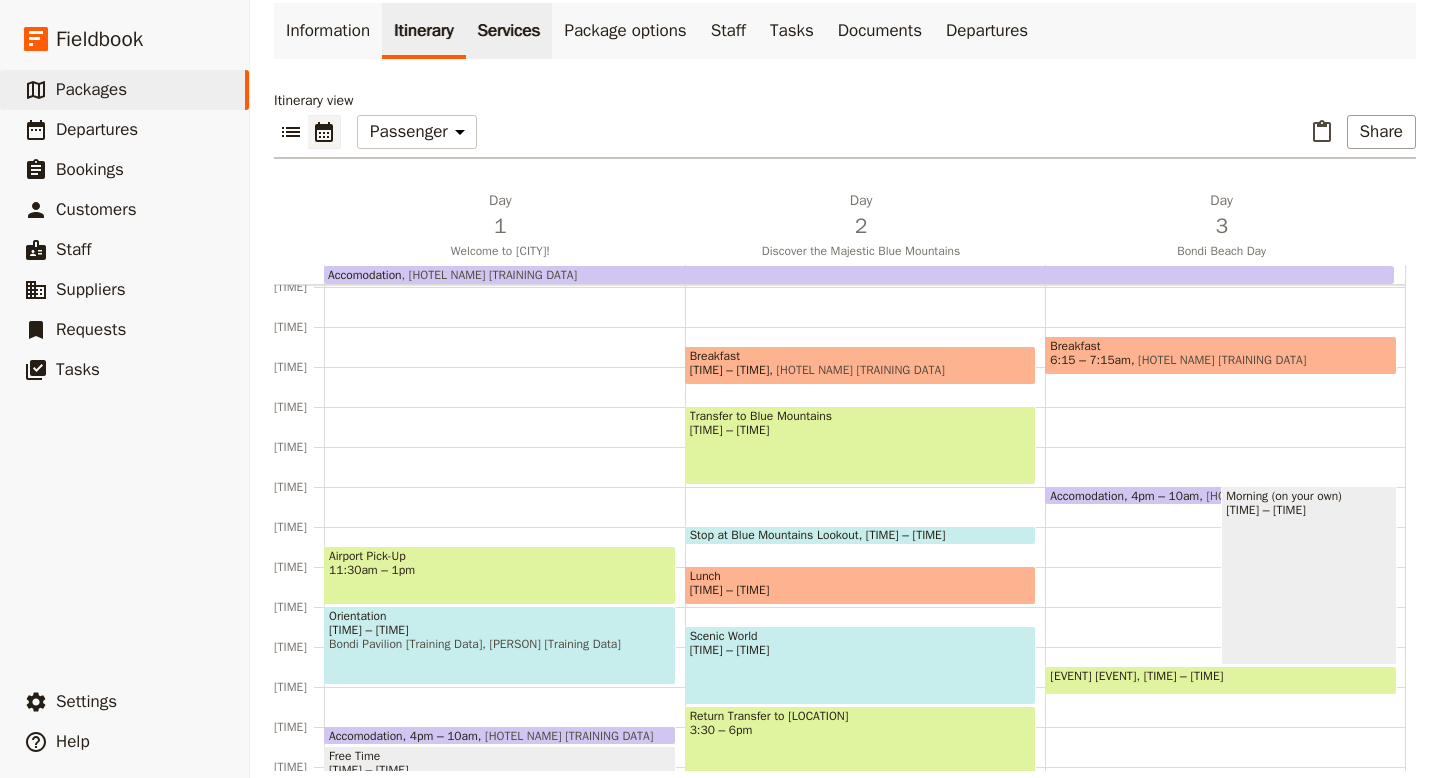 click on "Services" at bounding box center [509, 31] 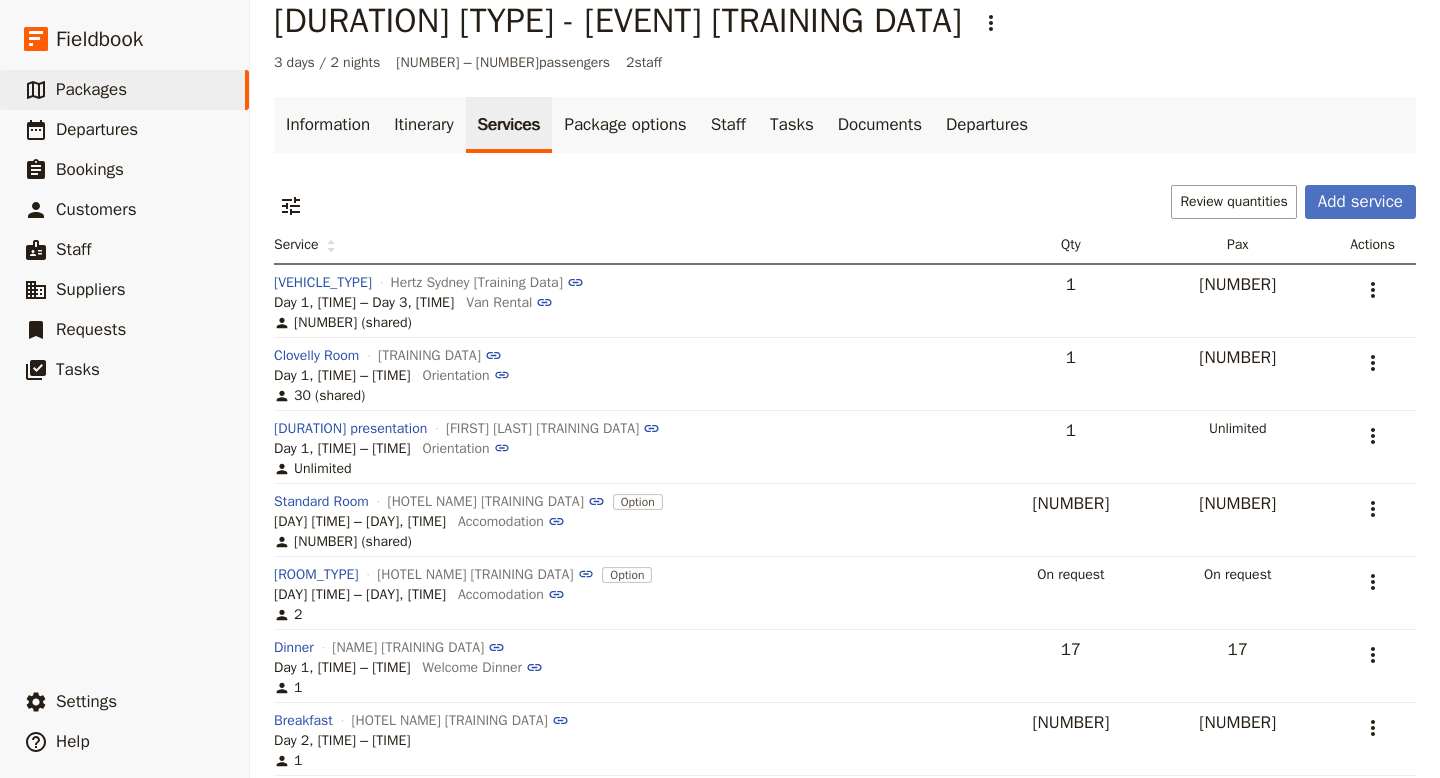 scroll, scrollTop: 0, scrollLeft: 0, axis: both 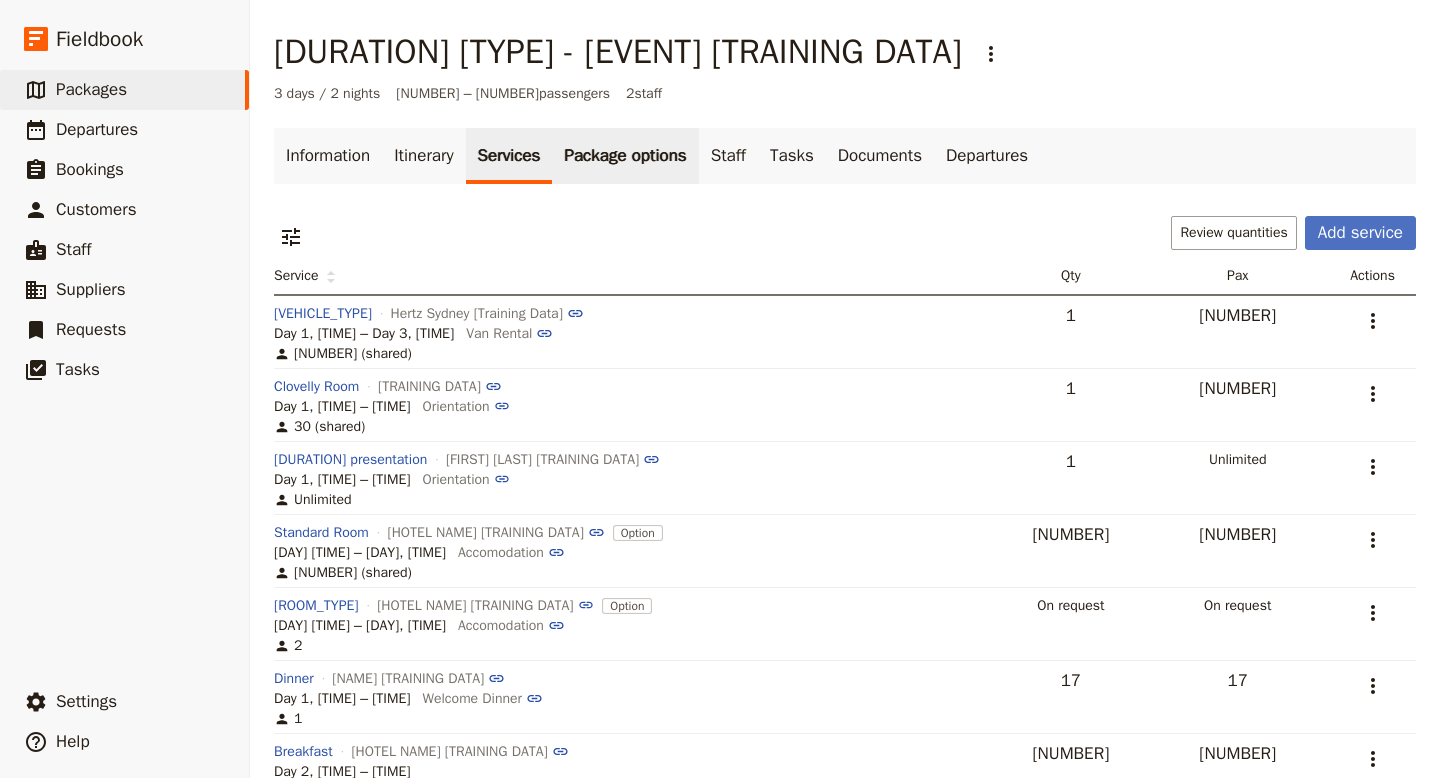 click on "Package options" at bounding box center (625, 156) 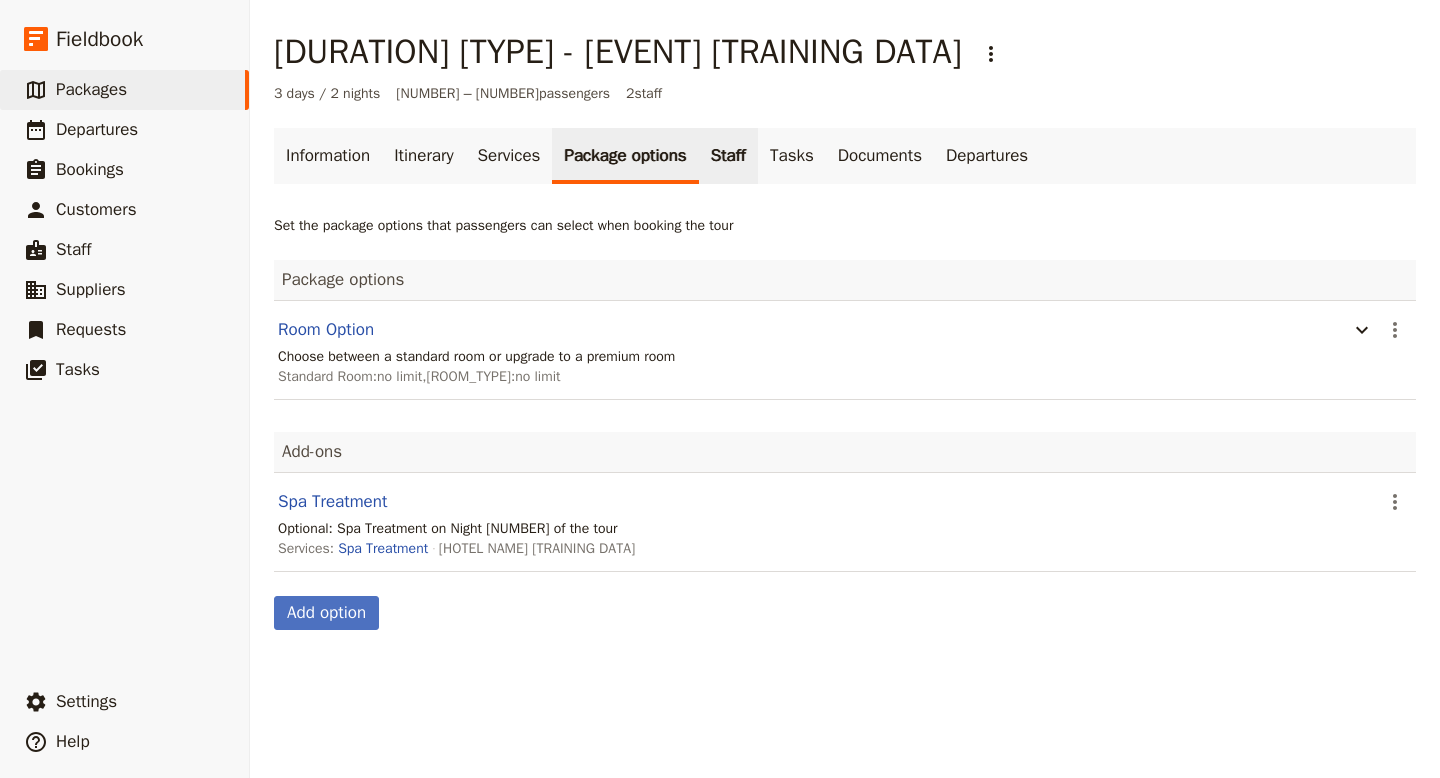 click on "Staff" at bounding box center [728, 156] 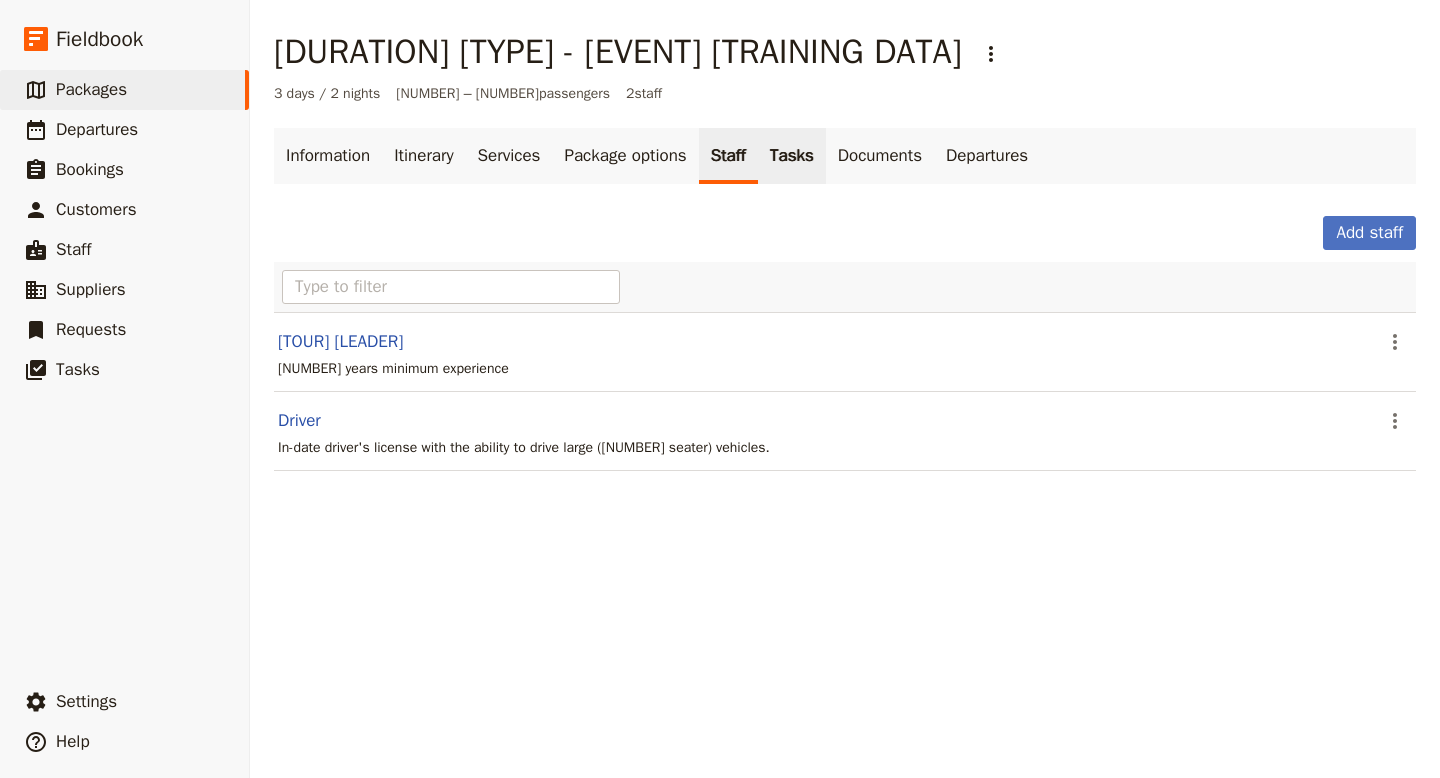click on "Tasks" at bounding box center [792, 156] 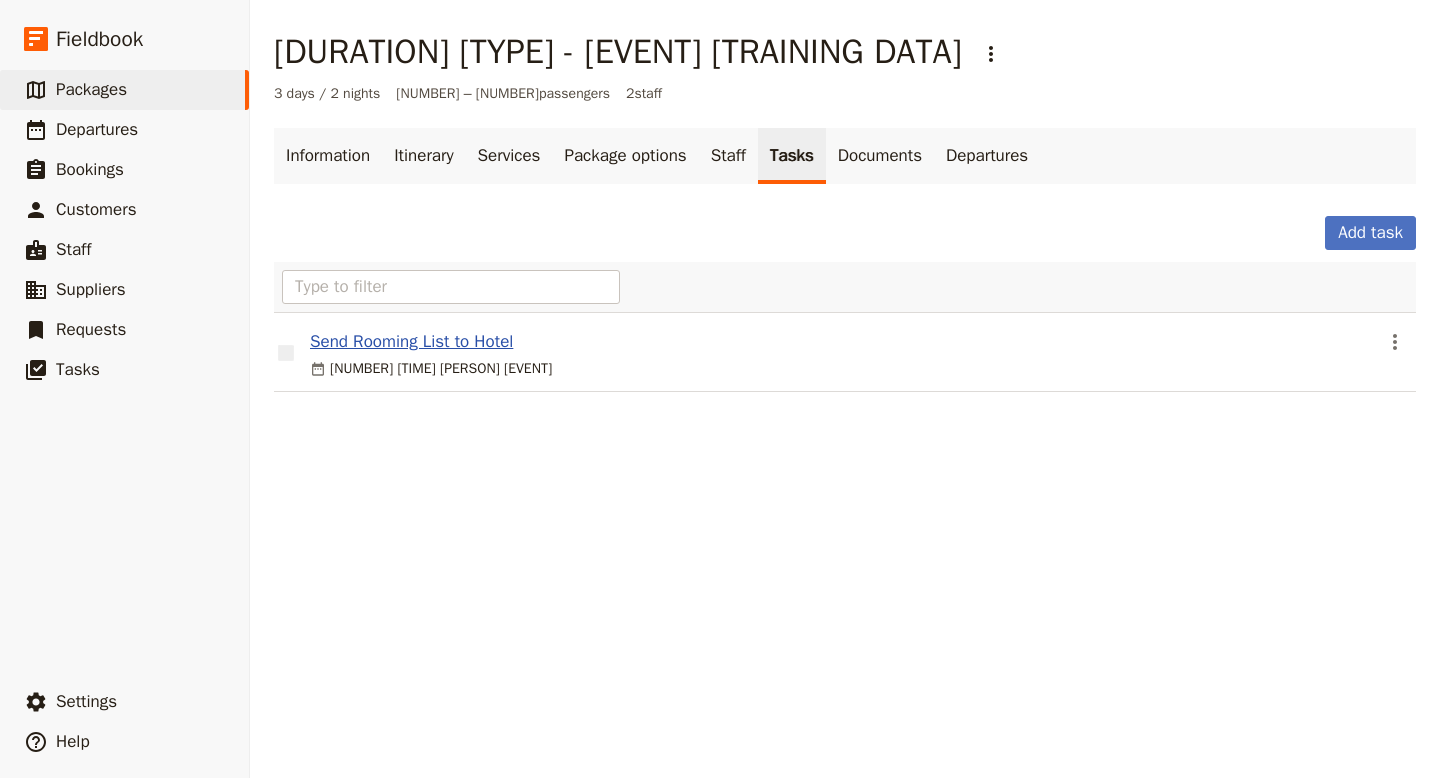 click on "Send Rooming List to Hotel" at bounding box center [411, 342] 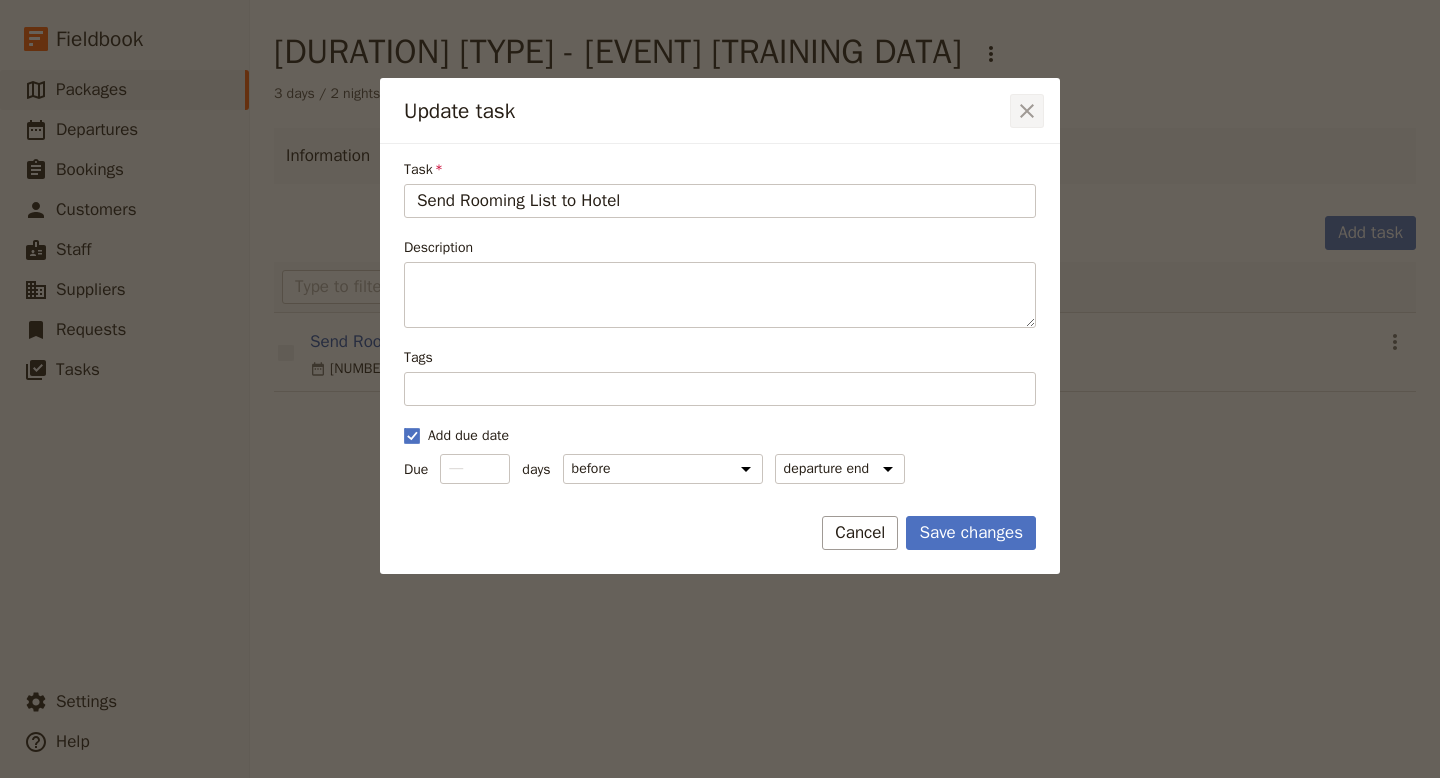 click 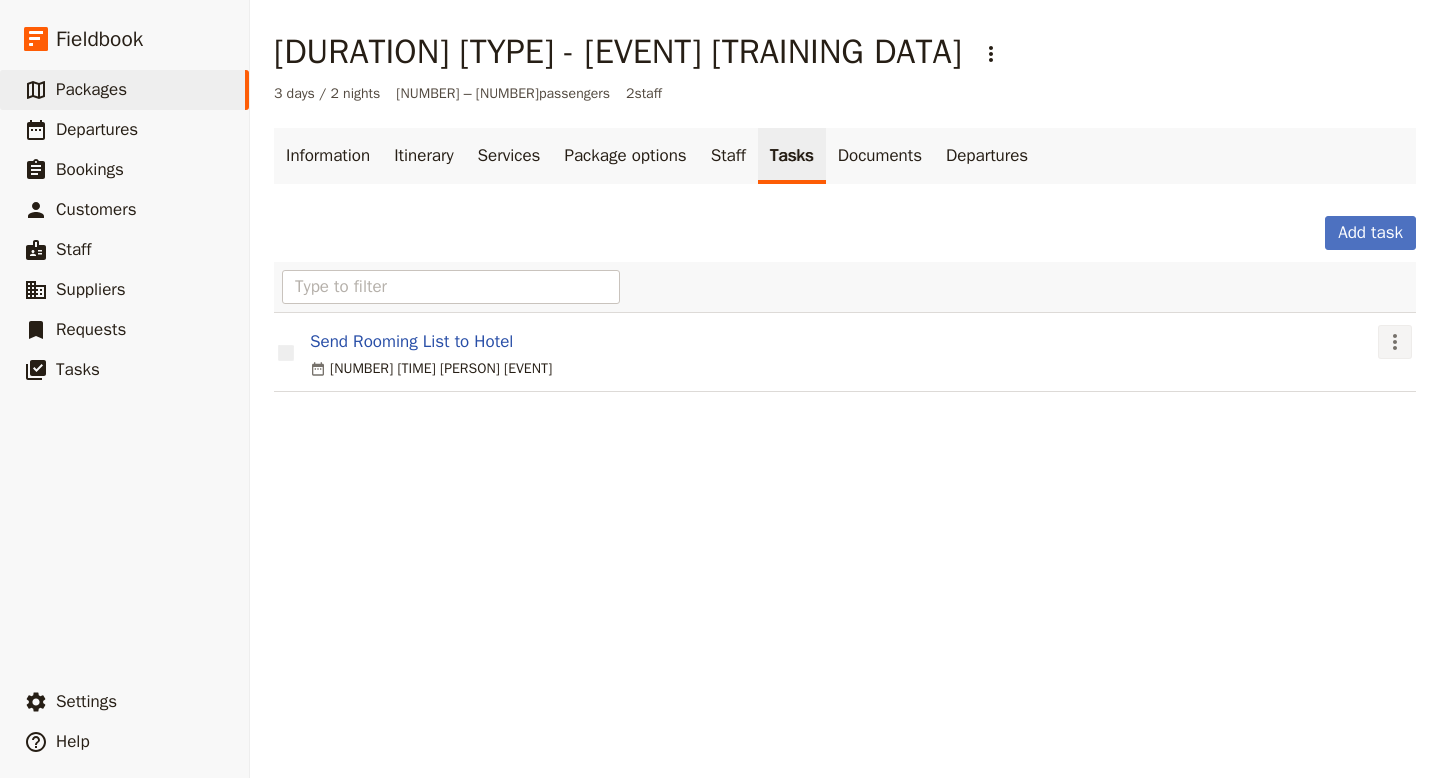 click 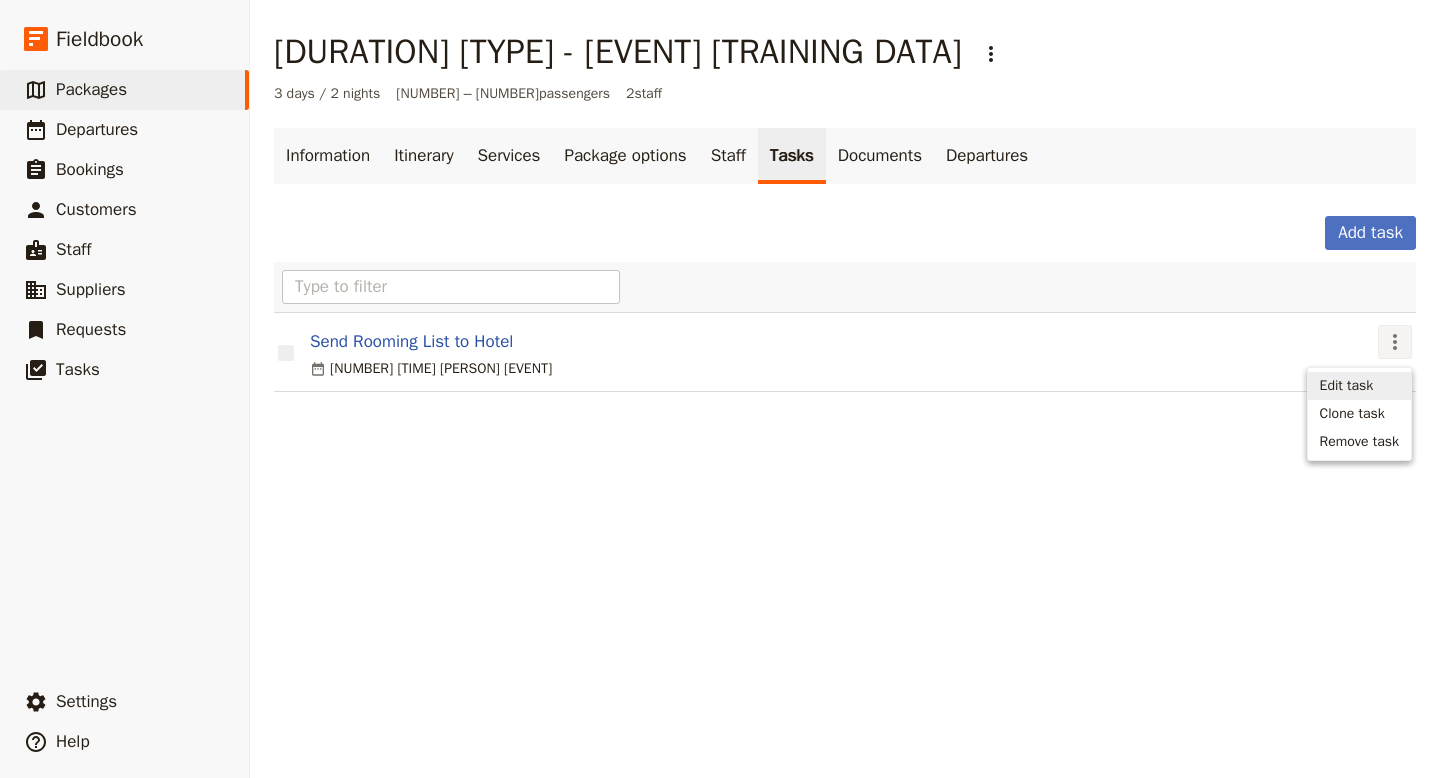 click on "[DURATION] Public Tour - Ultimate Sydney Fieldtour [Training Data] ​ [DURATION] days   /   [DURATION] nights [DURATION] – [DURATION]  passengers [DURATION]  staff Information Itinerary Services Package options Staff Tasks Documents Departures Add task Send Rooming List to Hotel ​ [DURATION] days before departure start" at bounding box center (845, 389) 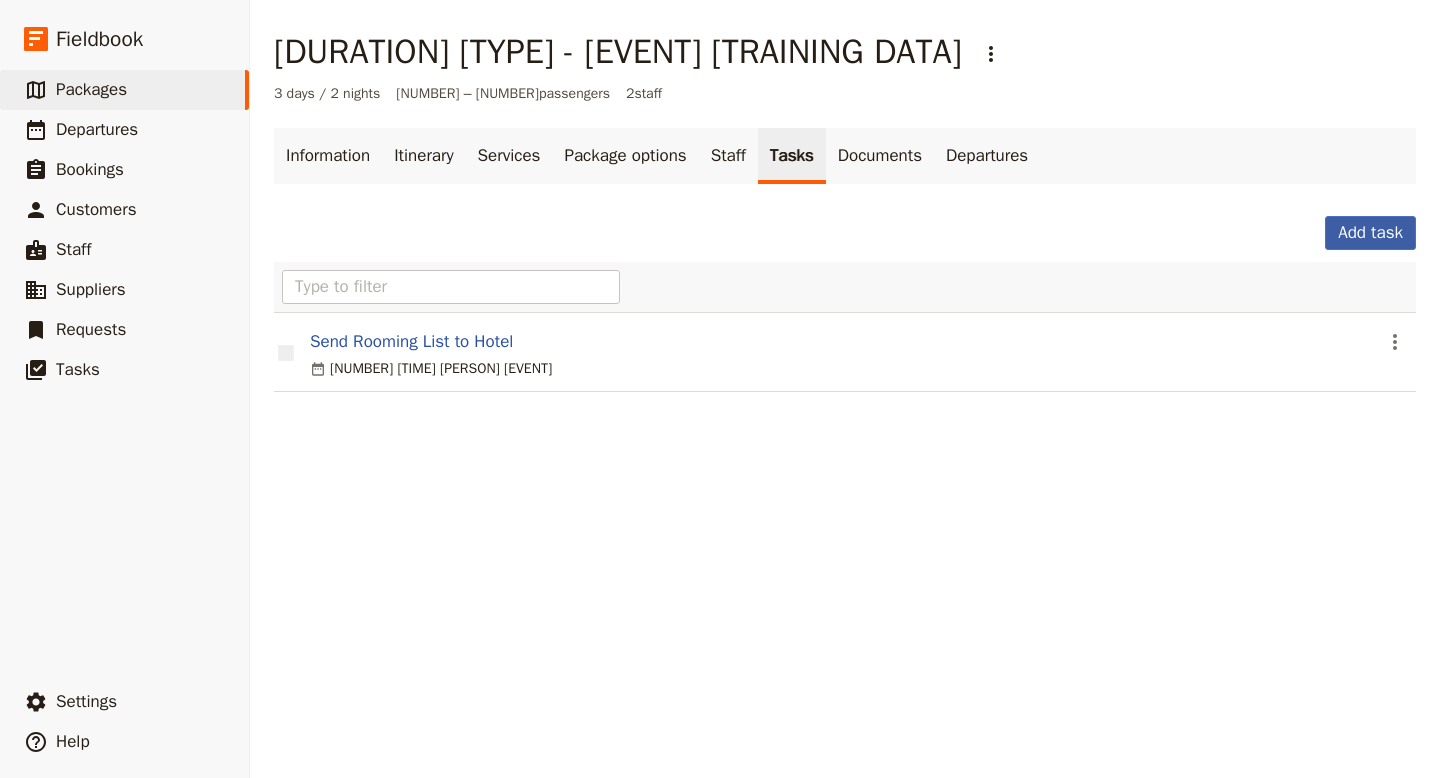 click on "Add task" at bounding box center (1370, 233) 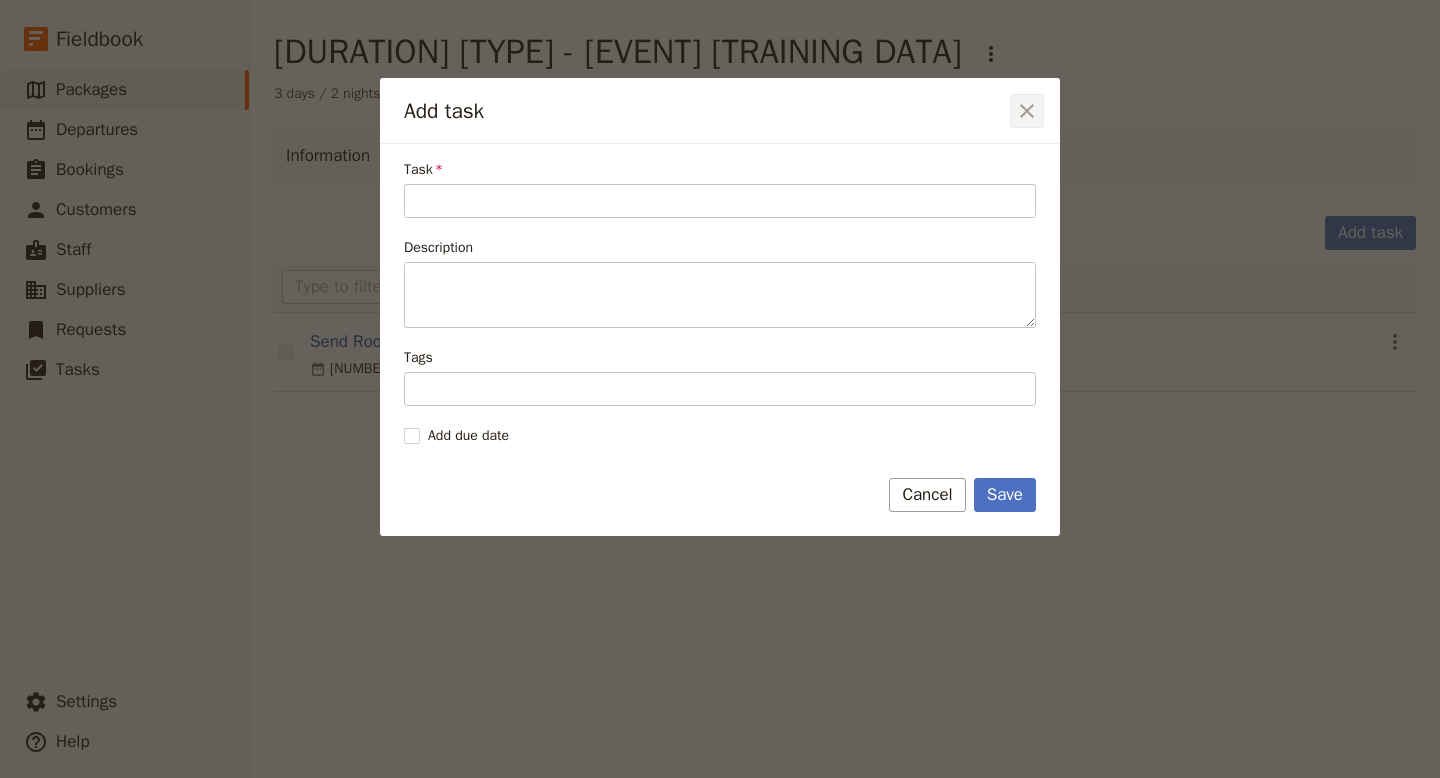 click 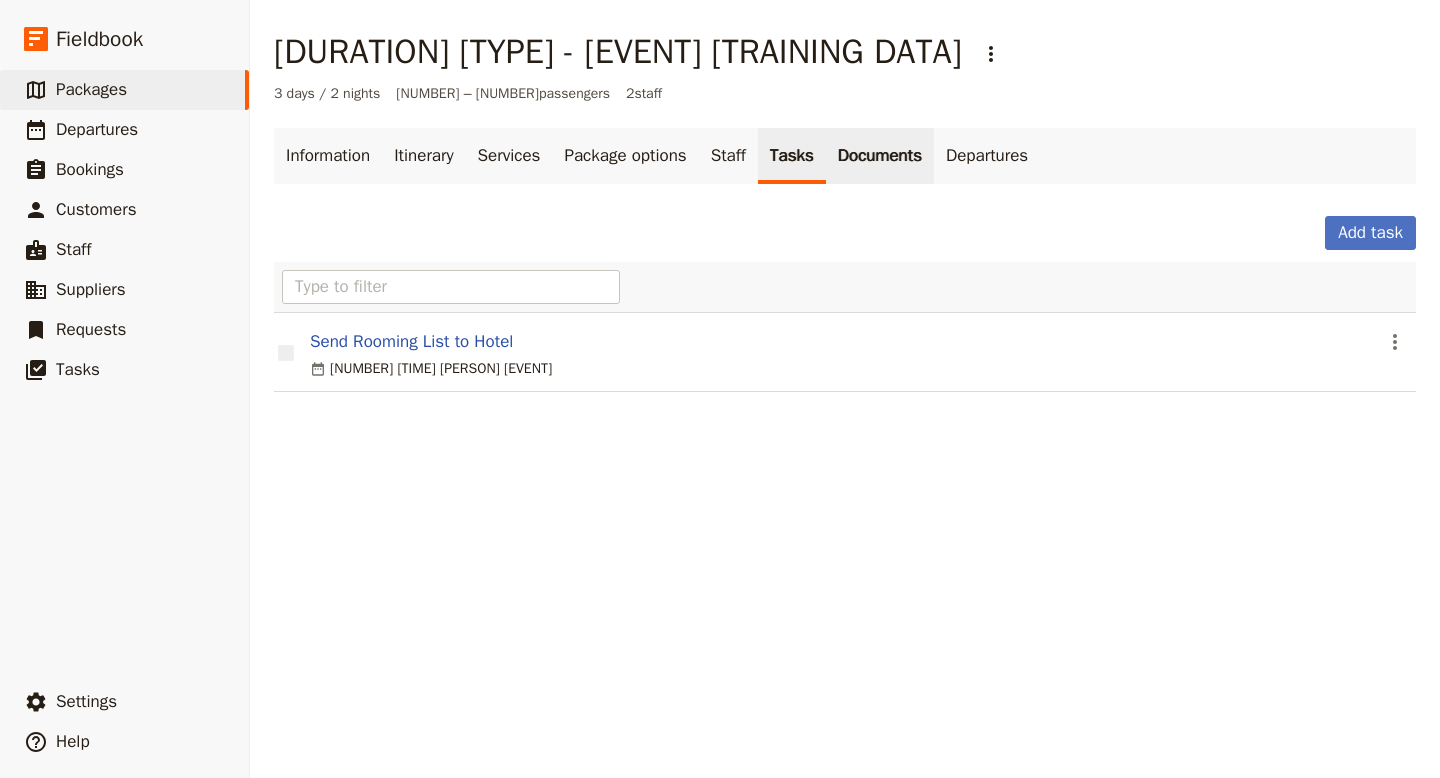 click on "Documents" at bounding box center [880, 156] 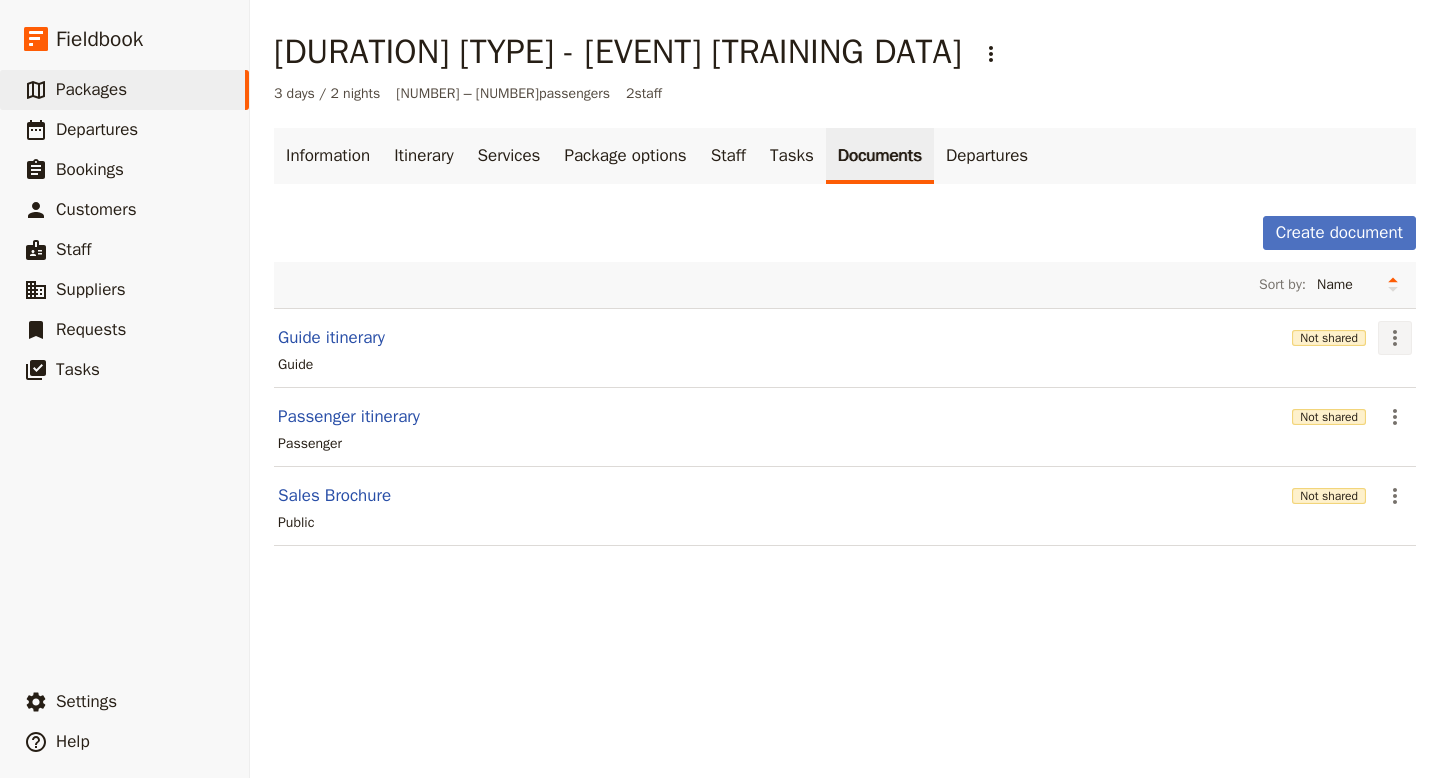 click 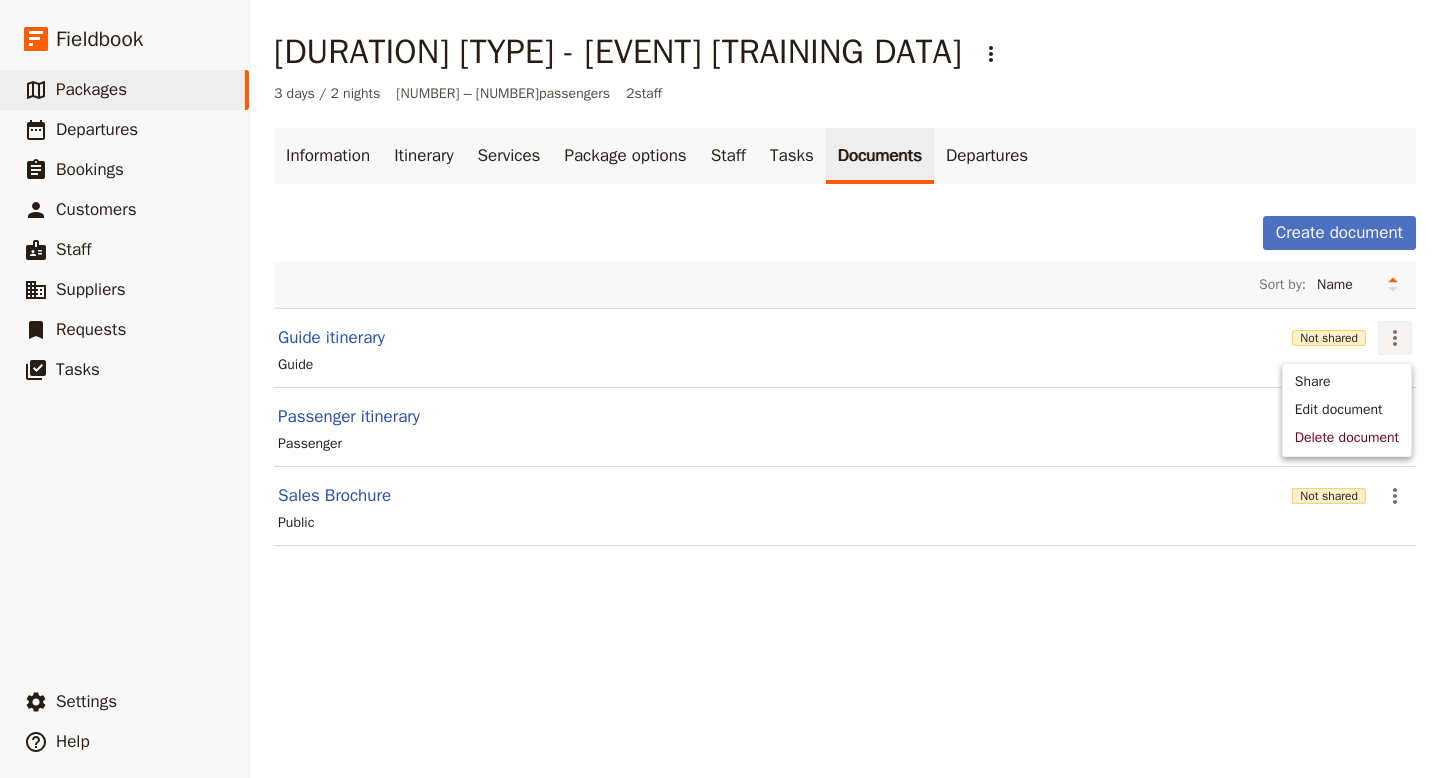 click on "Create document" at bounding box center (845, 233) 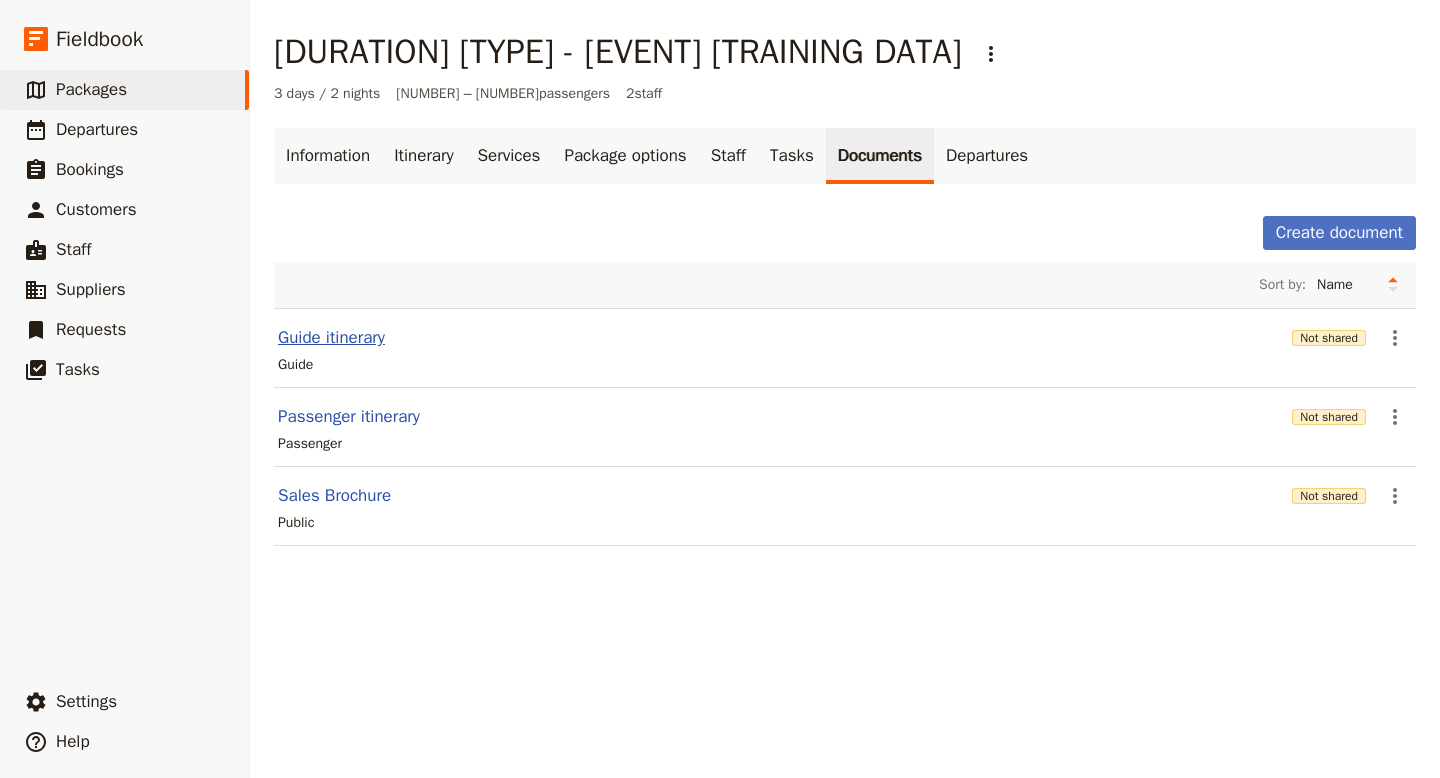 click on "Guide itinerary" at bounding box center [331, 338] 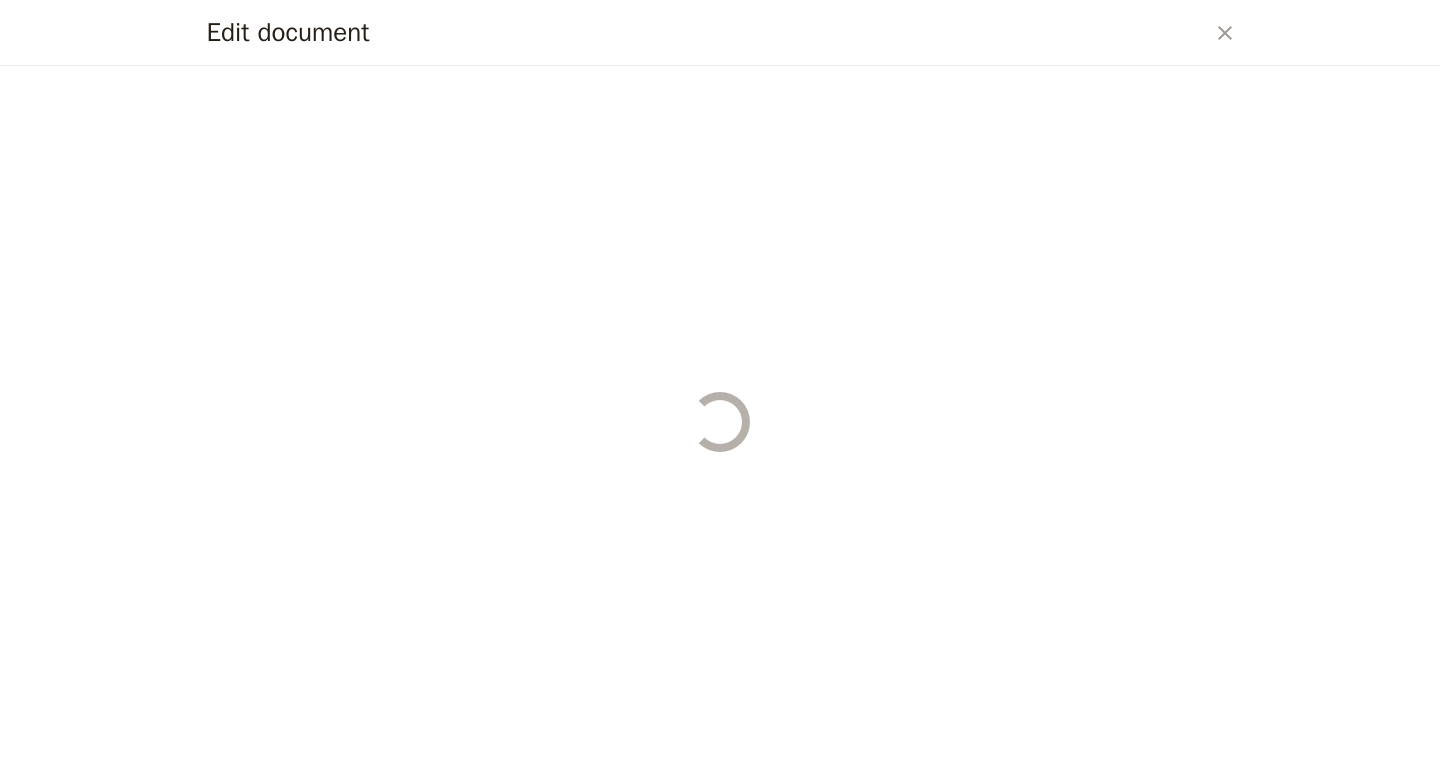 select on "STAFF" 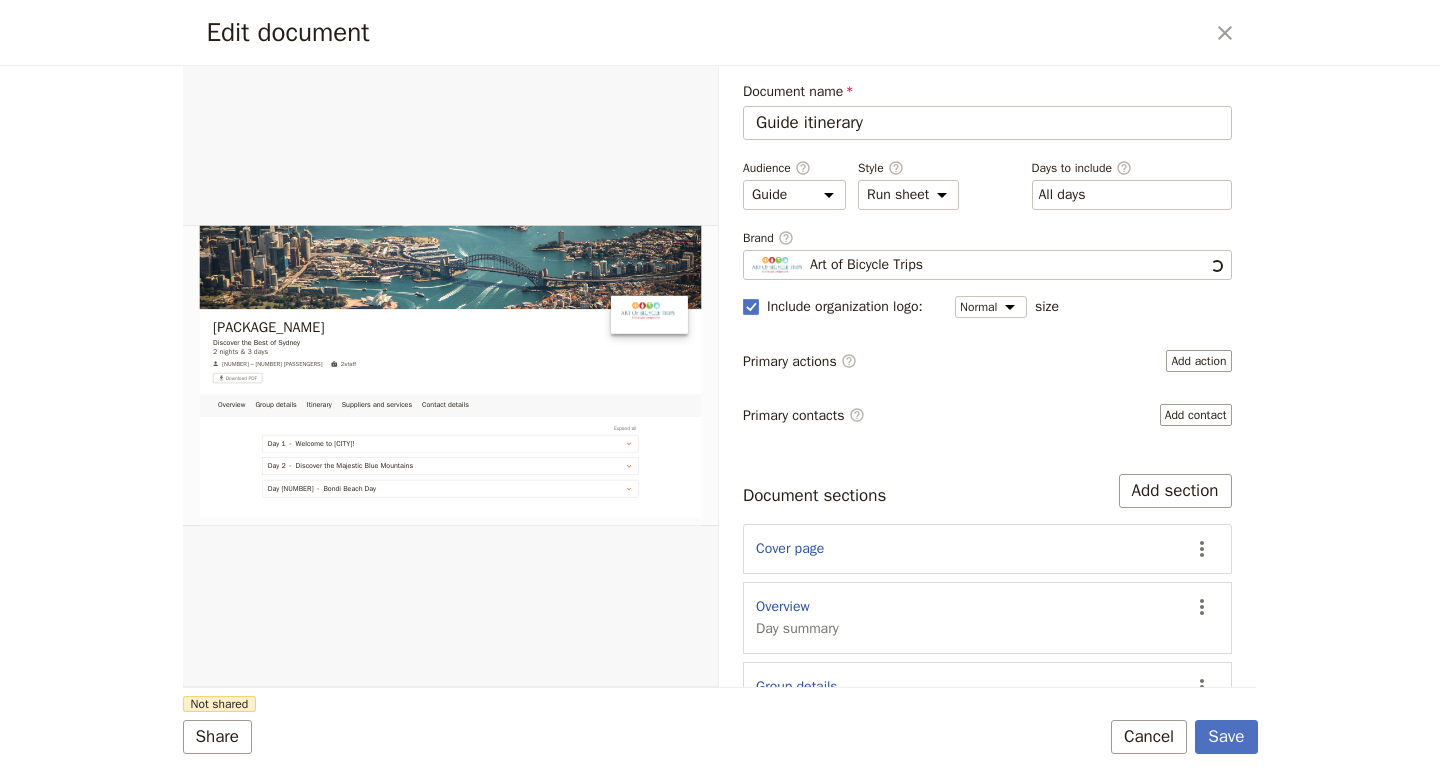 scroll, scrollTop: 0, scrollLeft: 0, axis: both 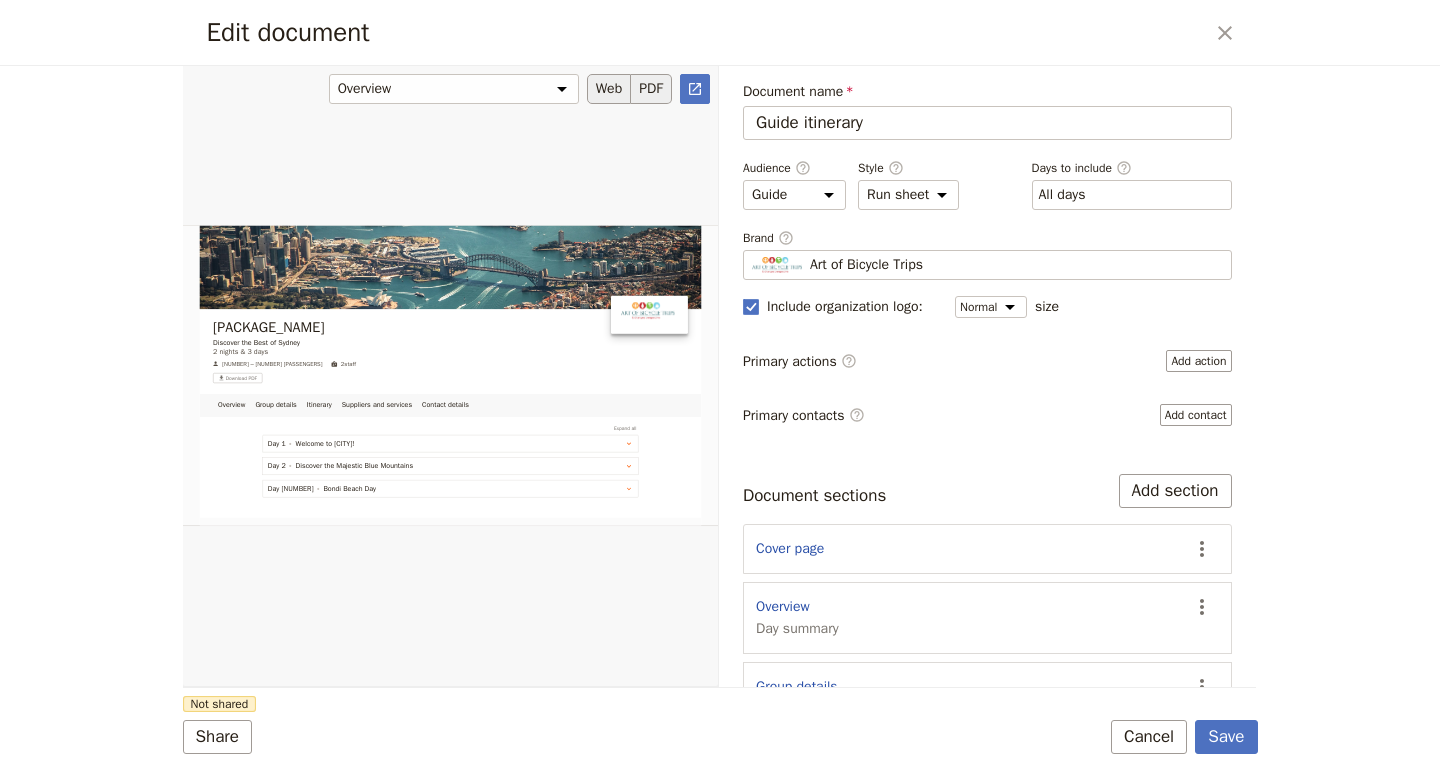 click on "PDF" at bounding box center [651, 89] 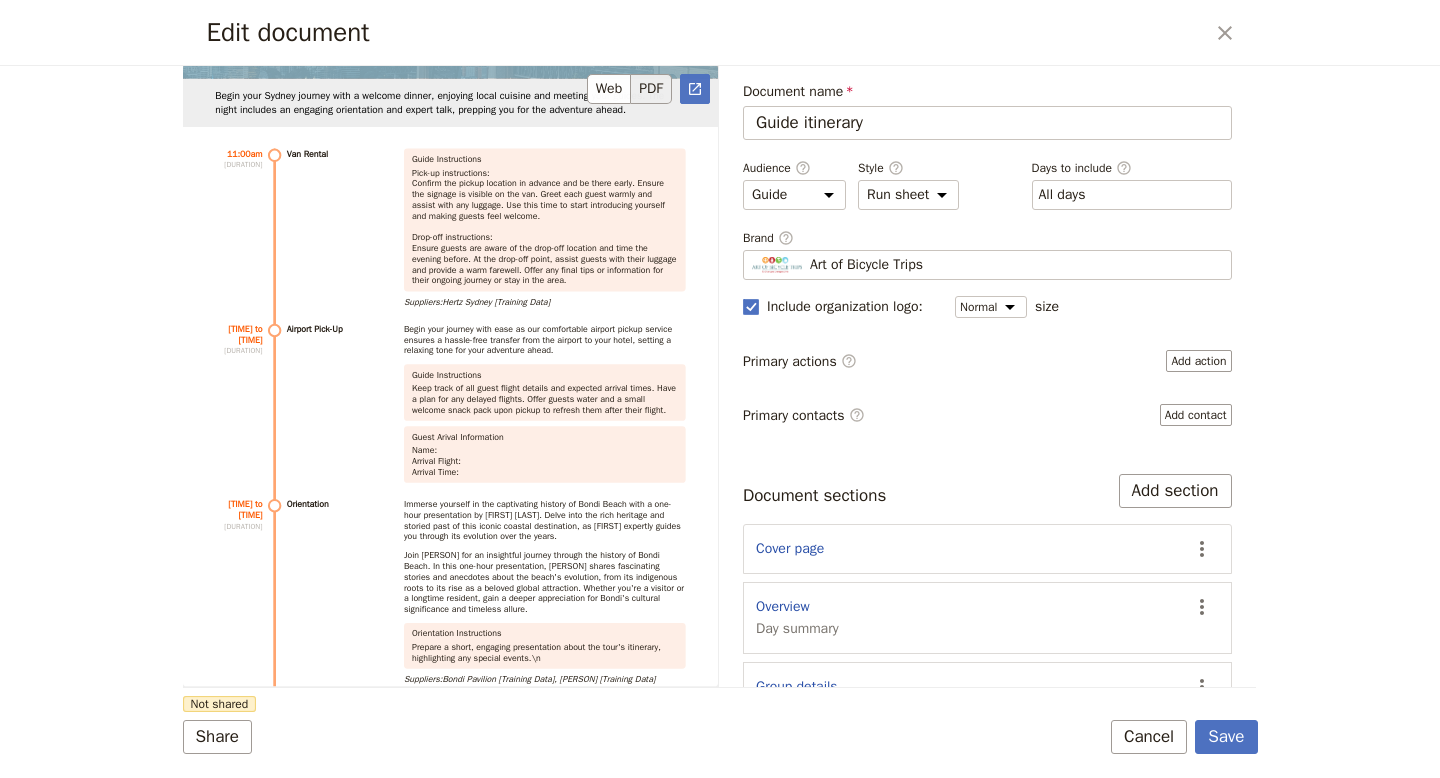 scroll, scrollTop: 3347, scrollLeft: 0, axis: vertical 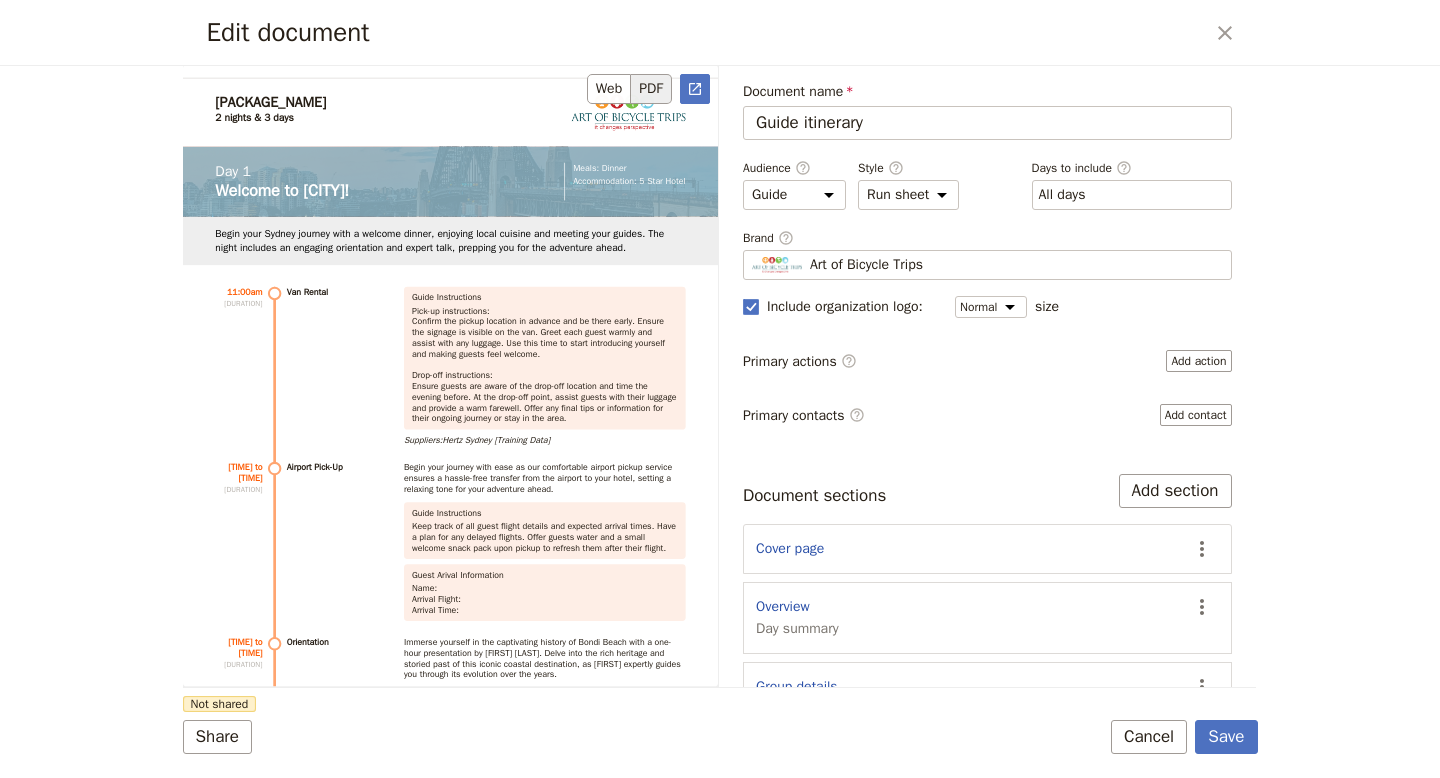click on "Meals:   Dinner Accommodation:   [RATING] Hotel" at bounding box center (624, 182) 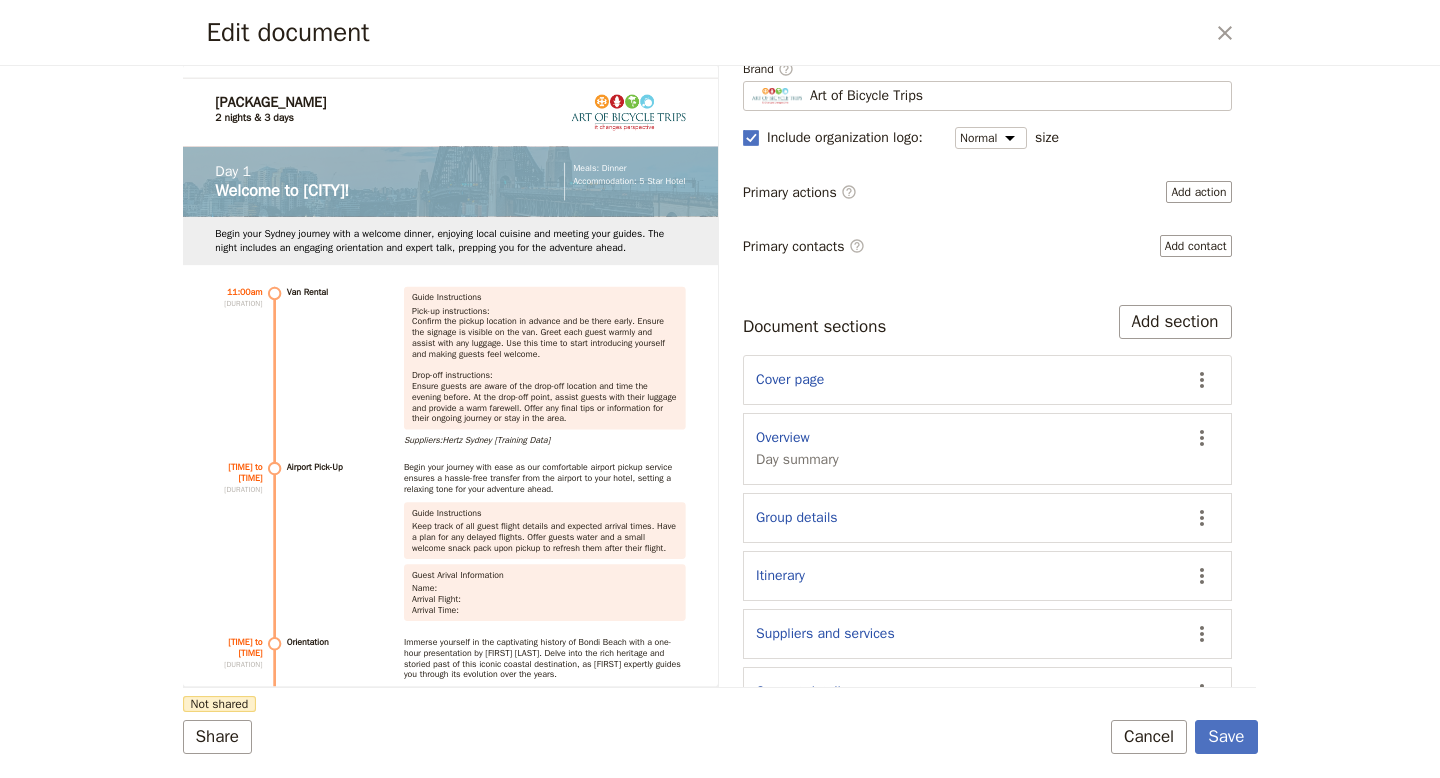 scroll, scrollTop: 211, scrollLeft: 0, axis: vertical 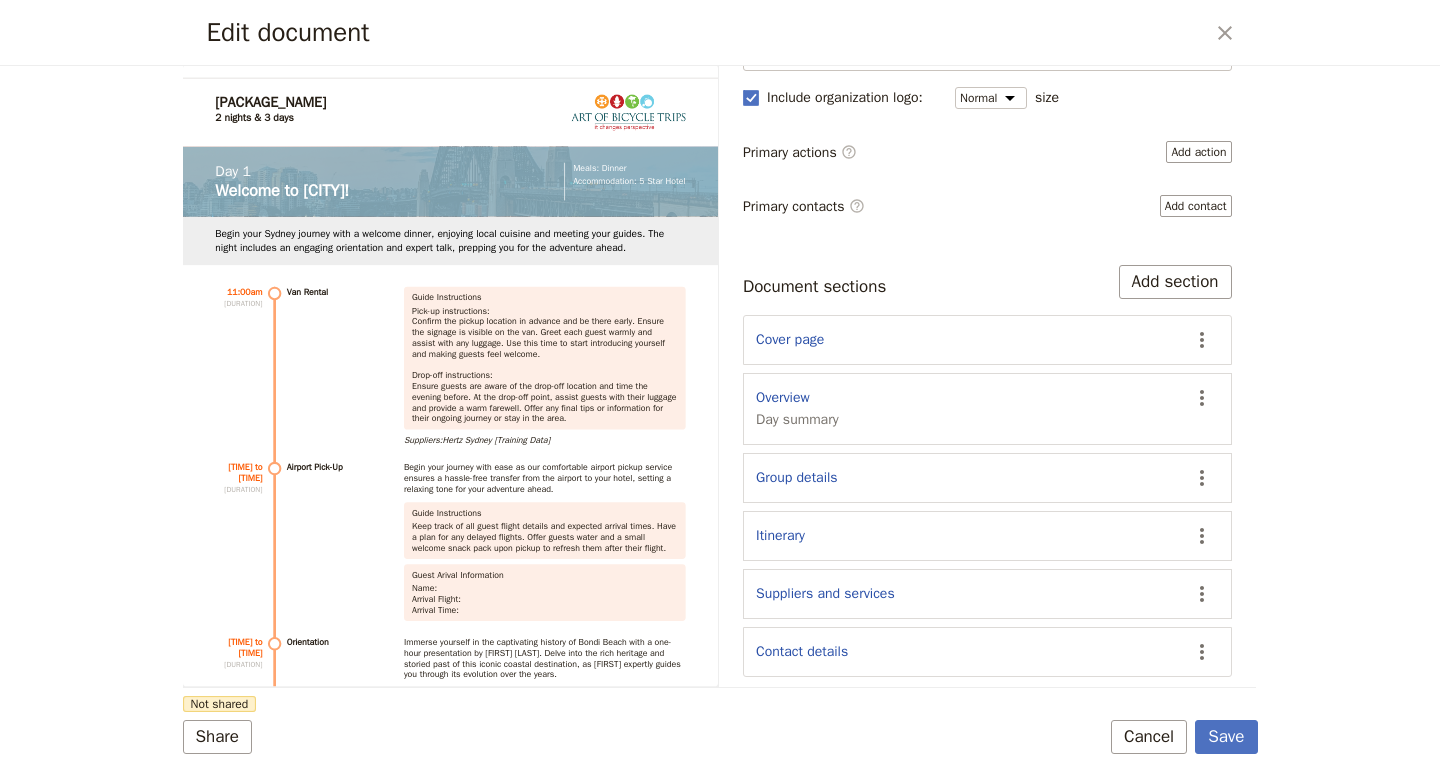 click on "Itinerary ​" at bounding box center (987, 536) 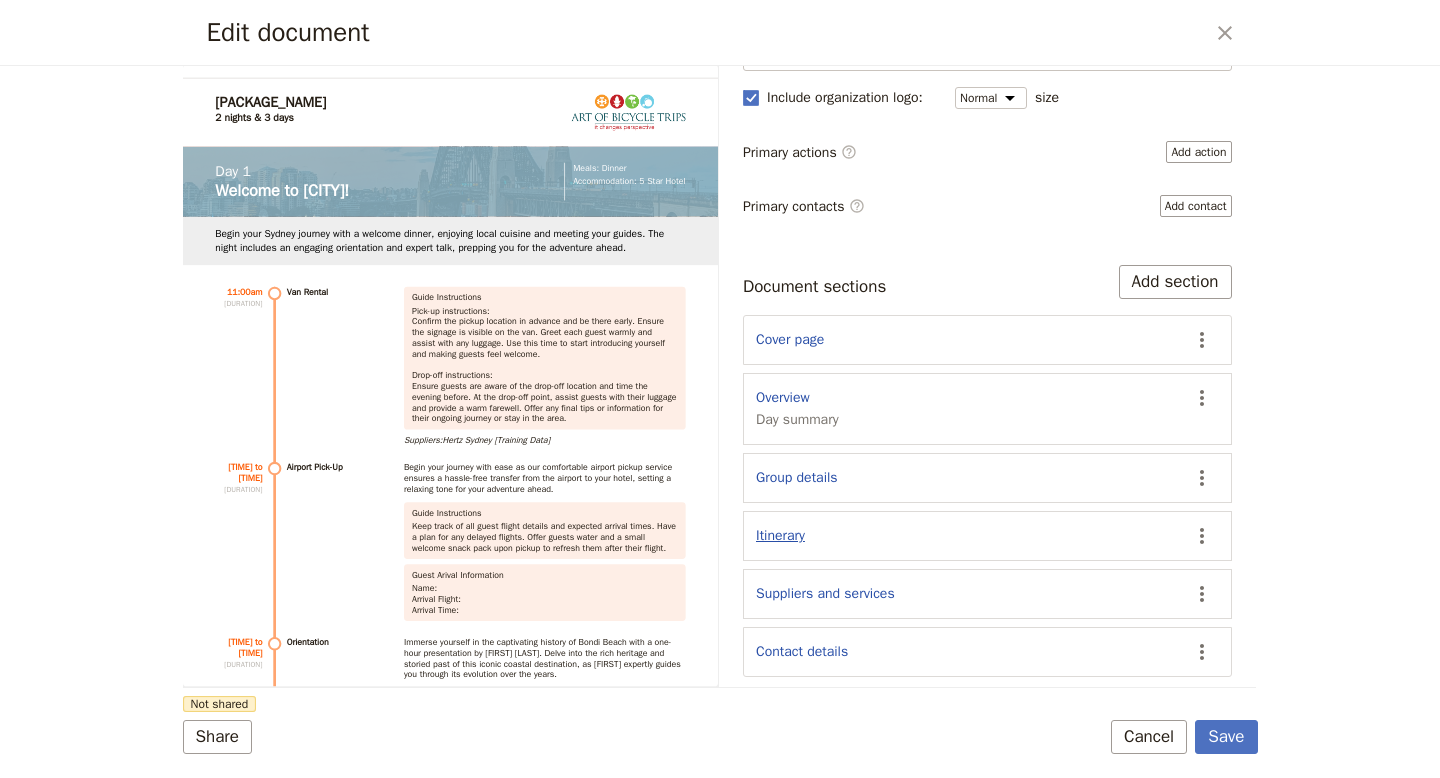 click on "Itinerary" at bounding box center [780, 536] 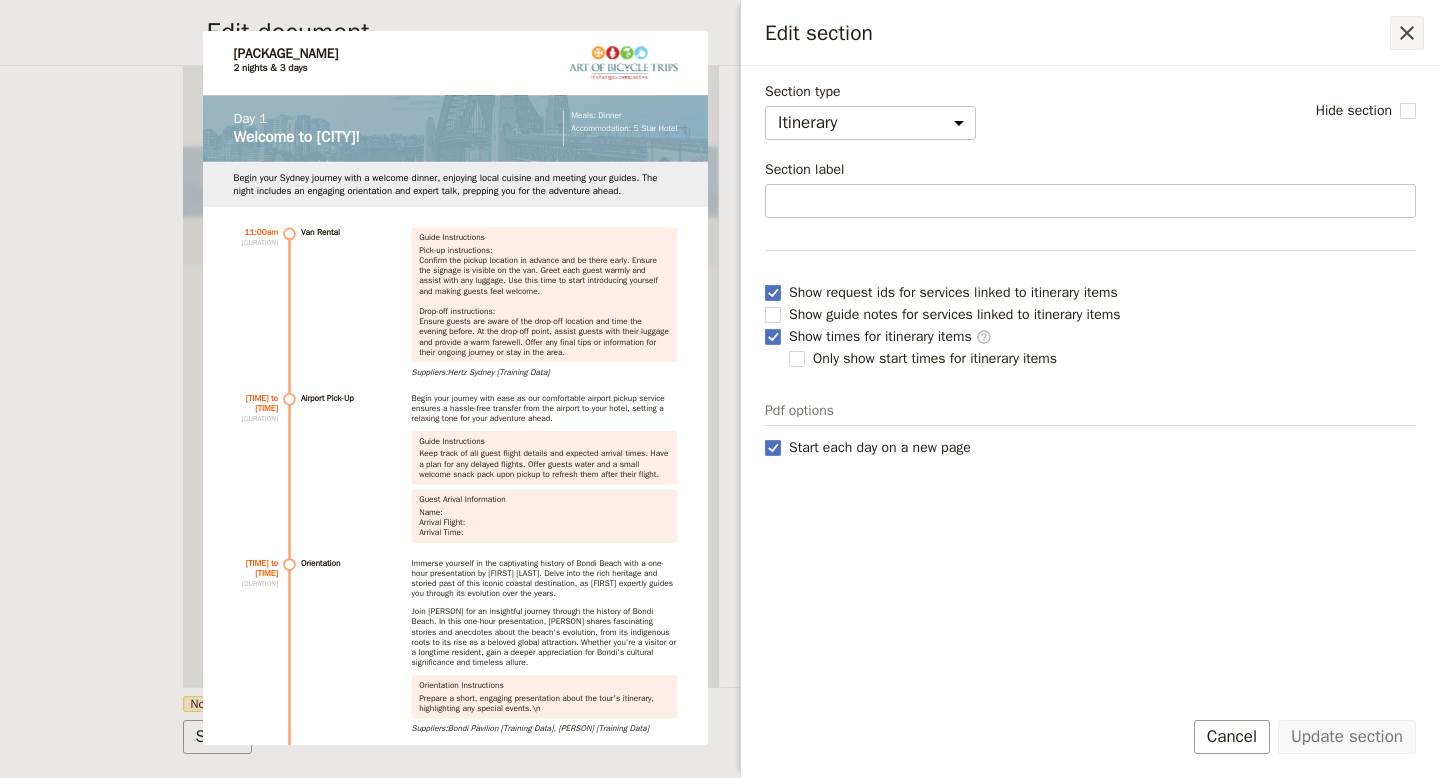 click 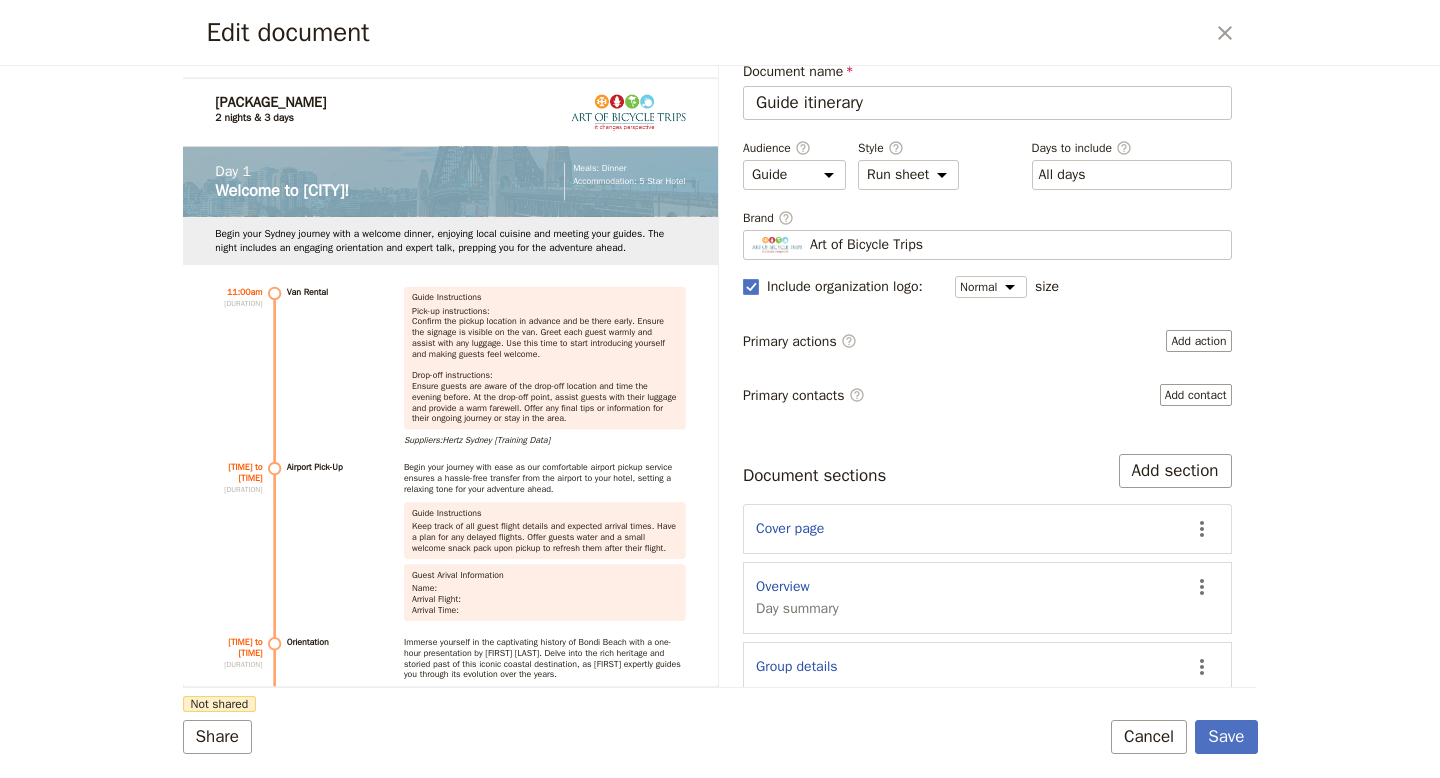 scroll, scrollTop: 0, scrollLeft: 0, axis: both 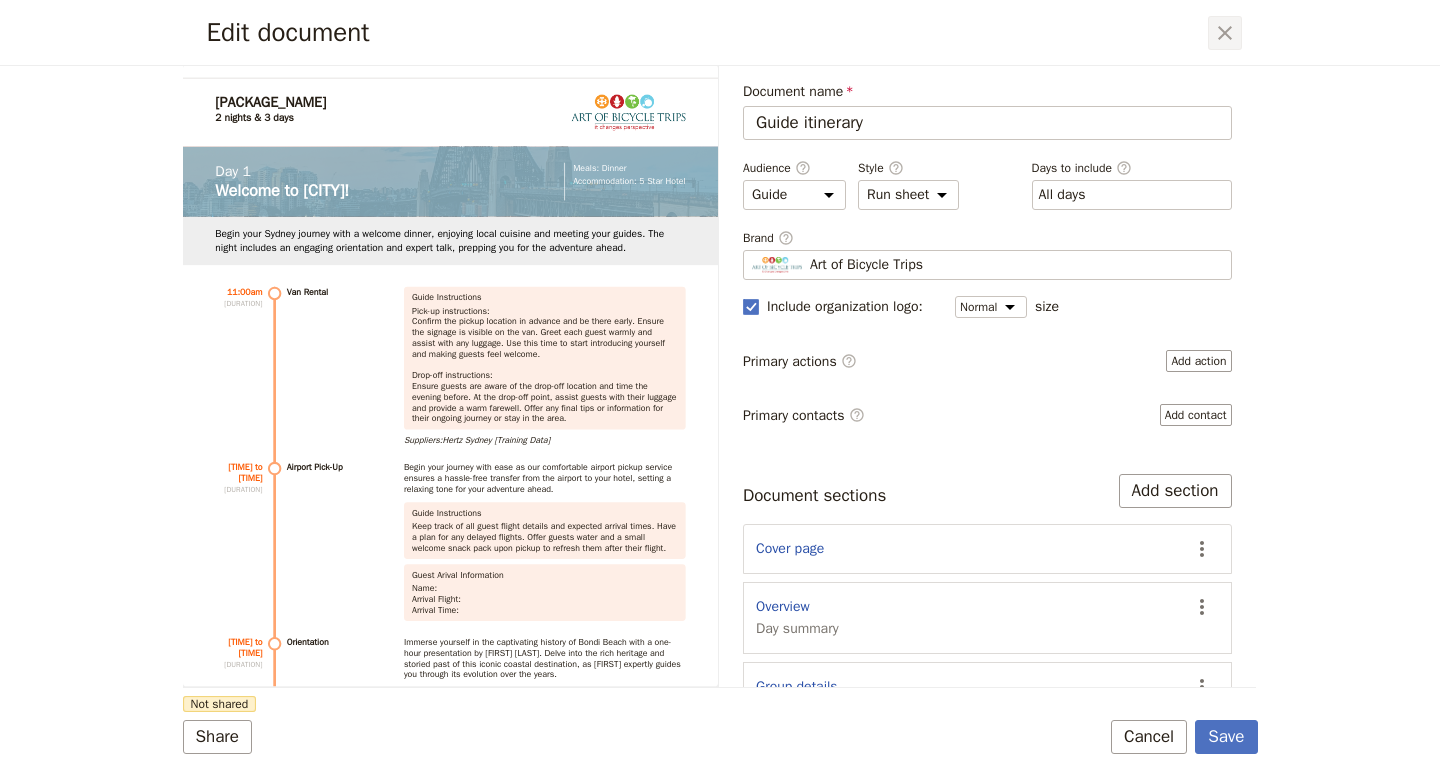 click 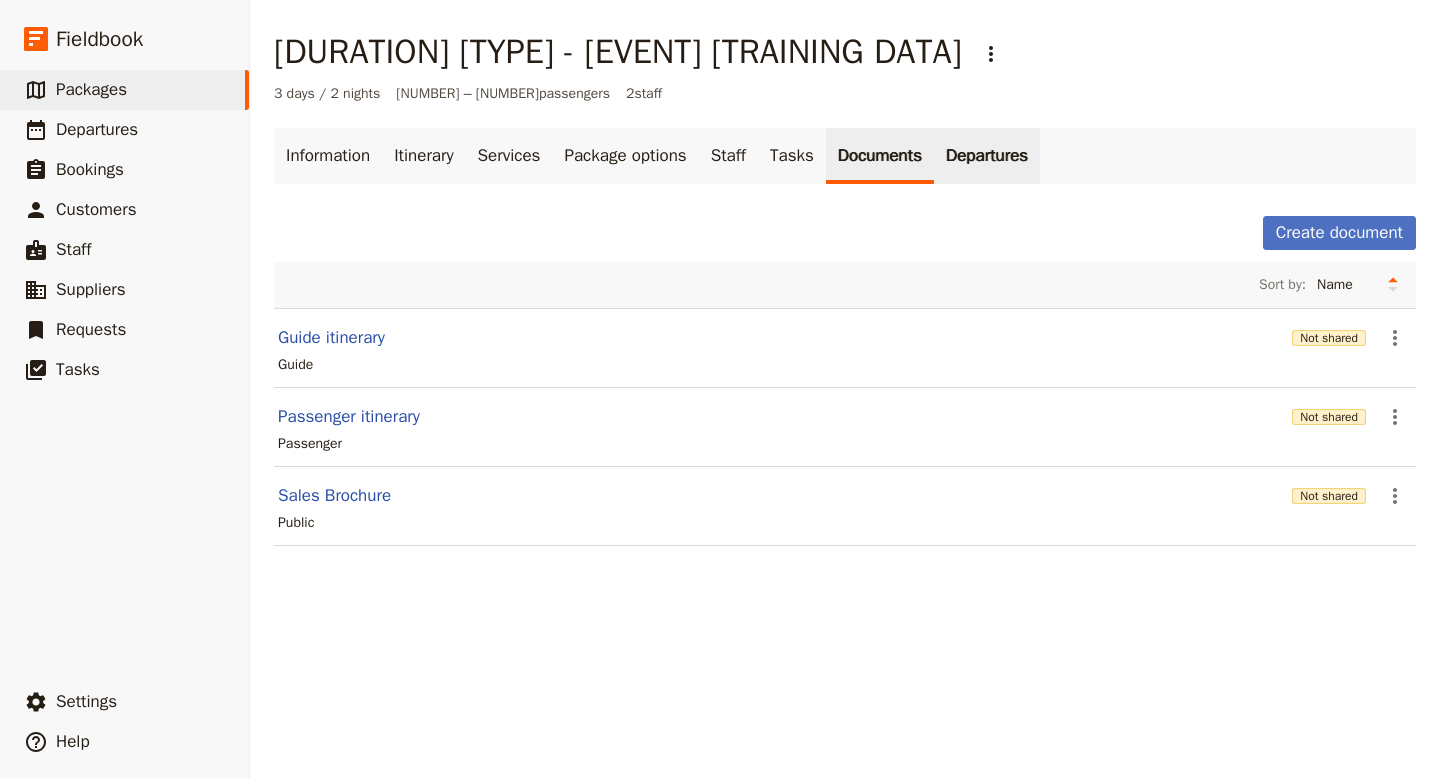 click on "Departures" at bounding box center (987, 156) 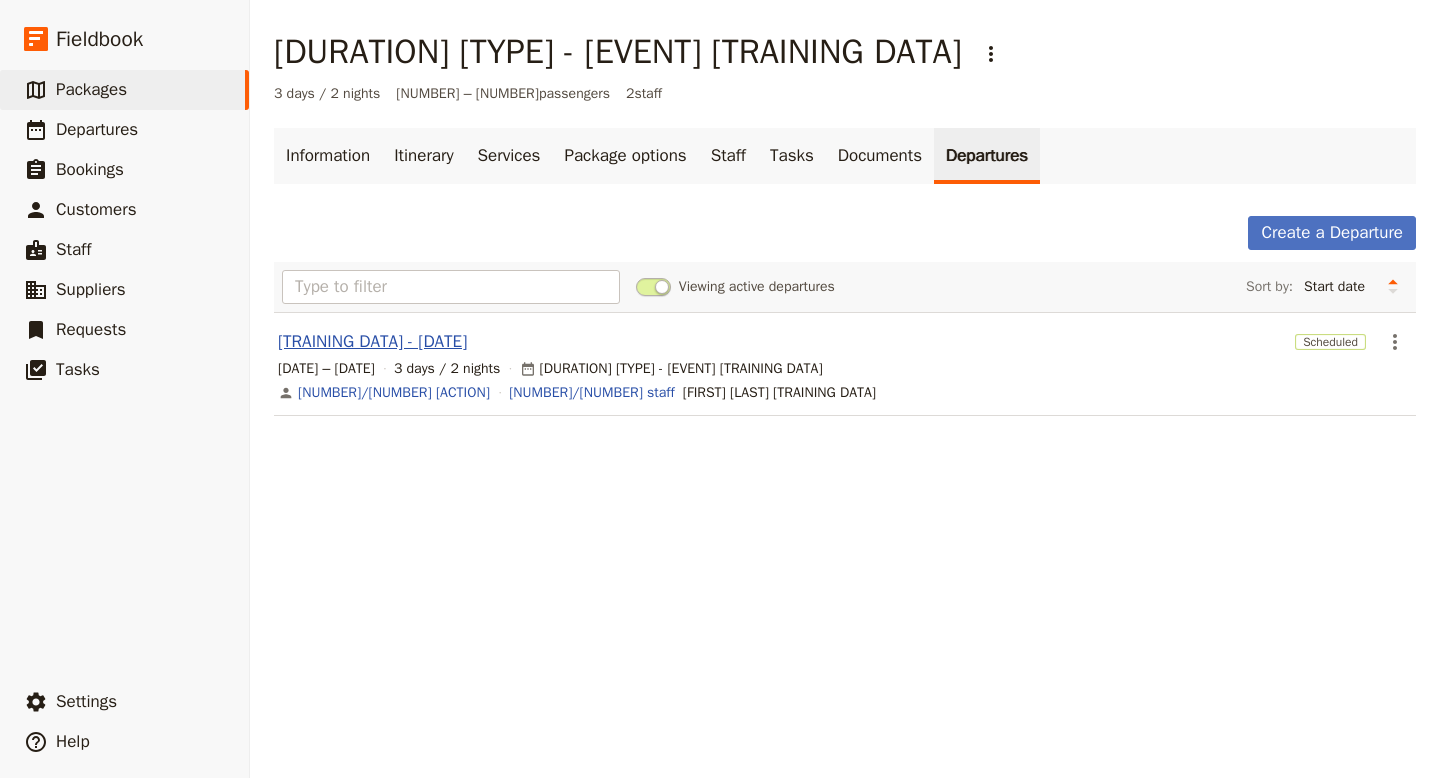 click on "[TRAINING DATA] - [DATE]" at bounding box center (372, 342) 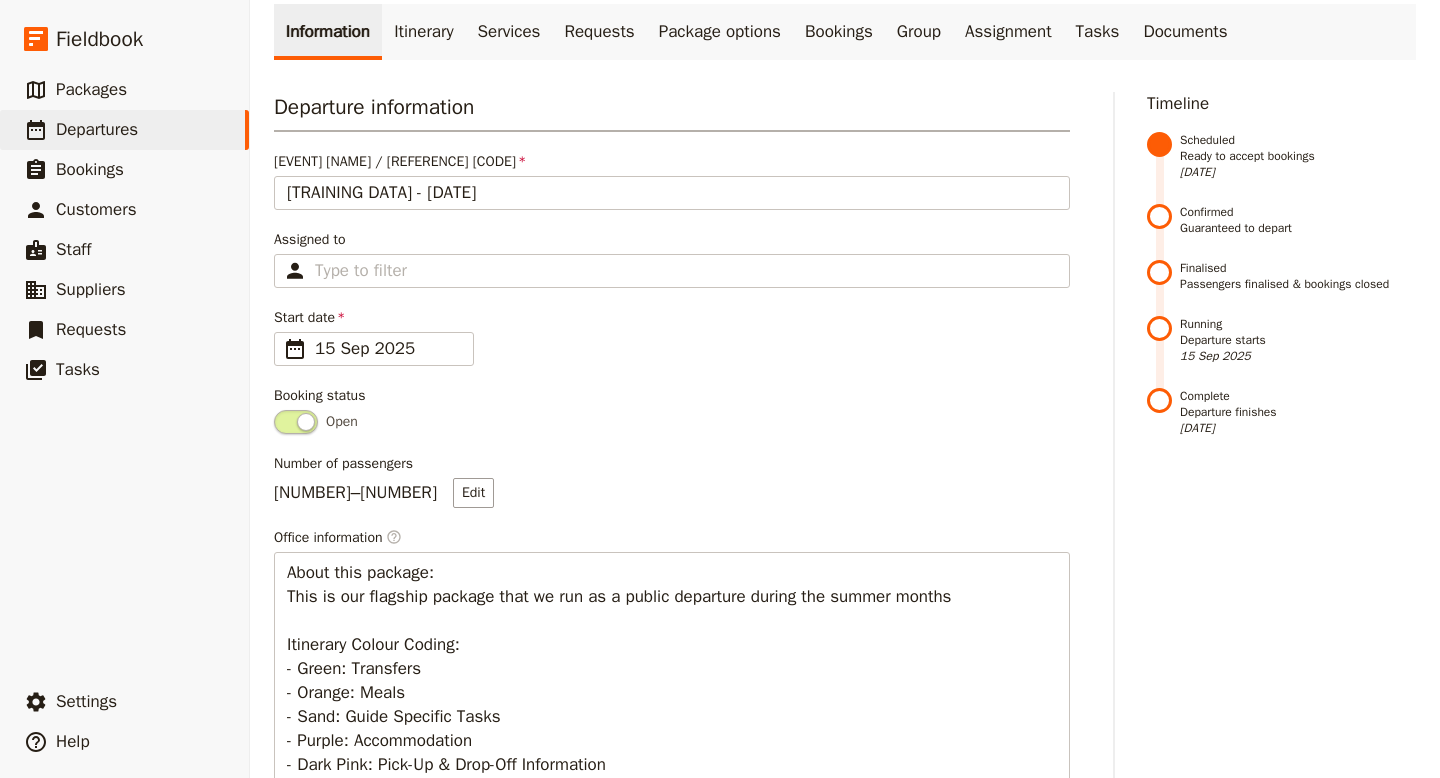 scroll, scrollTop: 127, scrollLeft: 0, axis: vertical 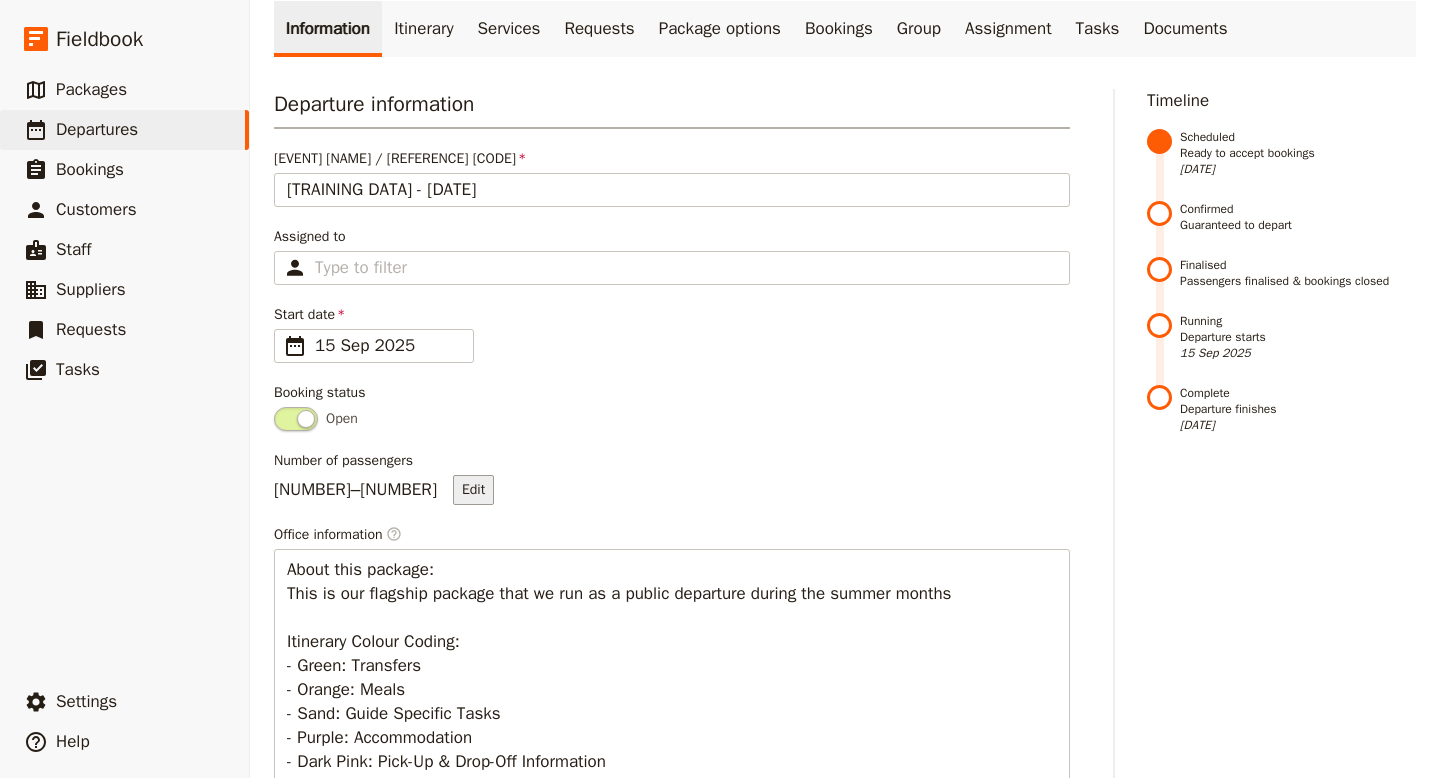 click on "Edit" at bounding box center (473, 490) 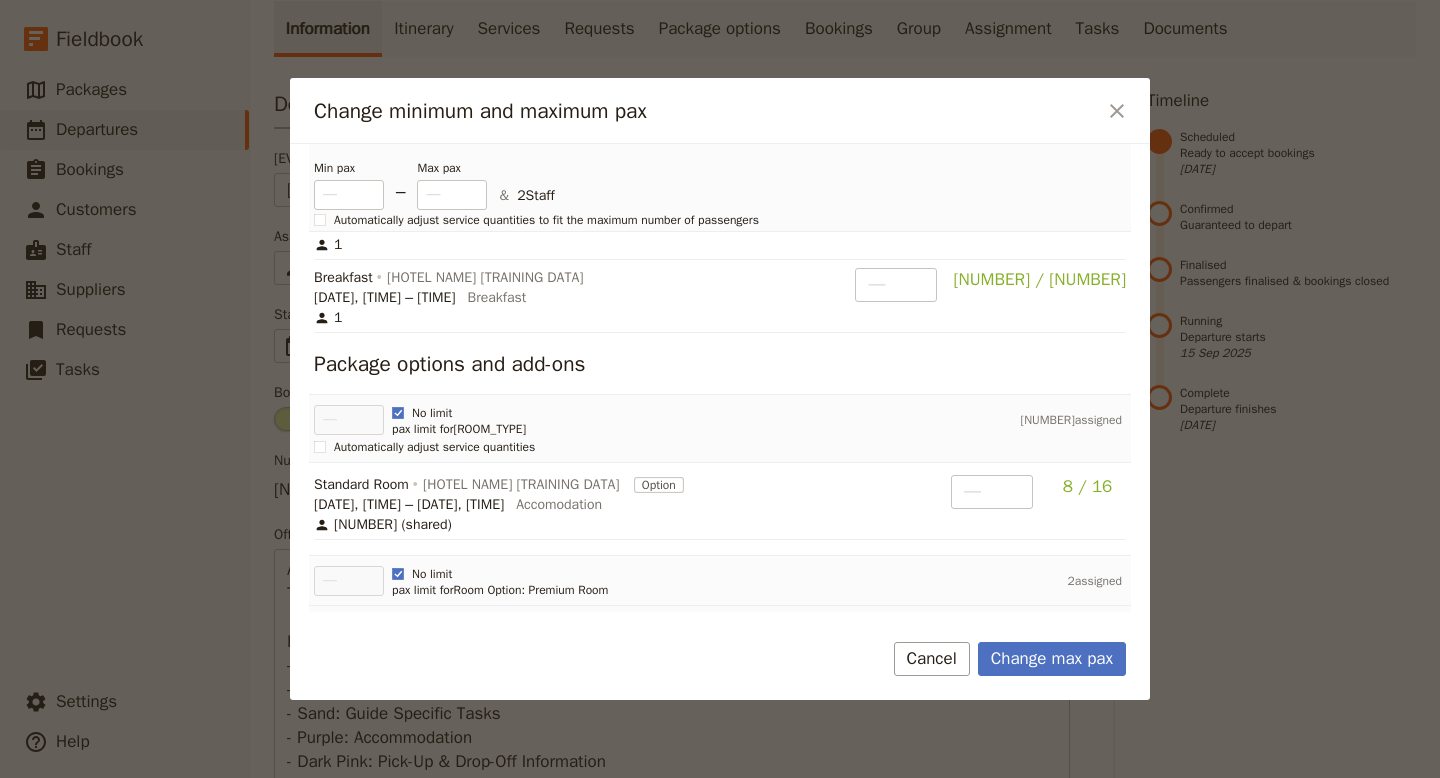 scroll, scrollTop: 432, scrollLeft: 0, axis: vertical 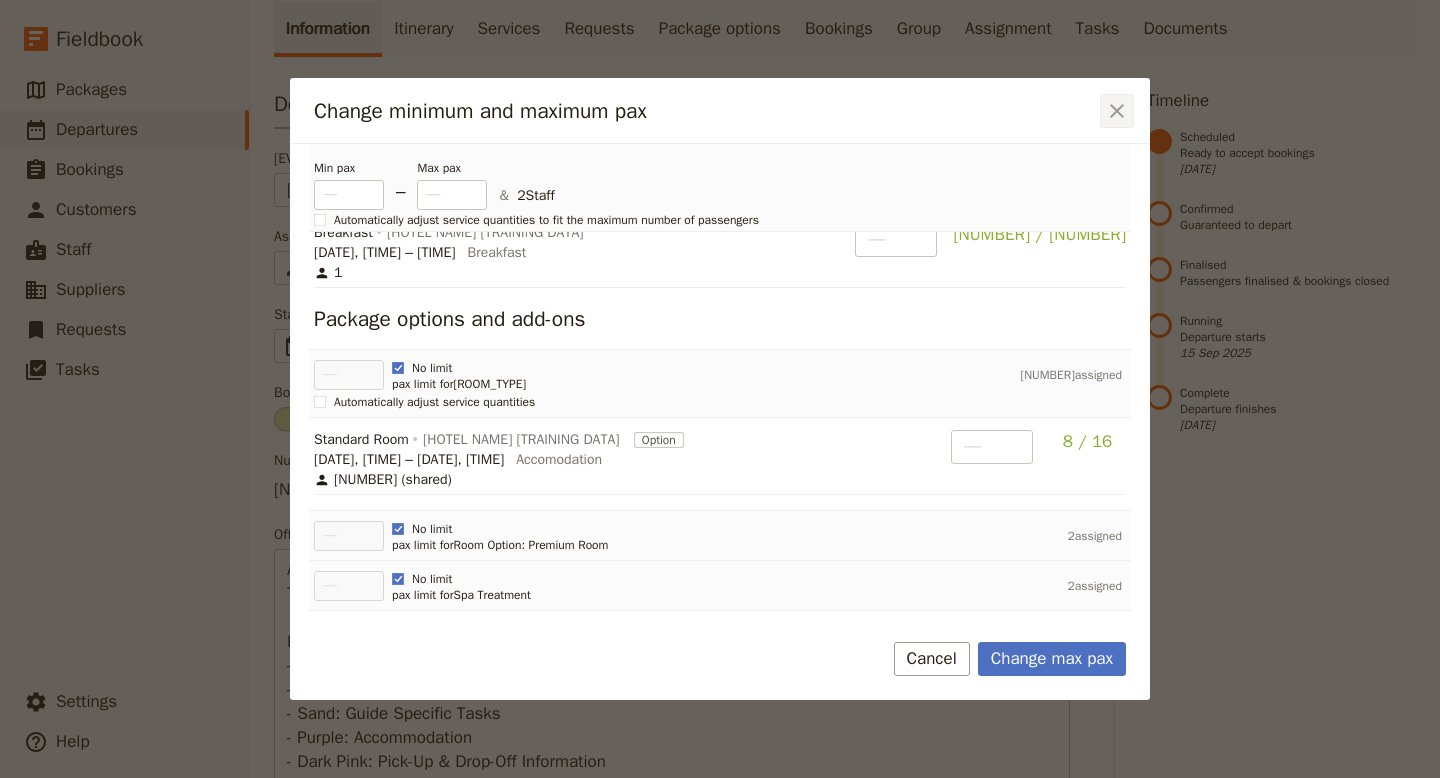 click 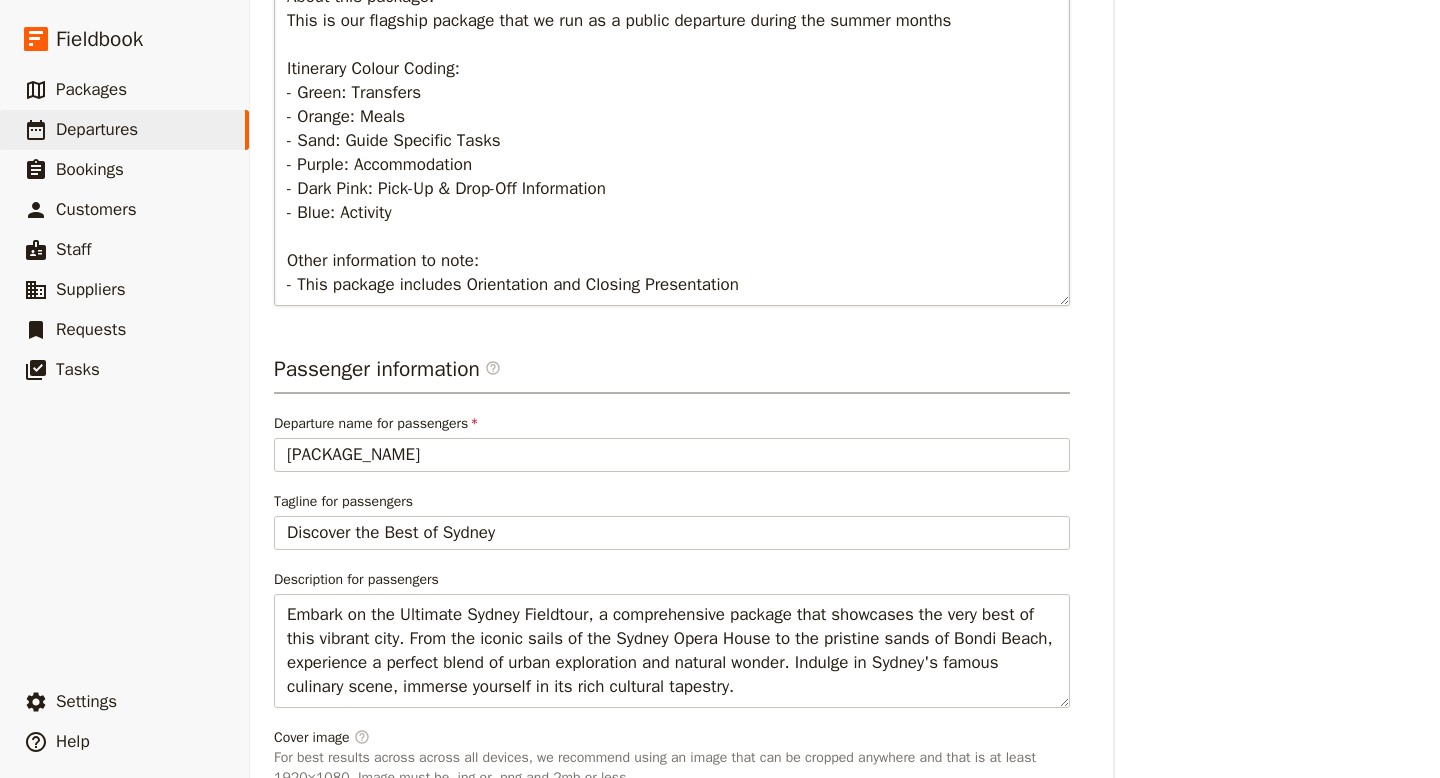 scroll, scrollTop: 0, scrollLeft: 0, axis: both 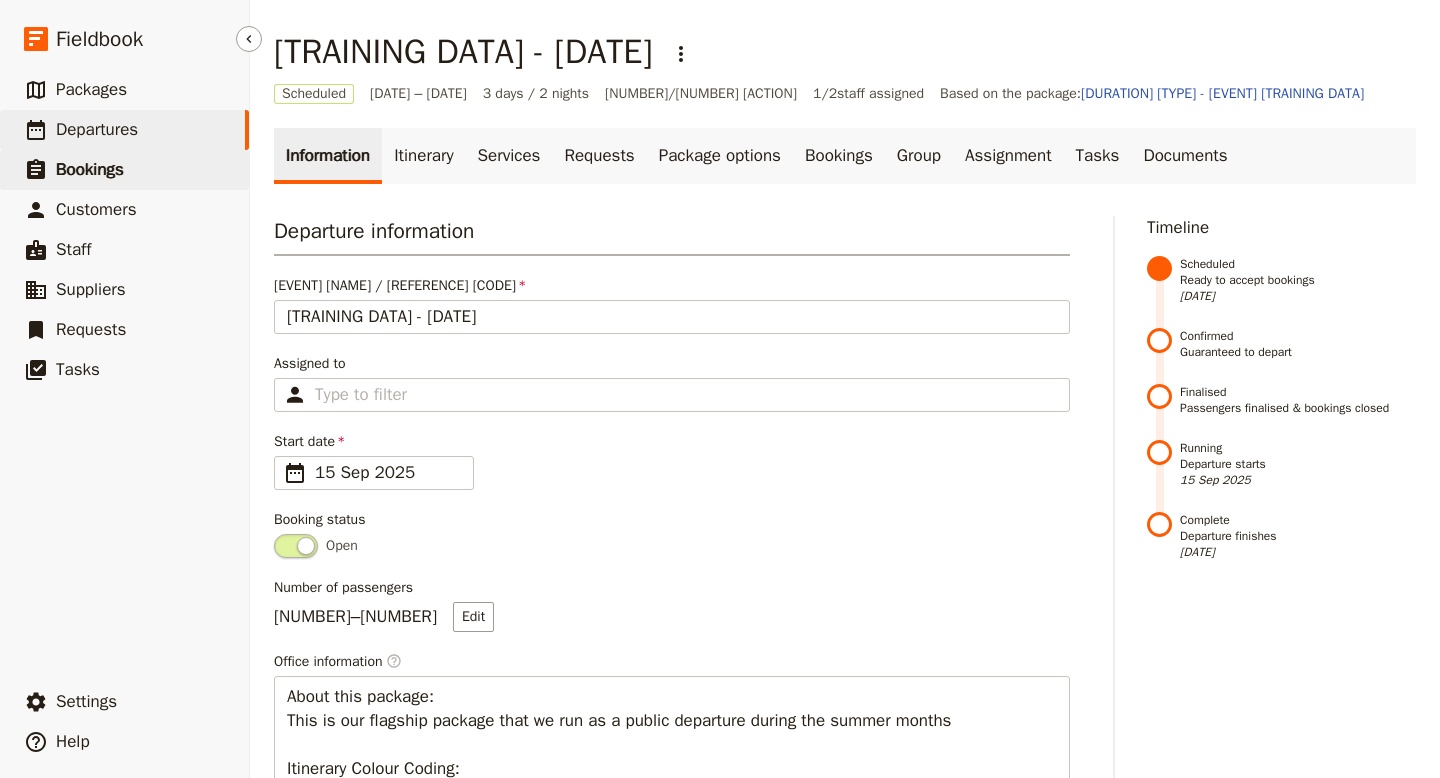 click on "Bookings" at bounding box center [90, 169] 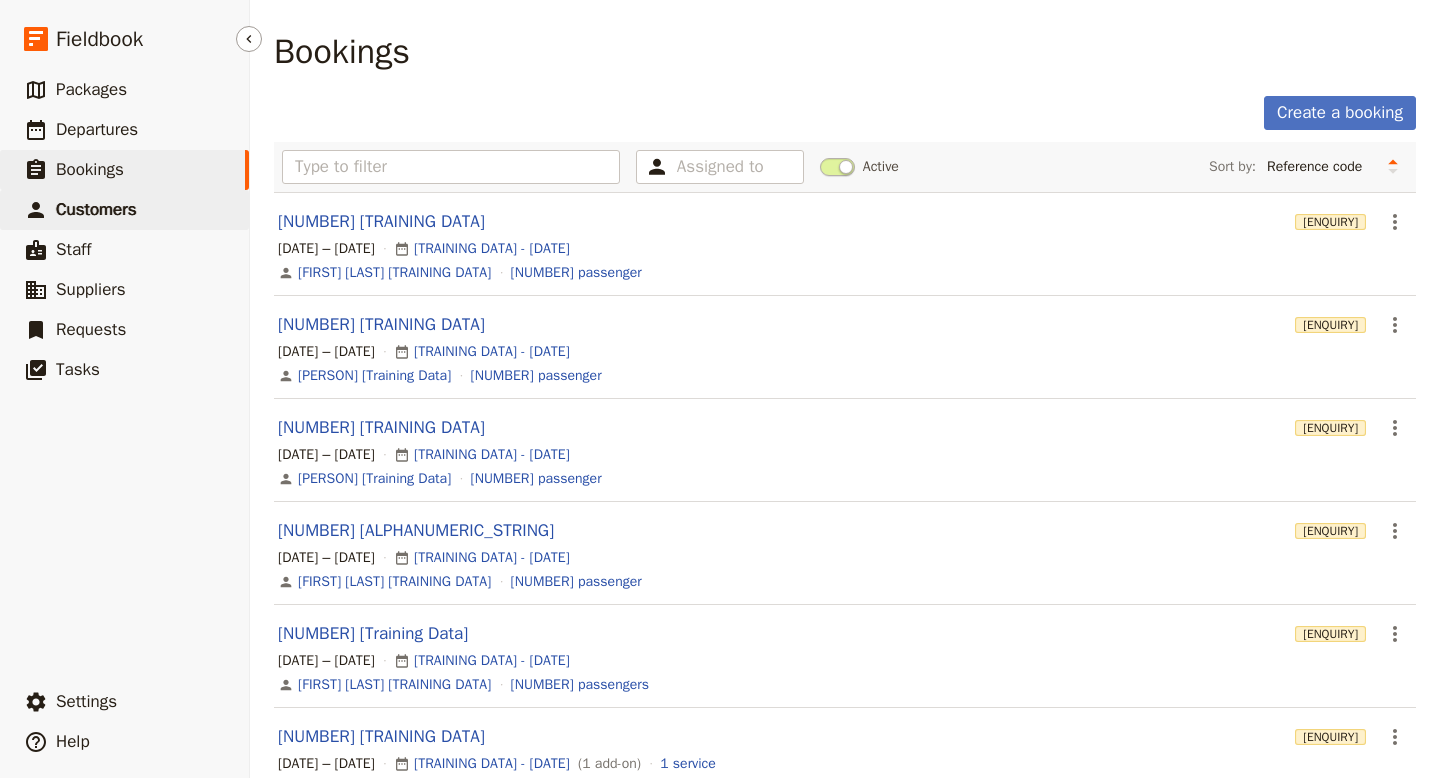 click on "Customers" at bounding box center (96, 209) 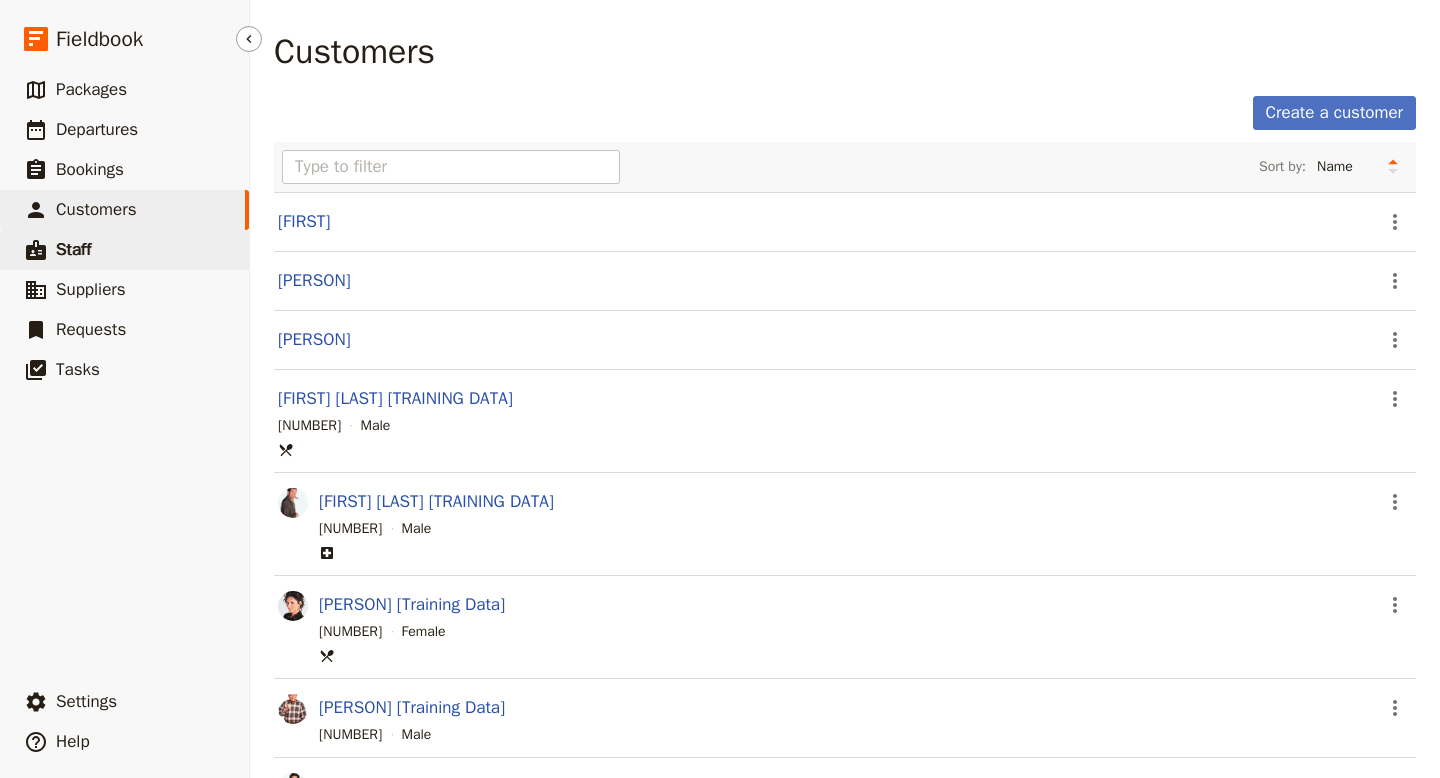 click on "Staff" at bounding box center [73, 249] 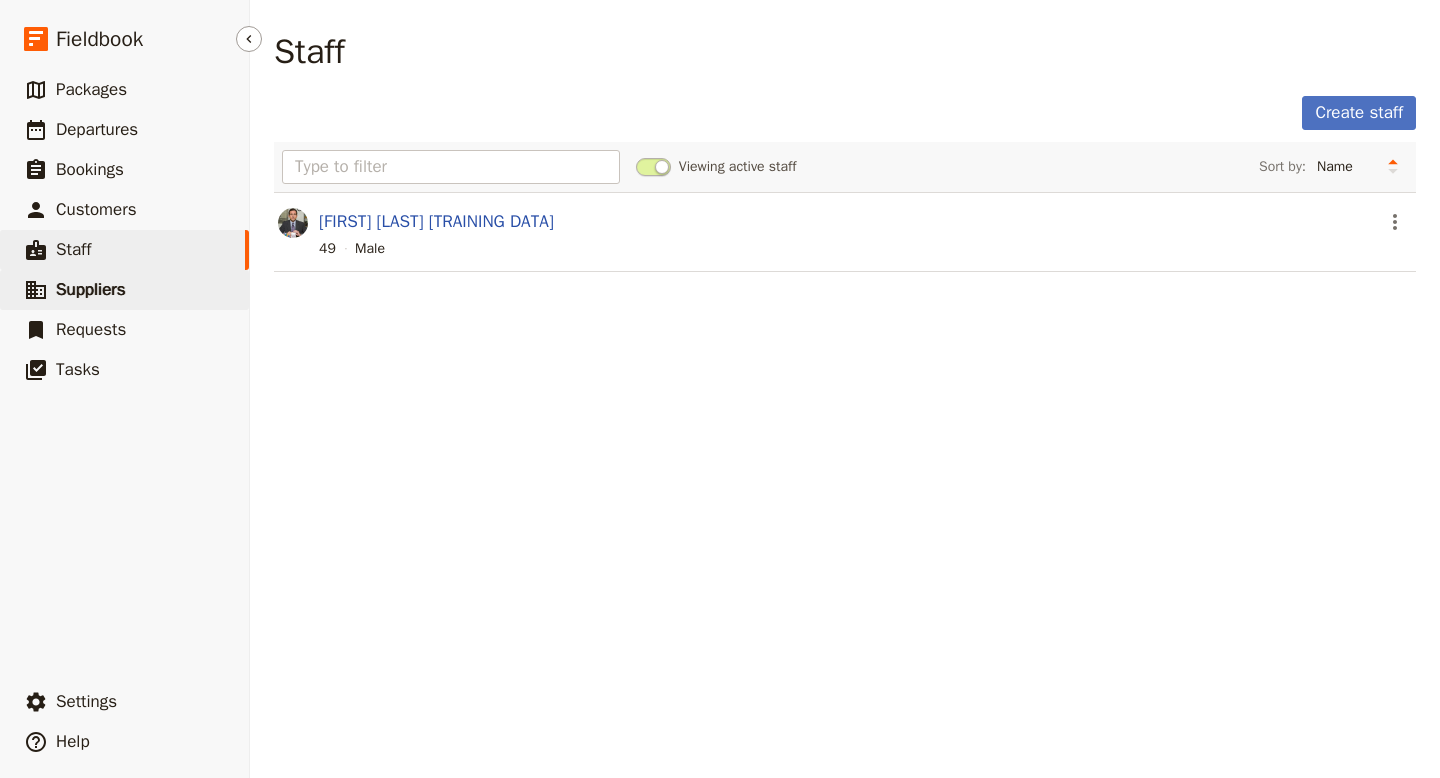 click on "Suppliers" at bounding box center [91, 289] 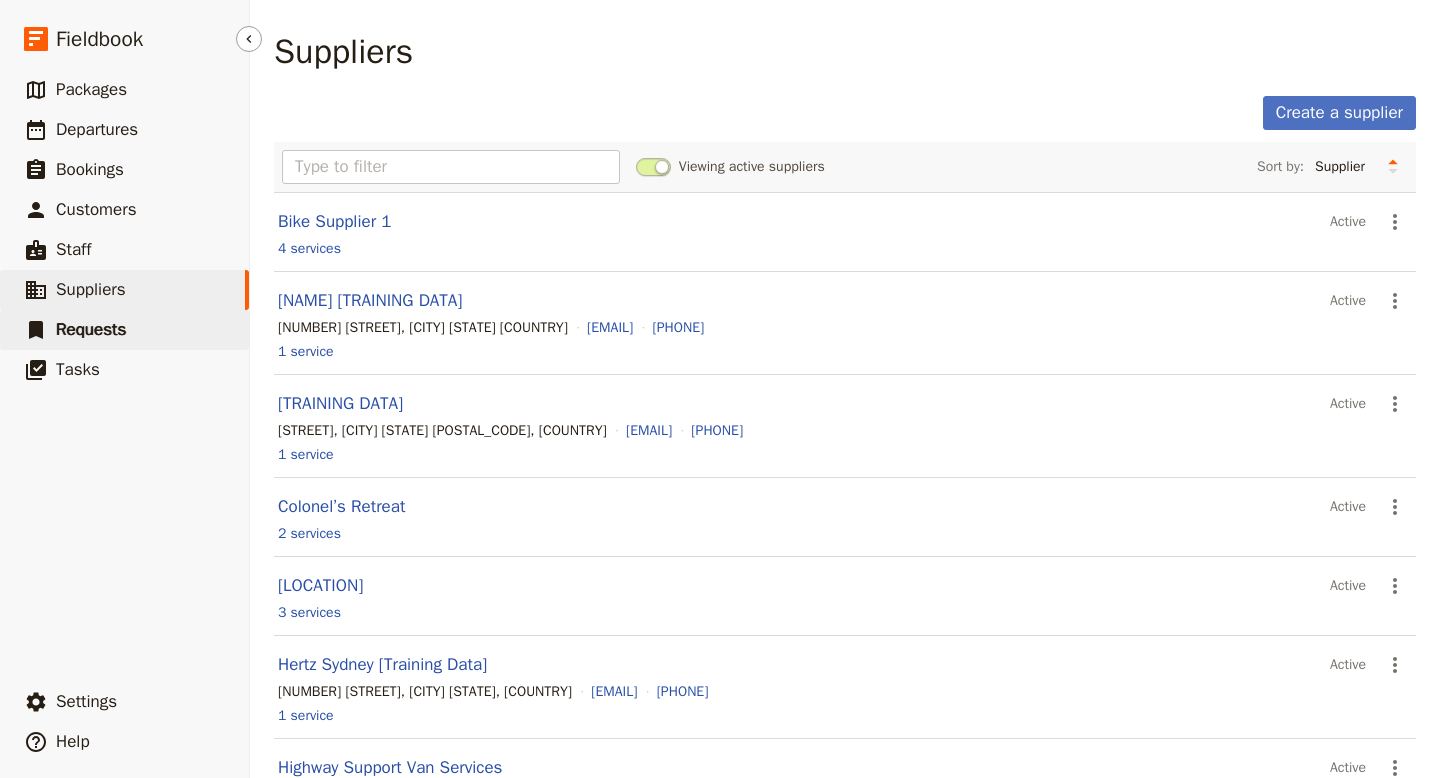 click on "Requests" at bounding box center (91, 329) 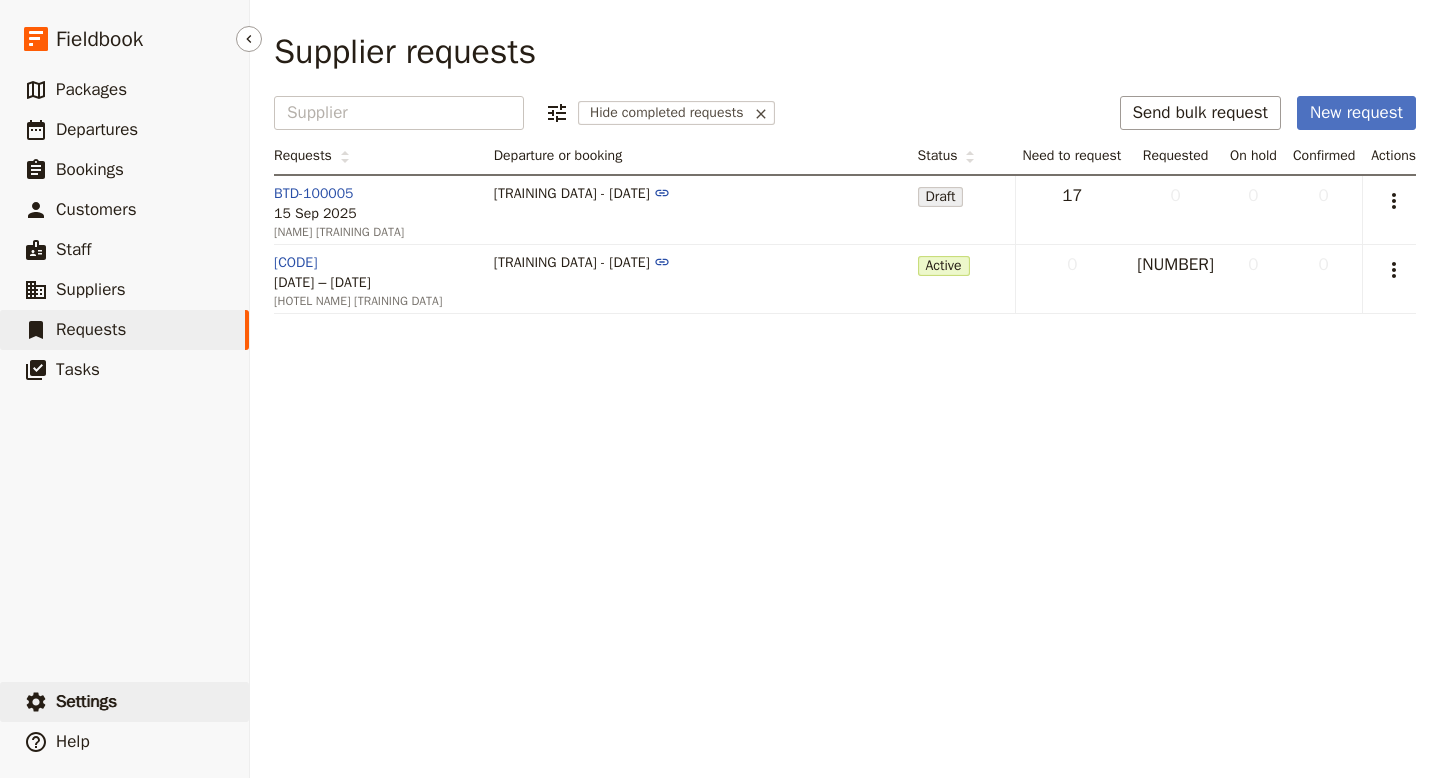 click on "Settings" at bounding box center (86, 701) 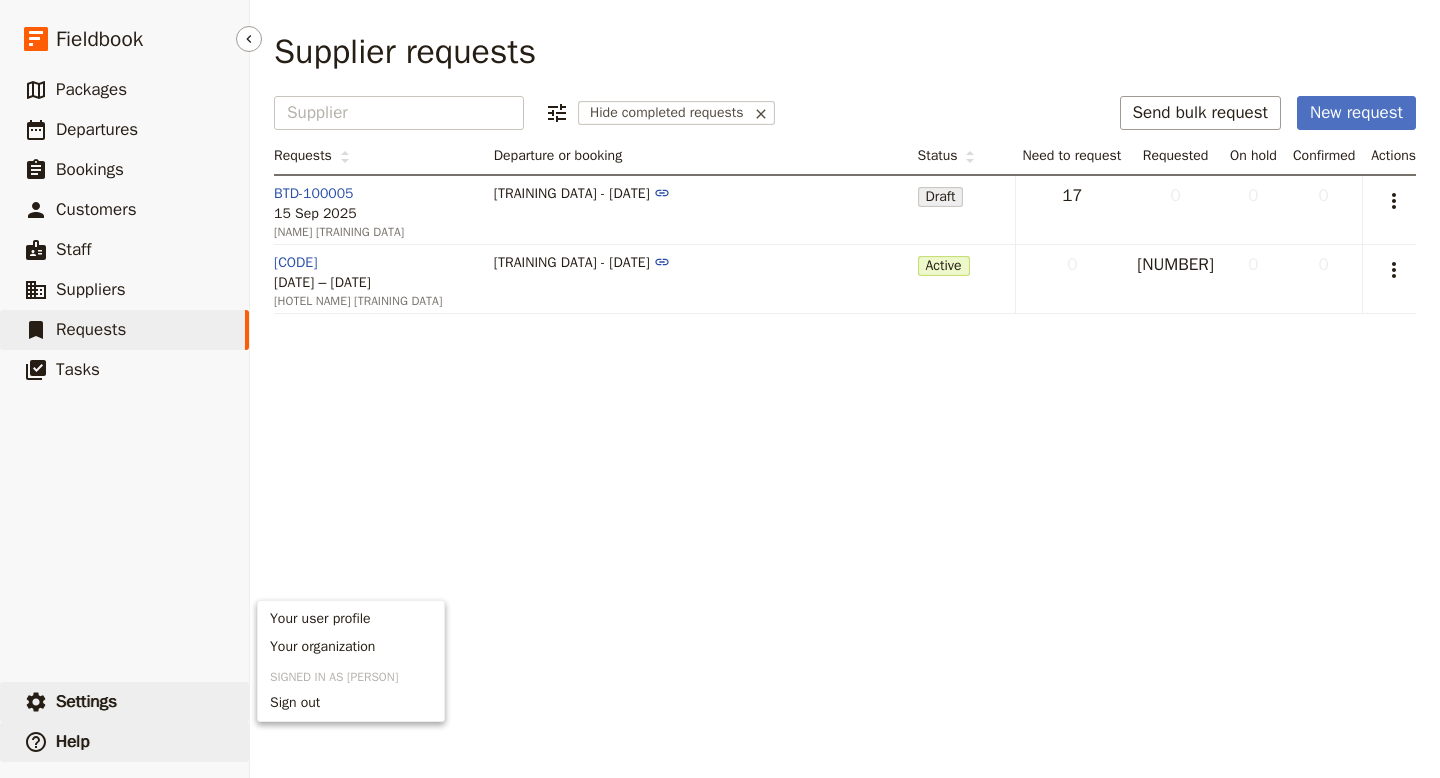 click on "Help" at bounding box center (73, 741) 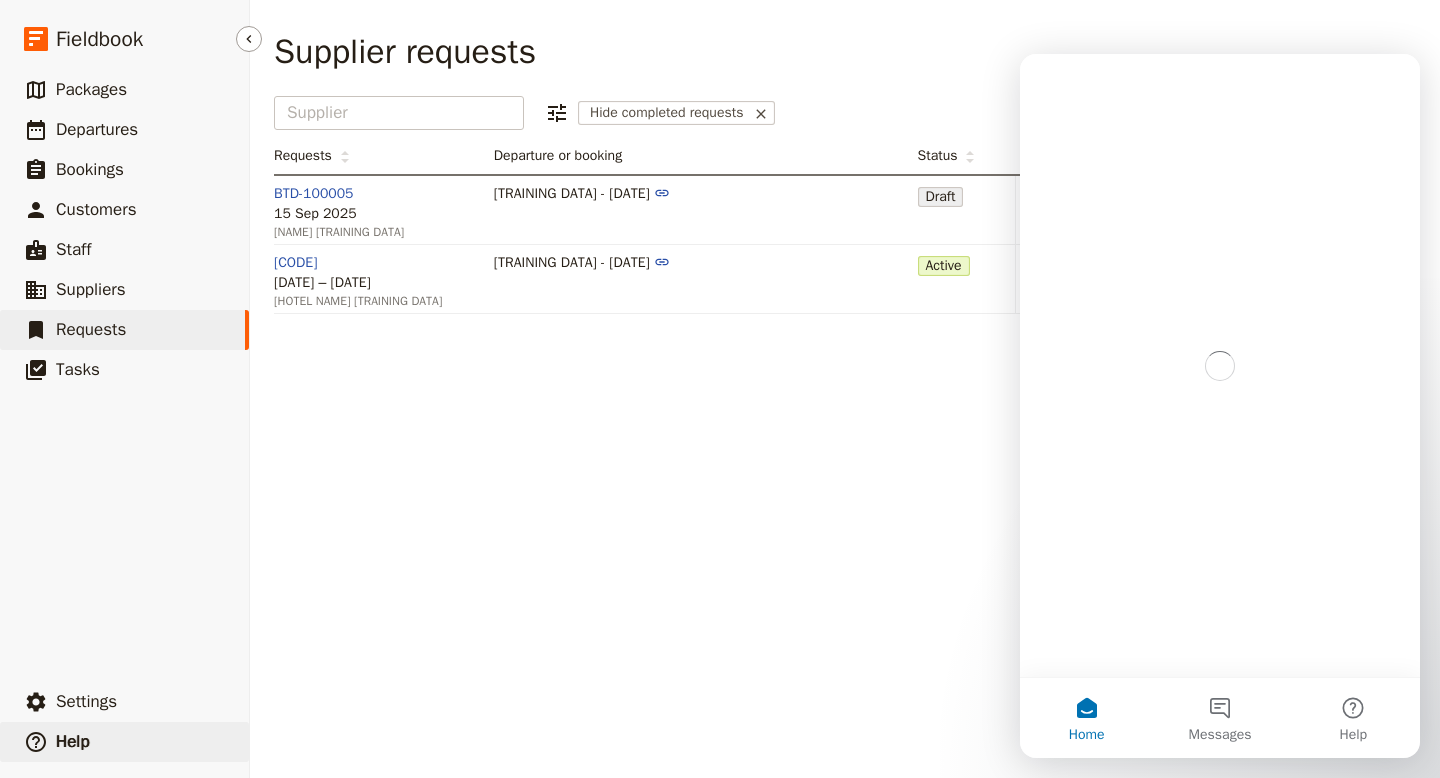 scroll, scrollTop: 0, scrollLeft: 0, axis: both 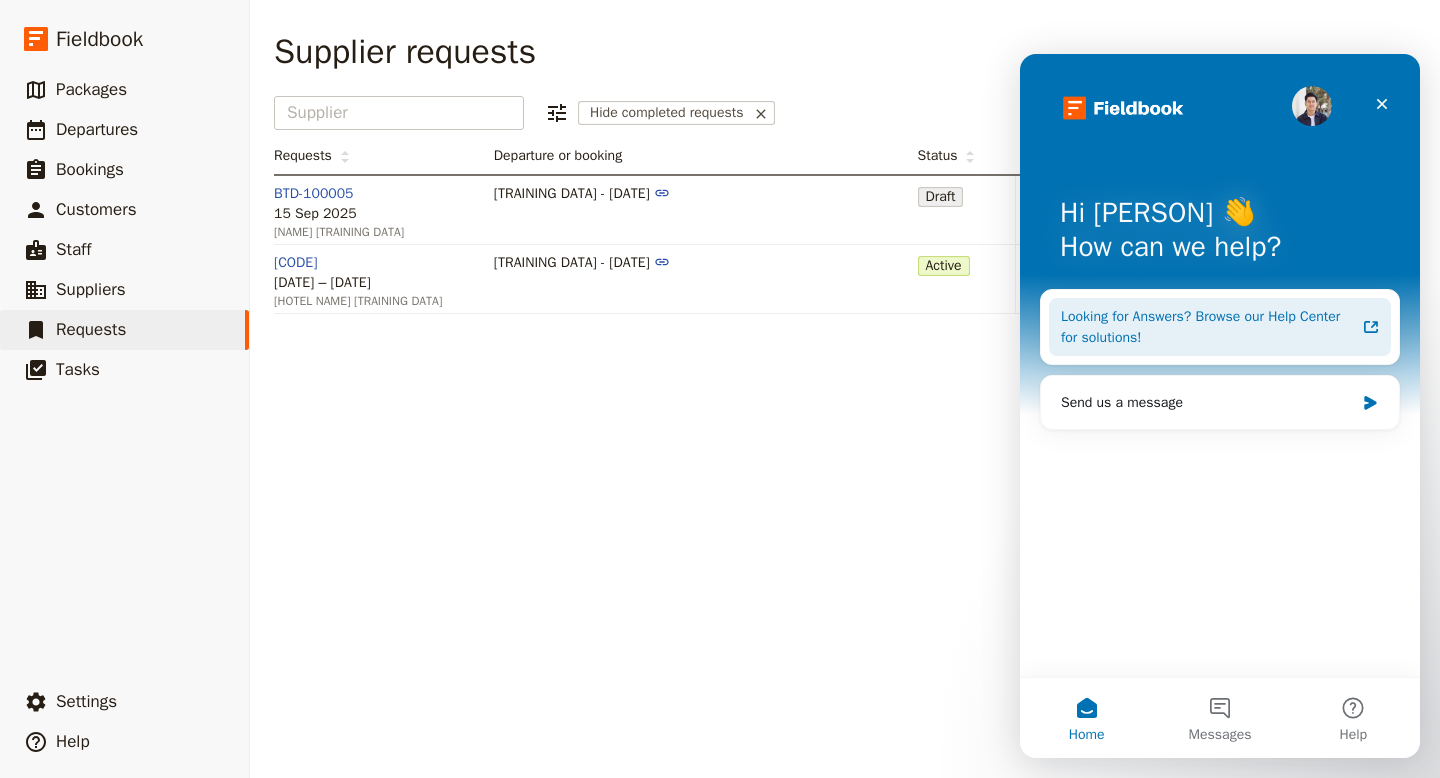 click 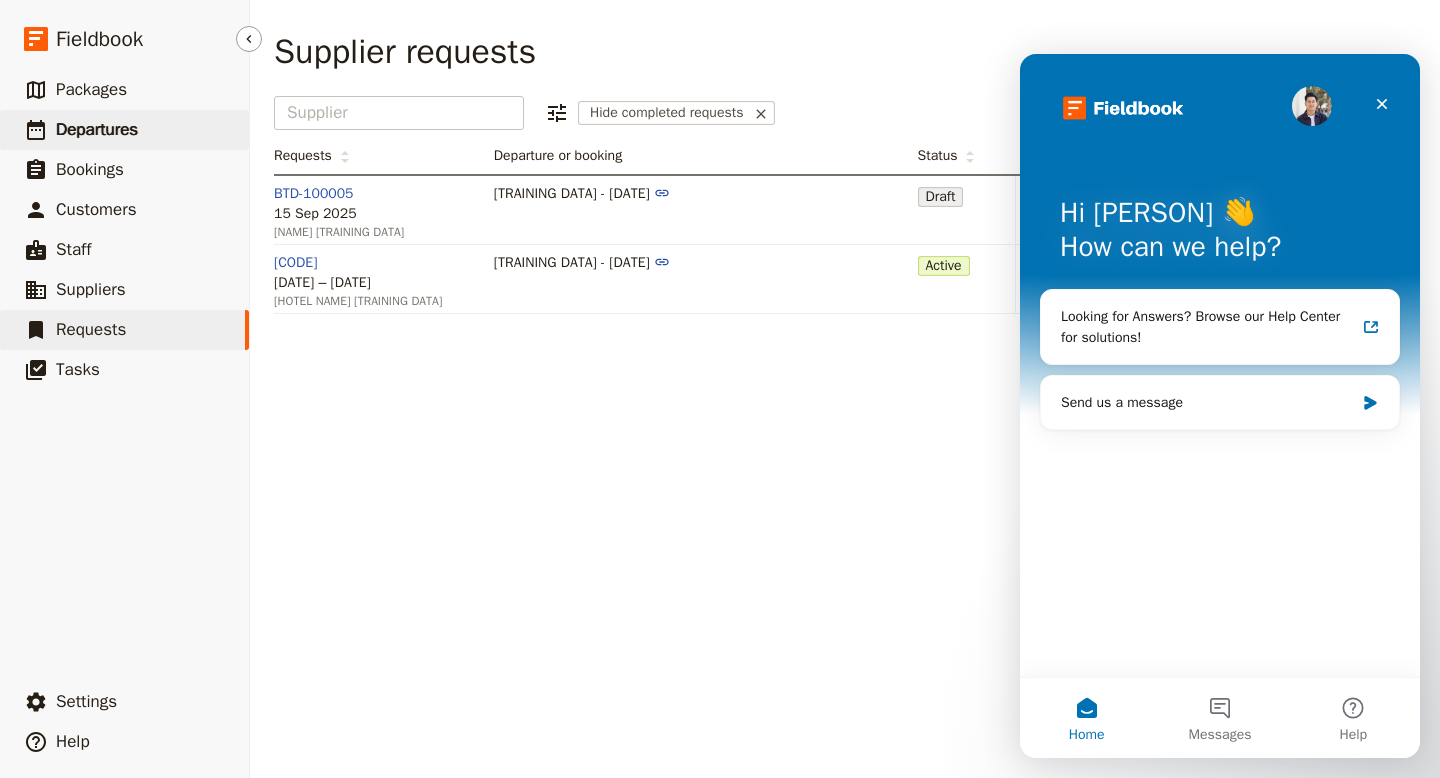 click on "Departures" at bounding box center (97, 129) 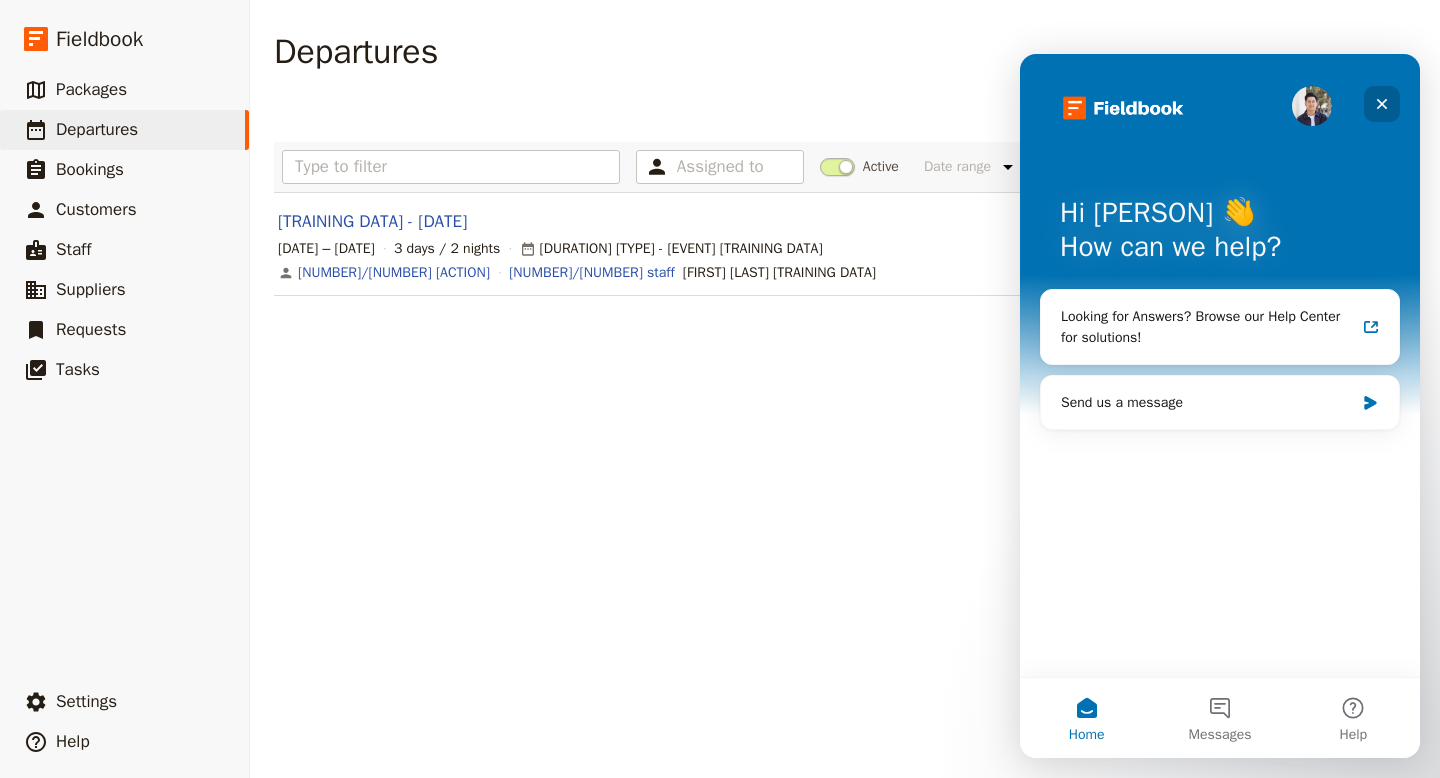 click 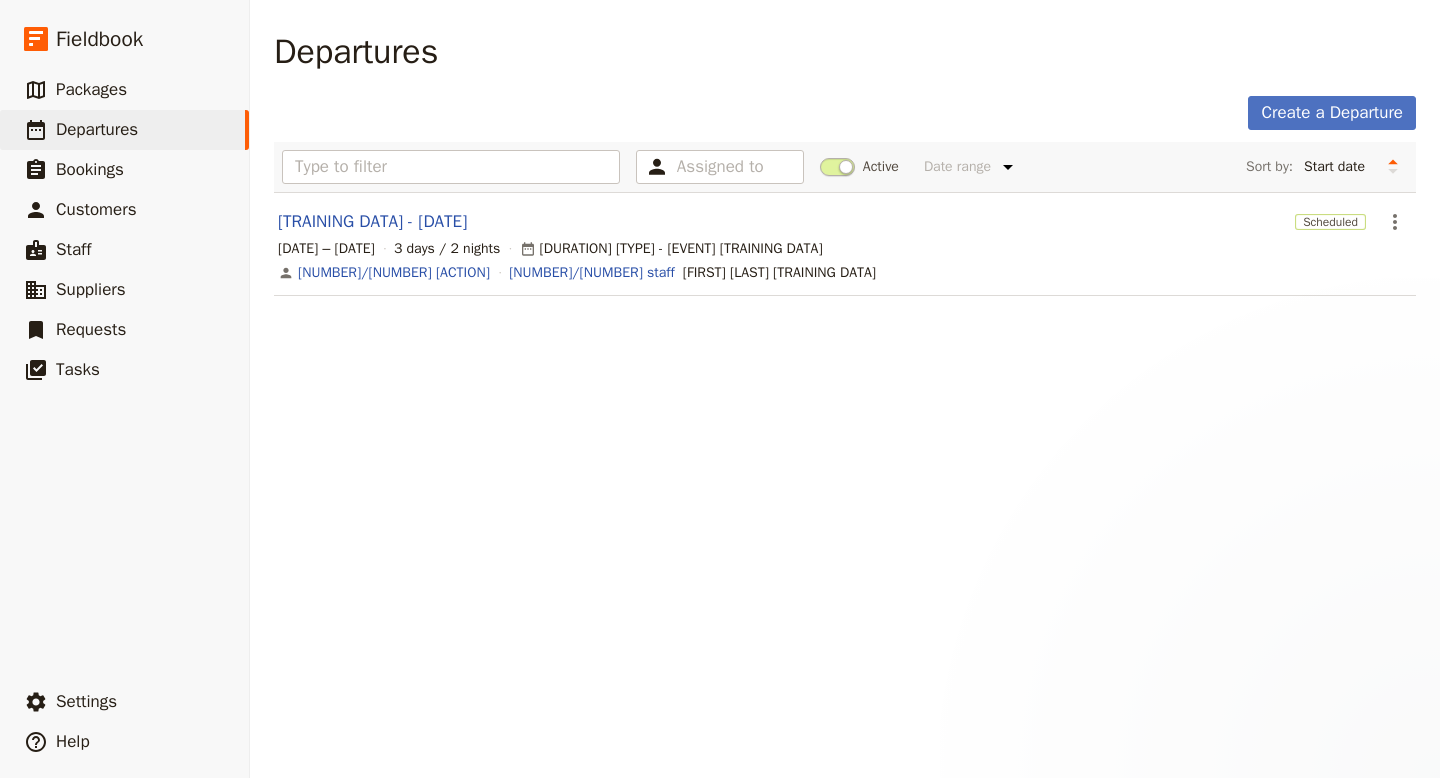 scroll, scrollTop: 0, scrollLeft: 0, axis: both 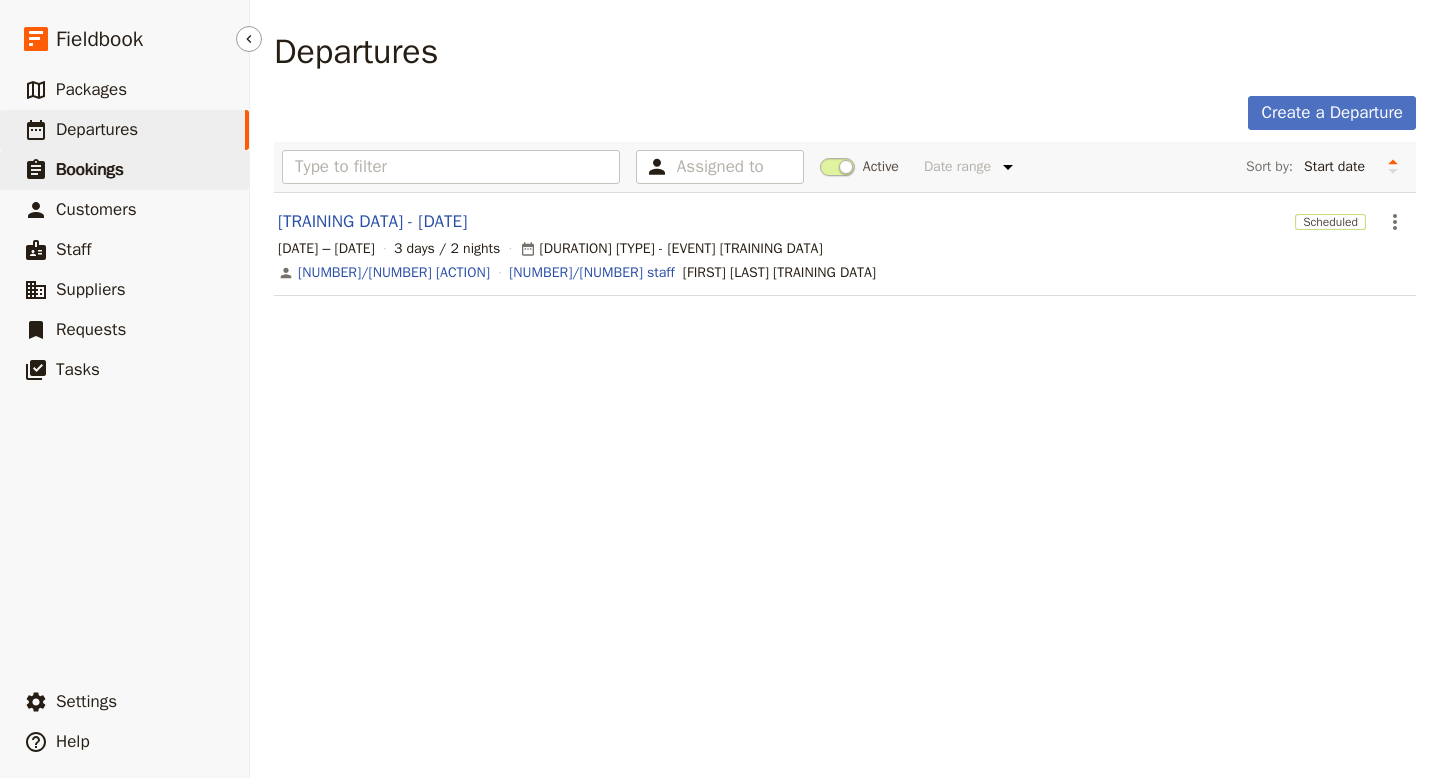 click on "Bookings" at bounding box center [90, 169] 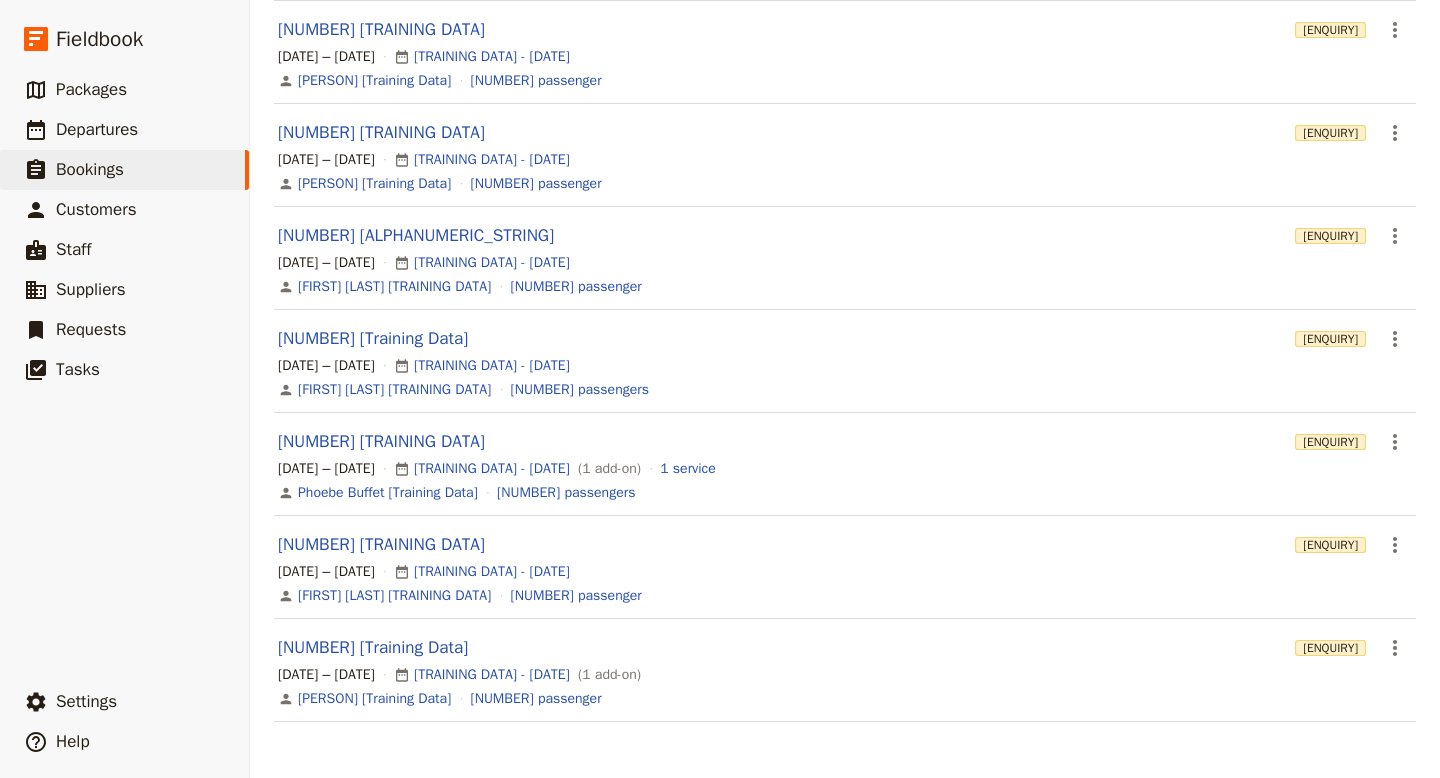 scroll, scrollTop: 0, scrollLeft: 0, axis: both 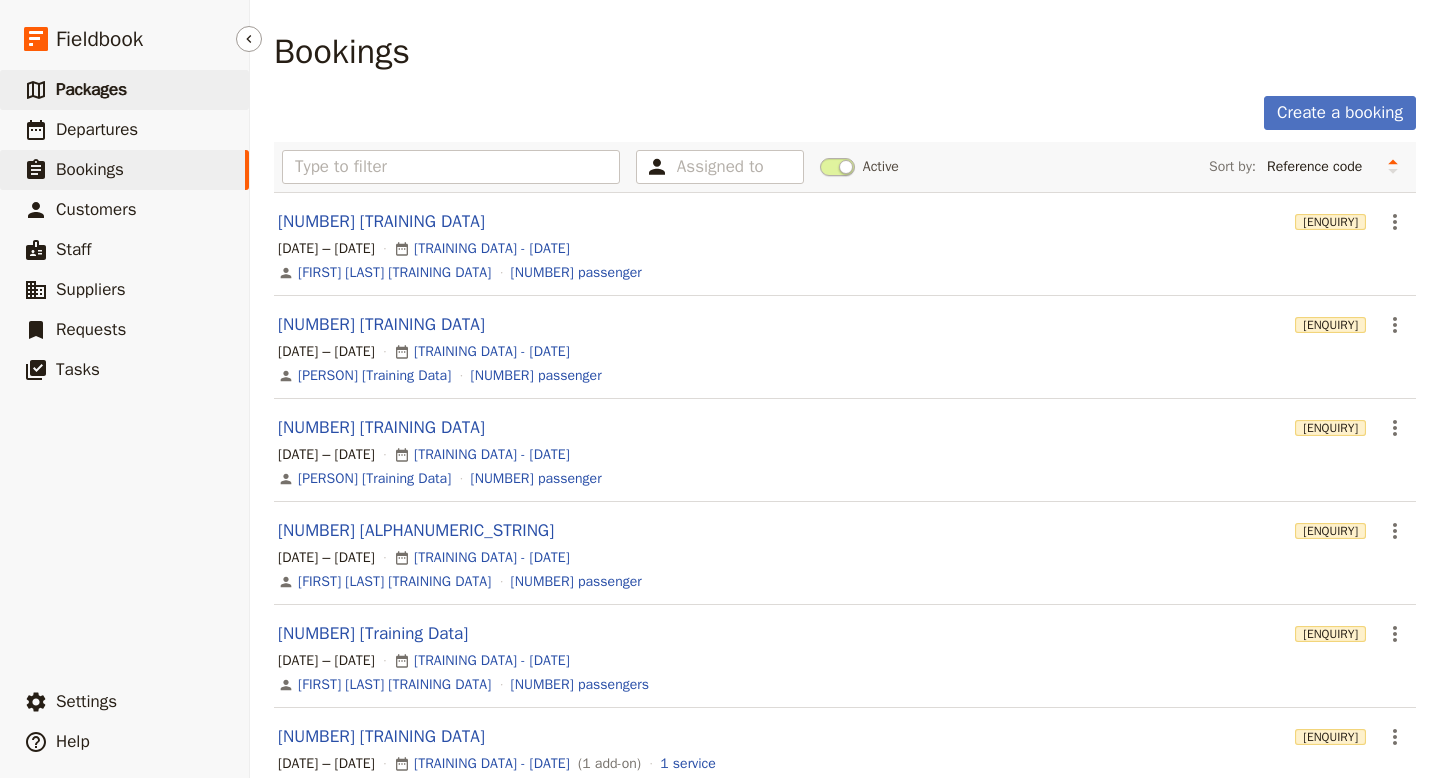 click on "Packages" at bounding box center [91, 89] 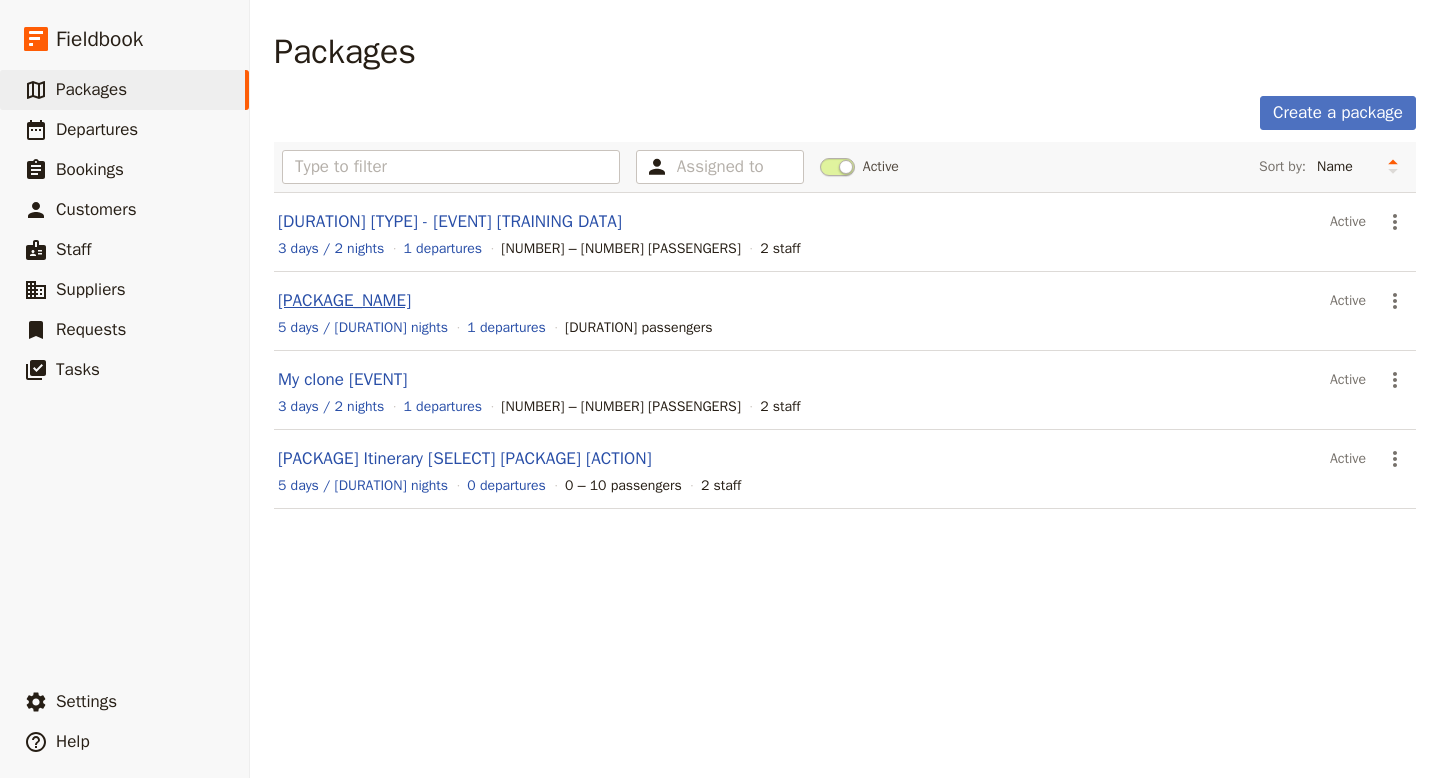 click on "[PACKAGE_NAME]" at bounding box center (344, 300) 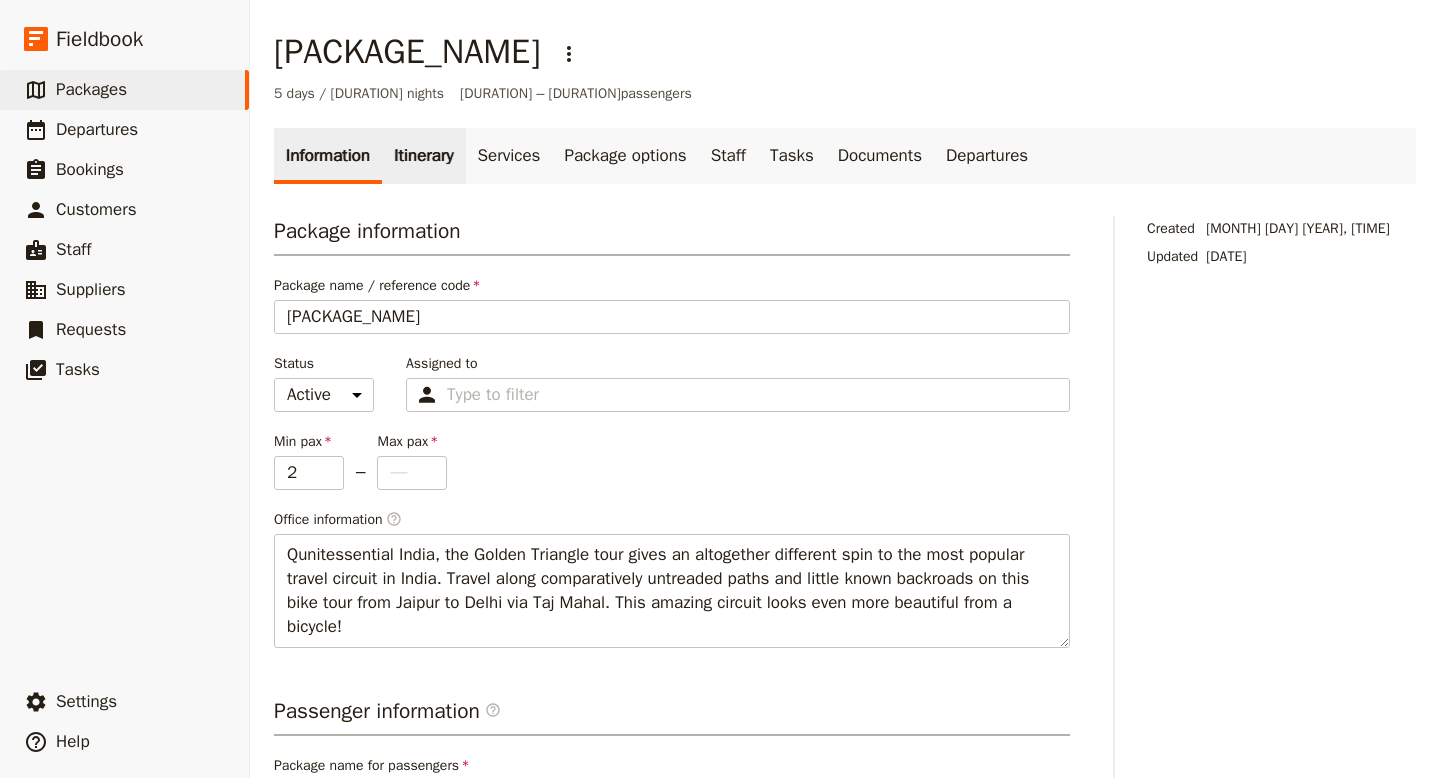 click on "Itinerary" at bounding box center (423, 156) 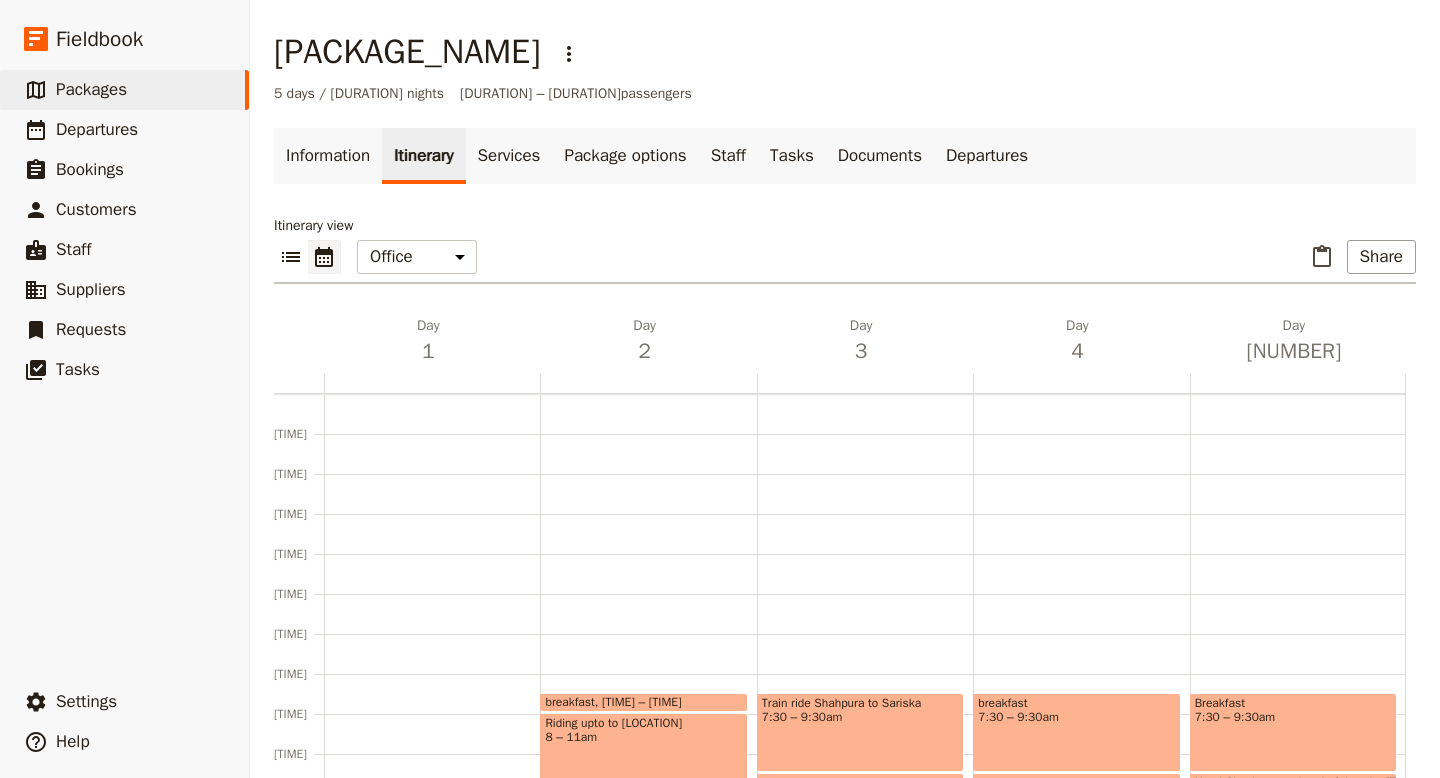 scroll, scrollTop: 260, scrollLeft: 0, axis: vertical 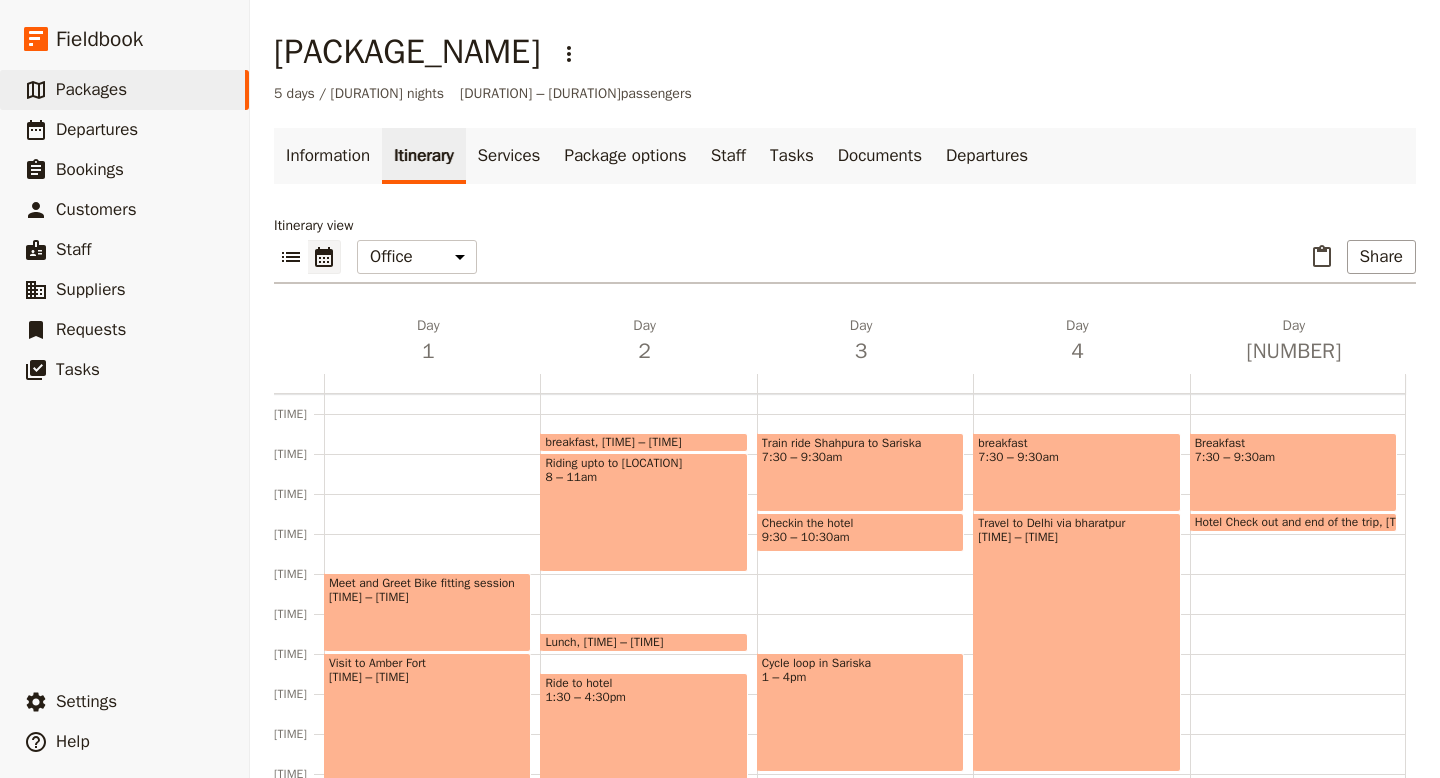 click 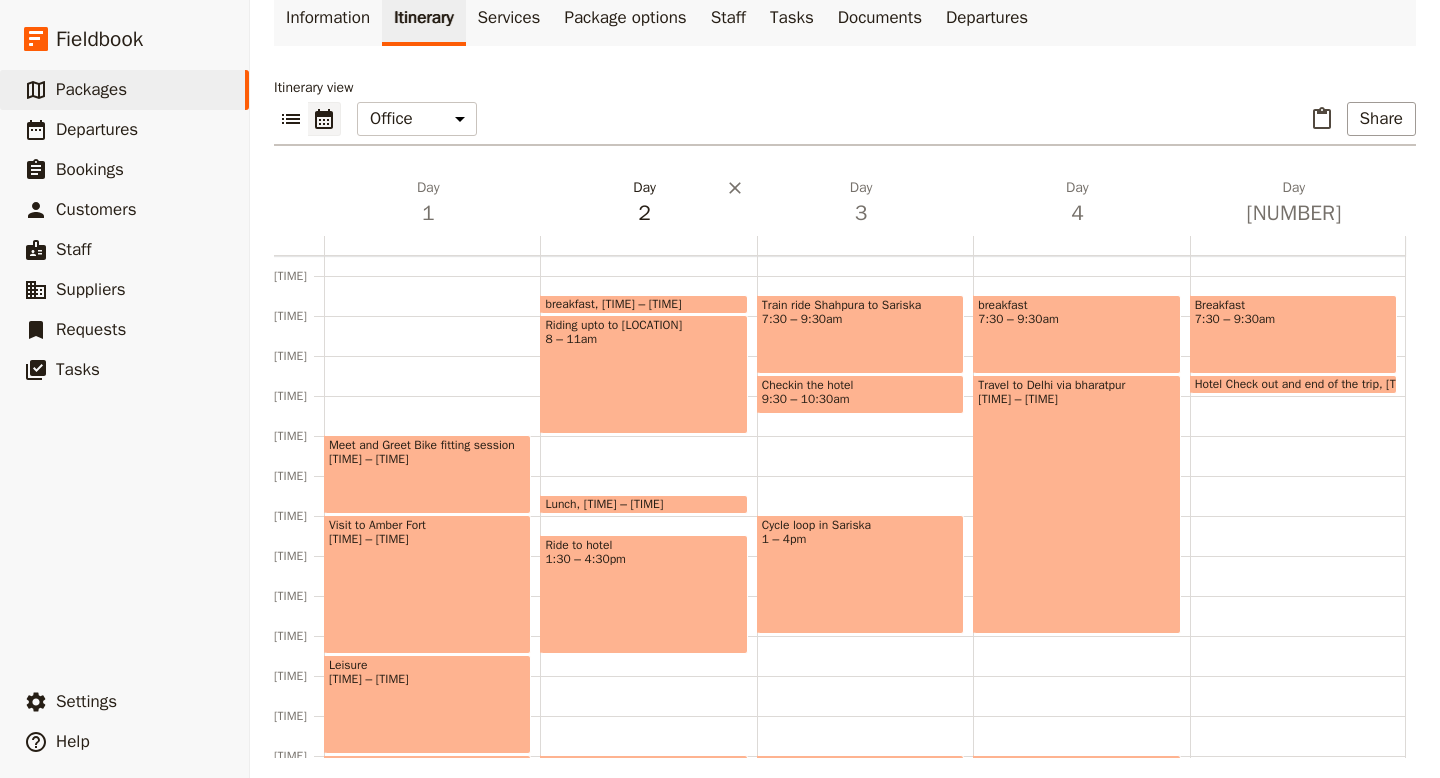 scroll, scrollTop: 142, scrollLeft: 0, axis: vertical 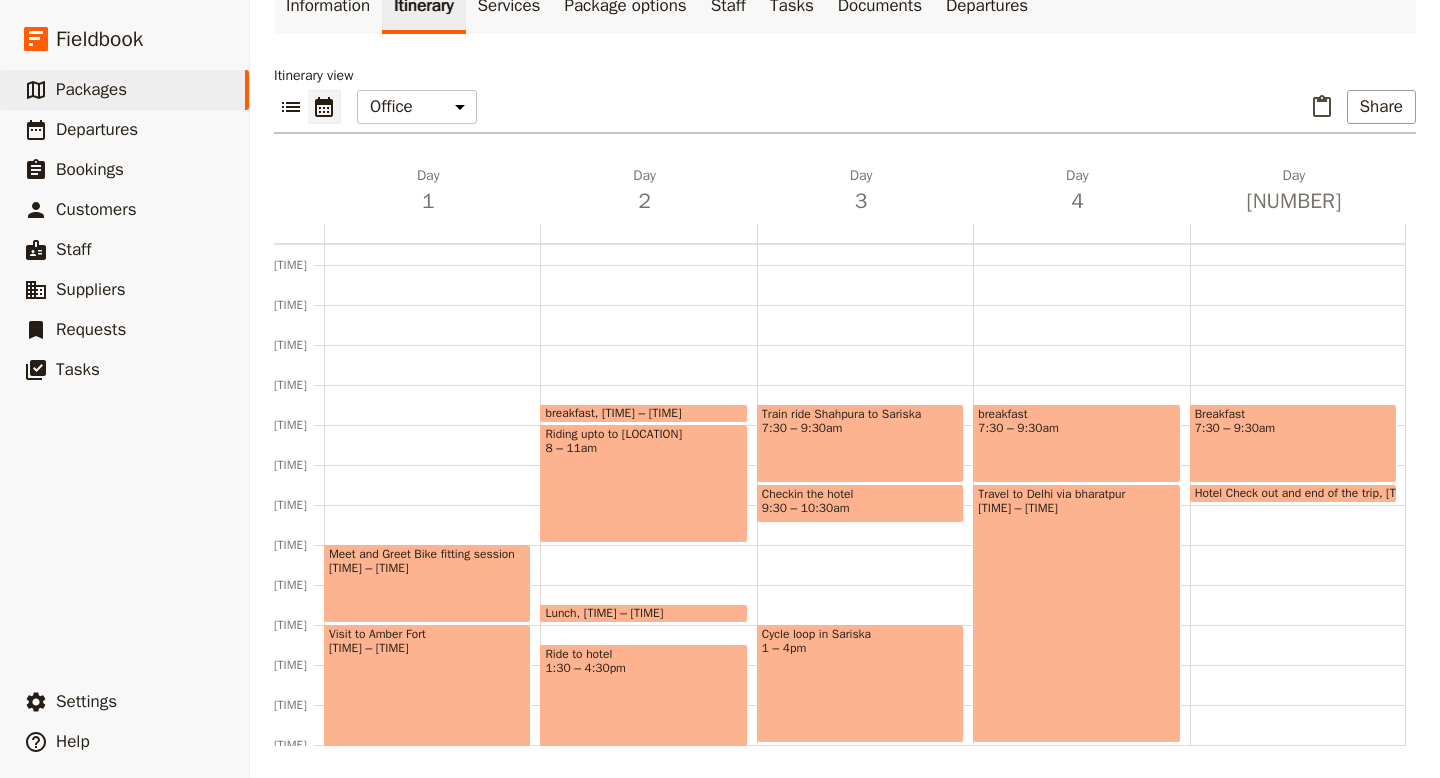 click on "Train ride Shahpura to Sariska [TIME] – [TIME]" at bounding box center [860, 443] 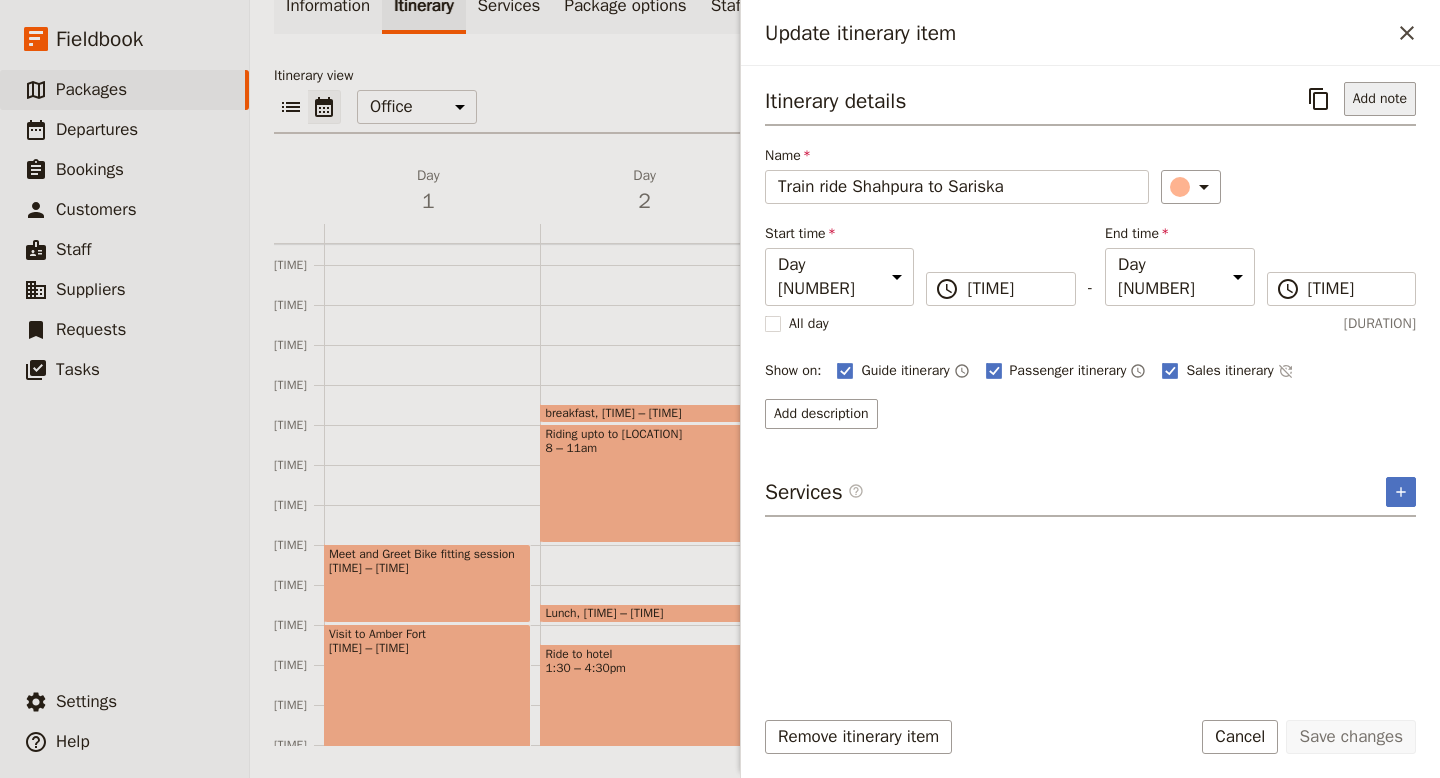 click on "Add note" at bounding box center (1380, 99) 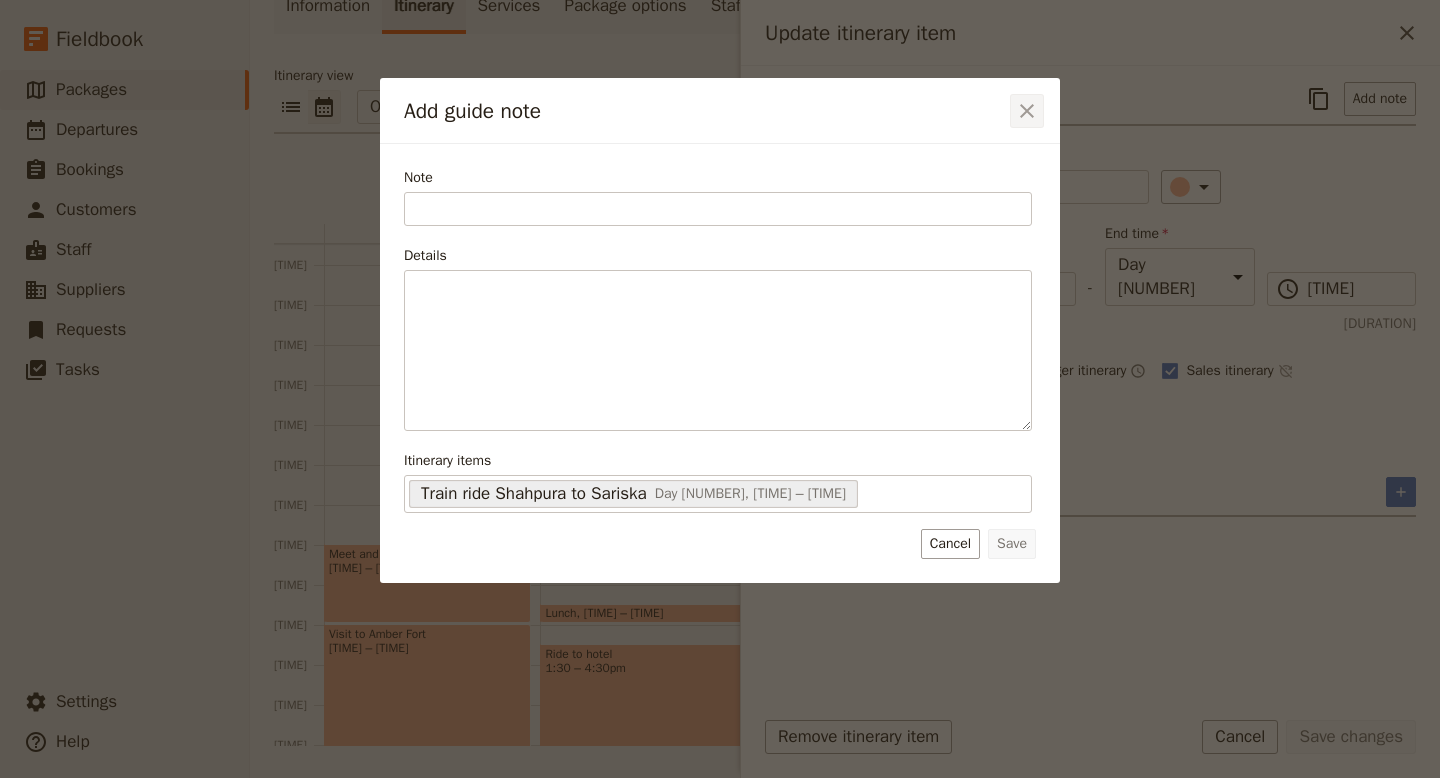click 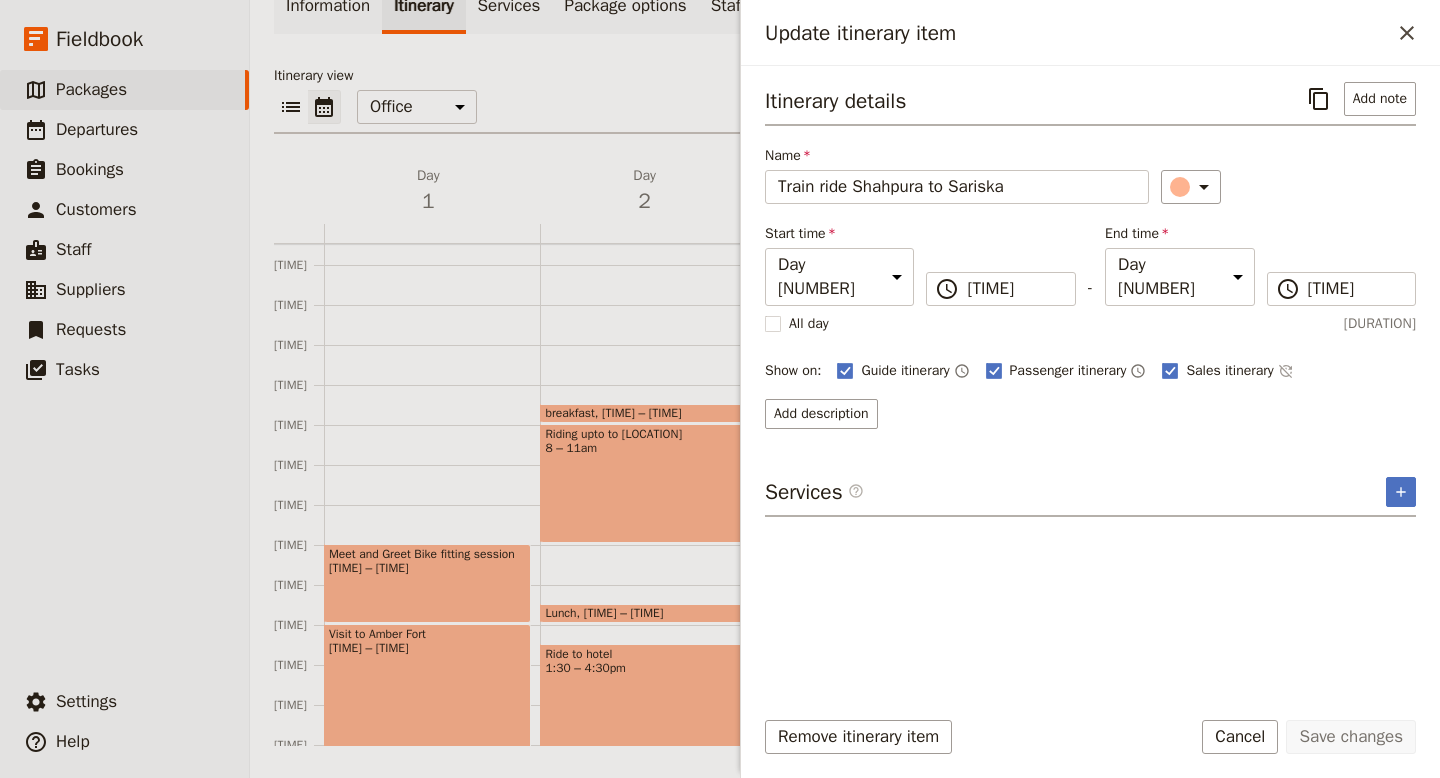 click on "Itinerary details" at bounding box center (835, 101) 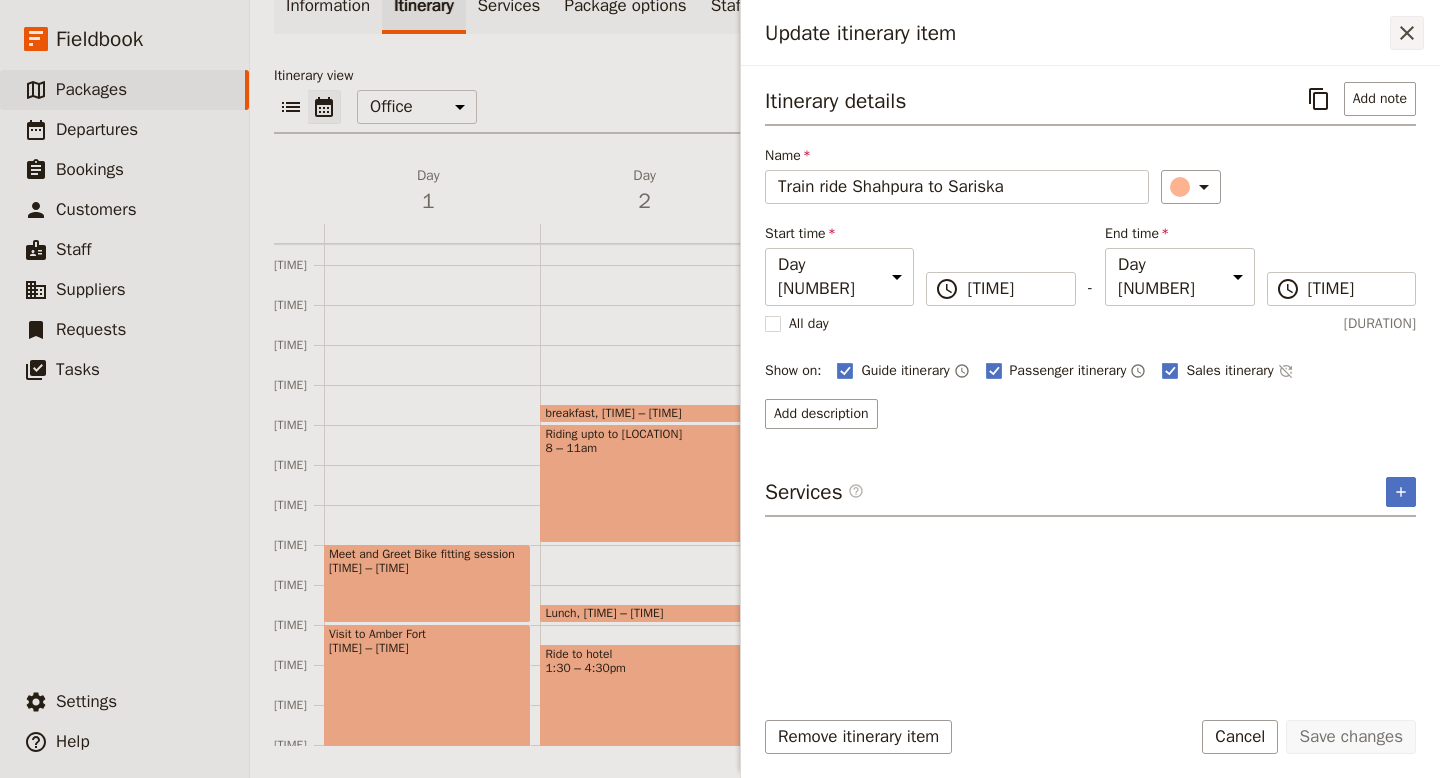 click 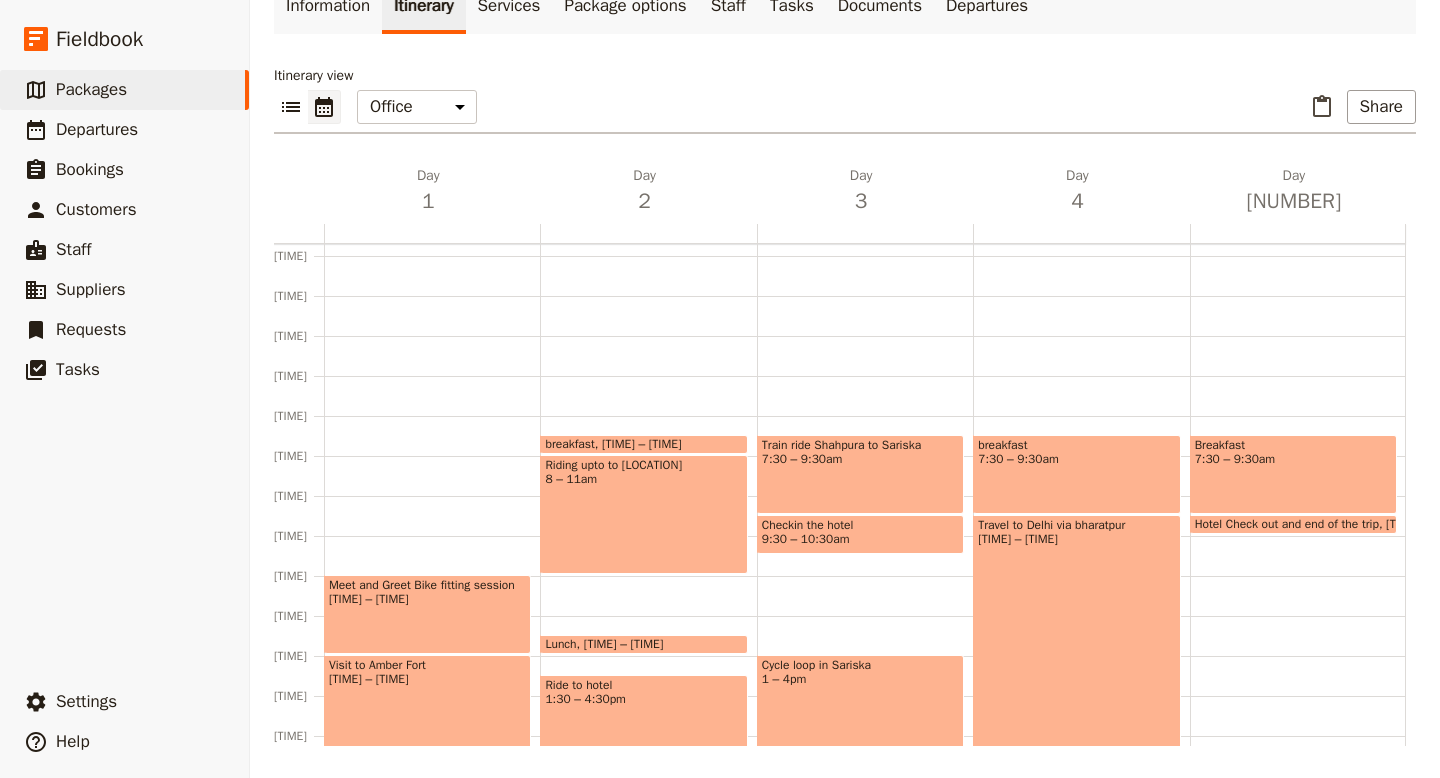 scroll, scrollTop: 103, scrollLeft: 0, axis: vertical 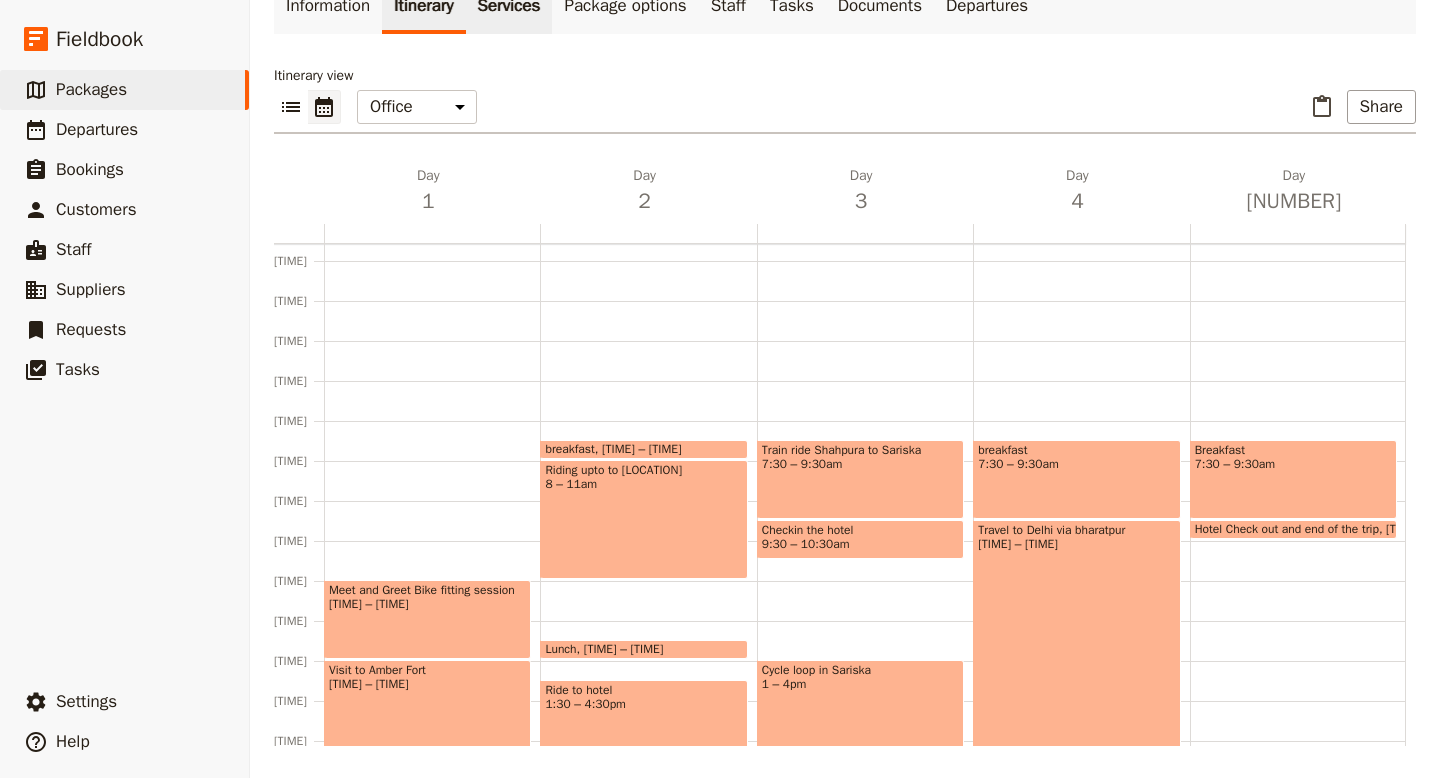 click on "Services" at bounding box center [509, 6] 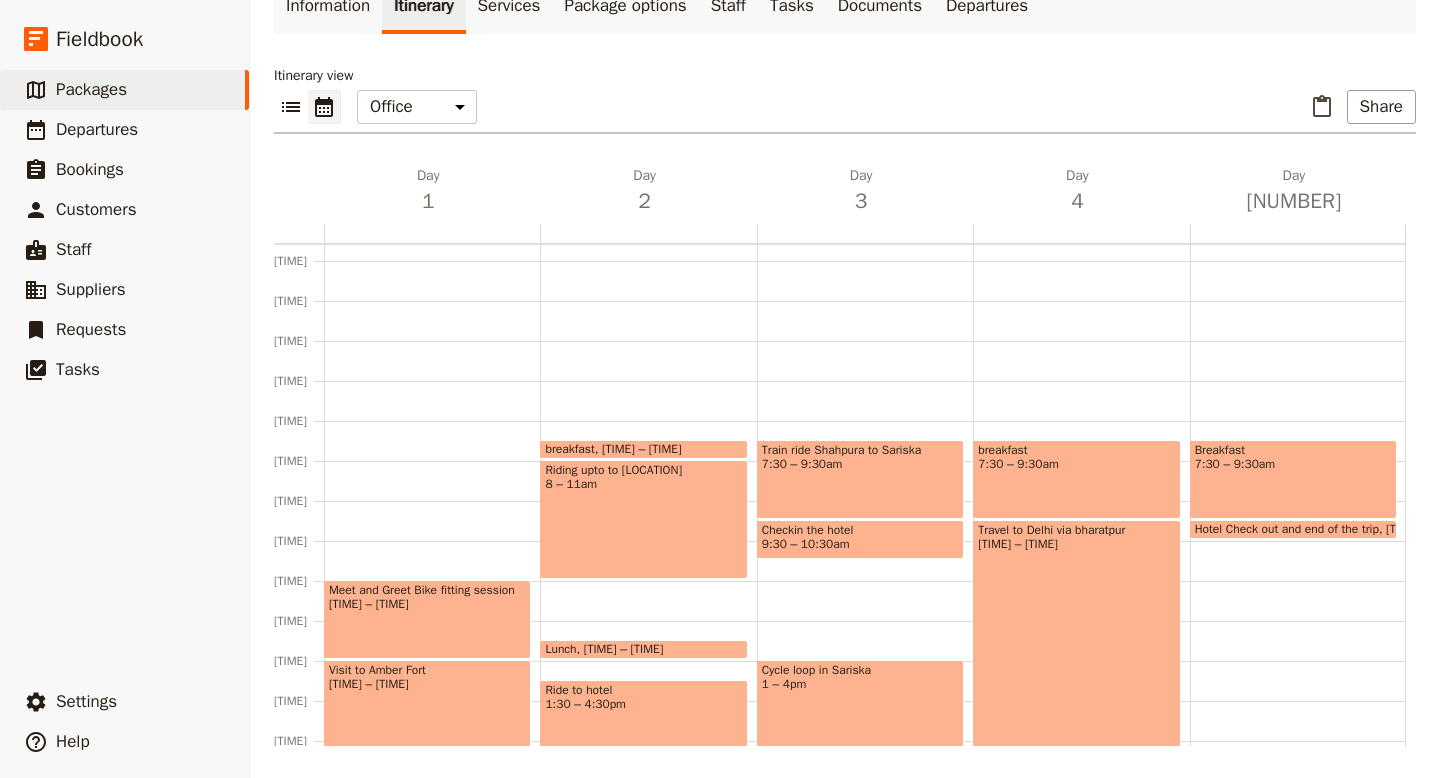 scroll, scrollTop: 0, scrollLeft: 0, axis: both 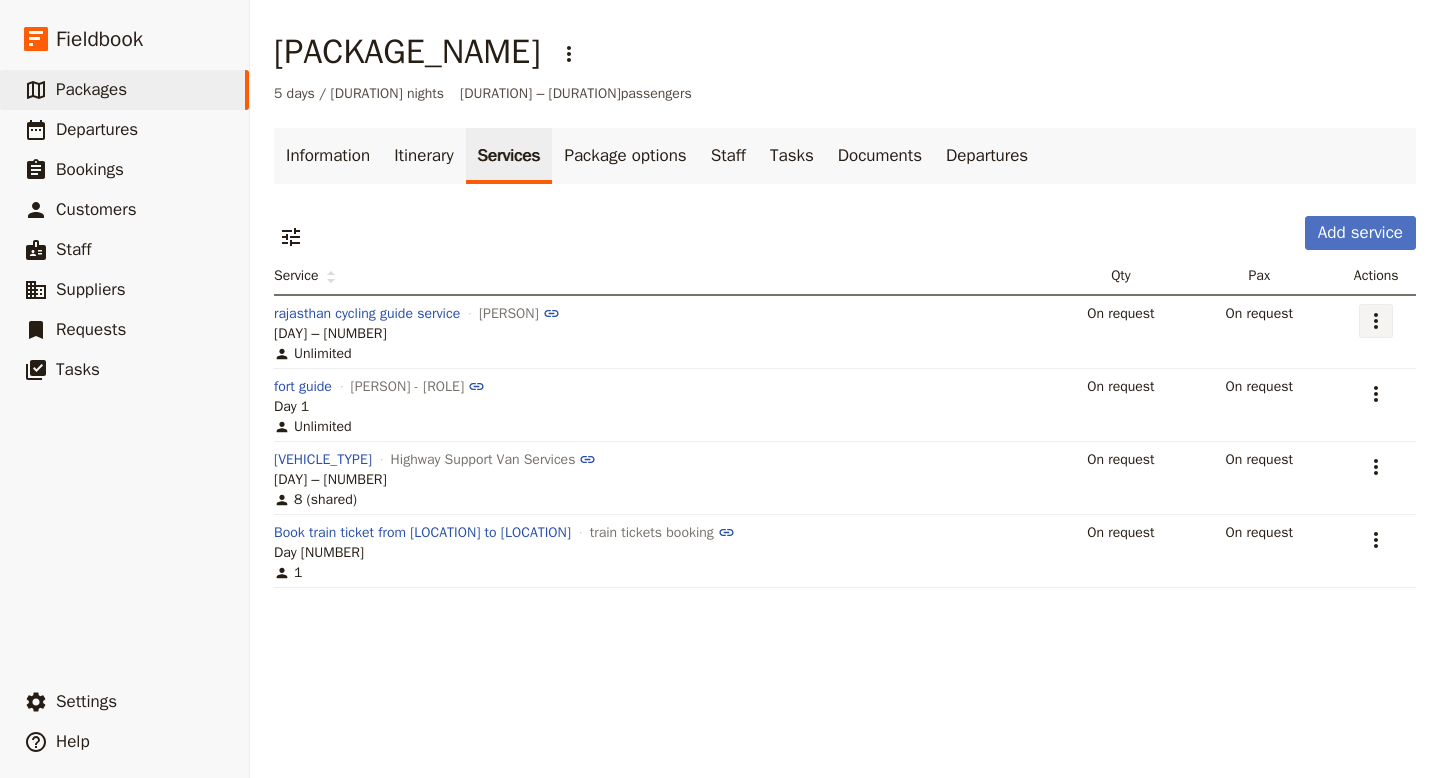click 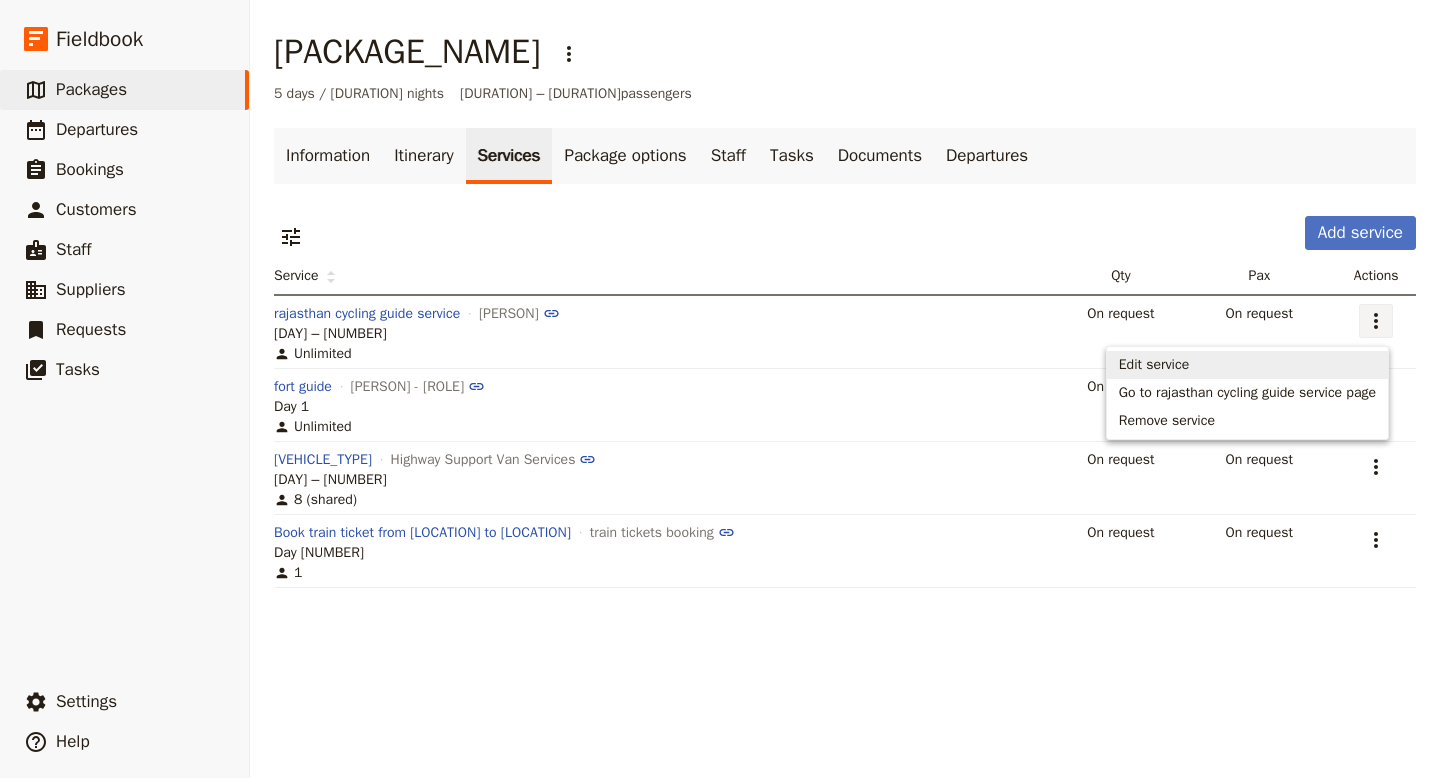 click on "Edit service" at bounding box center [1154, 365] 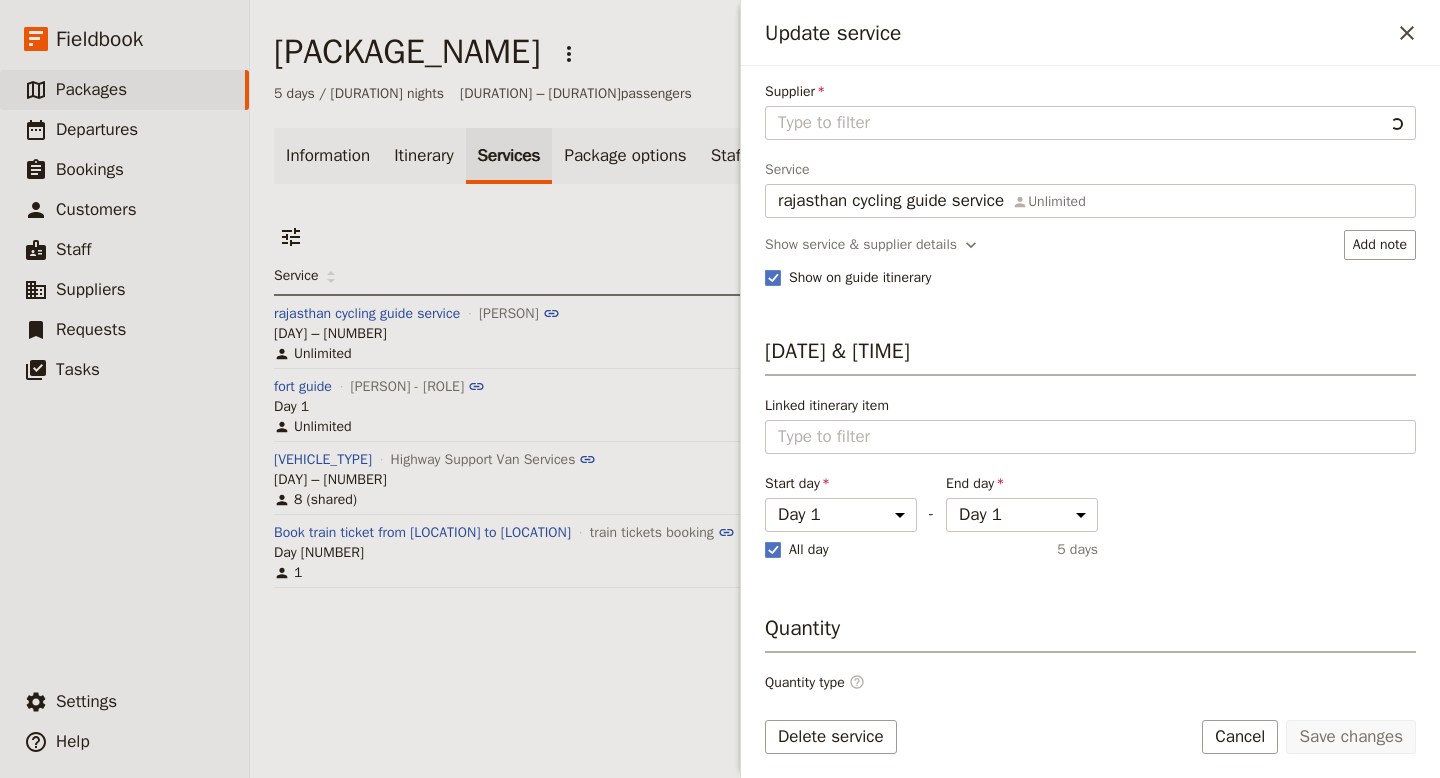 type on "[PERSON]" 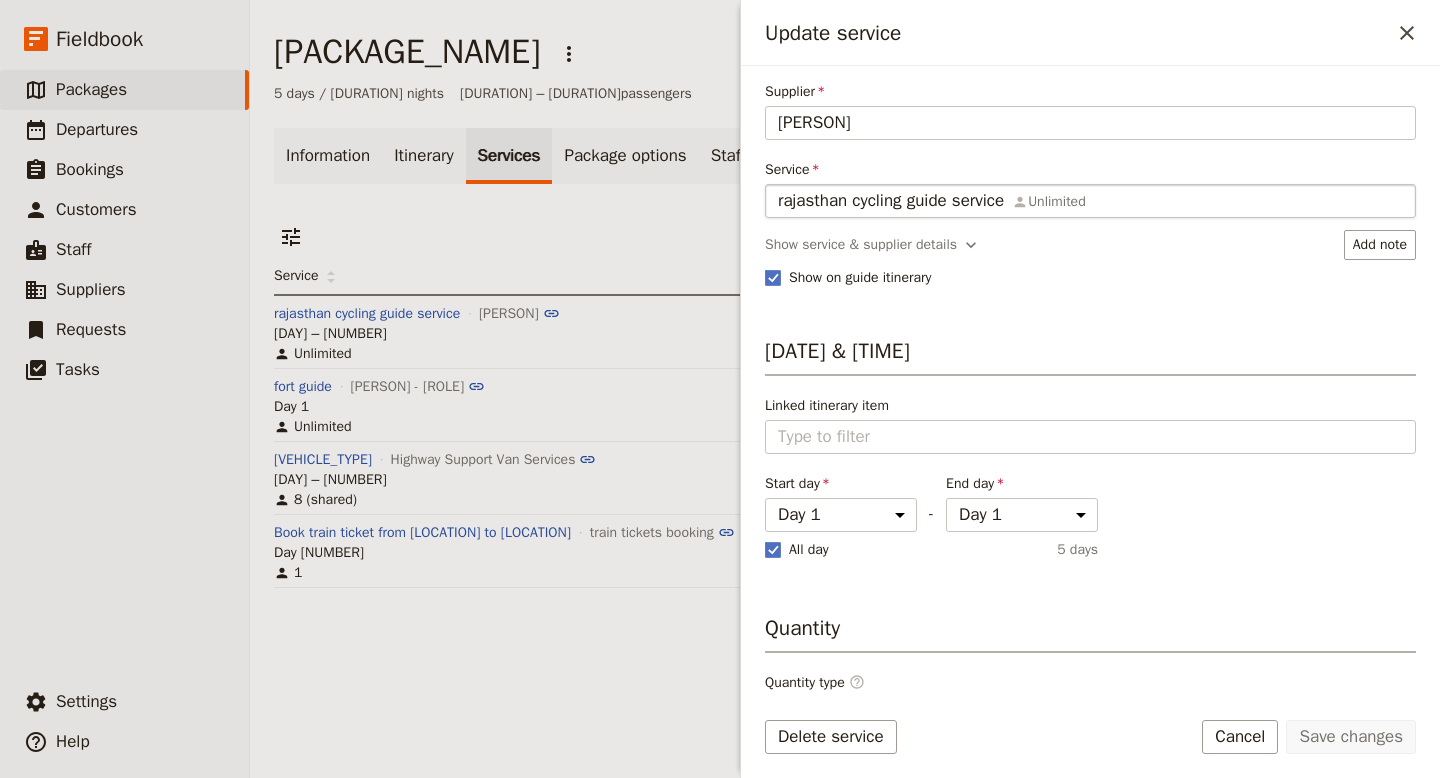 click on "rajasthan cycling guide service Unlimited" at bounding box center [1090, 201] 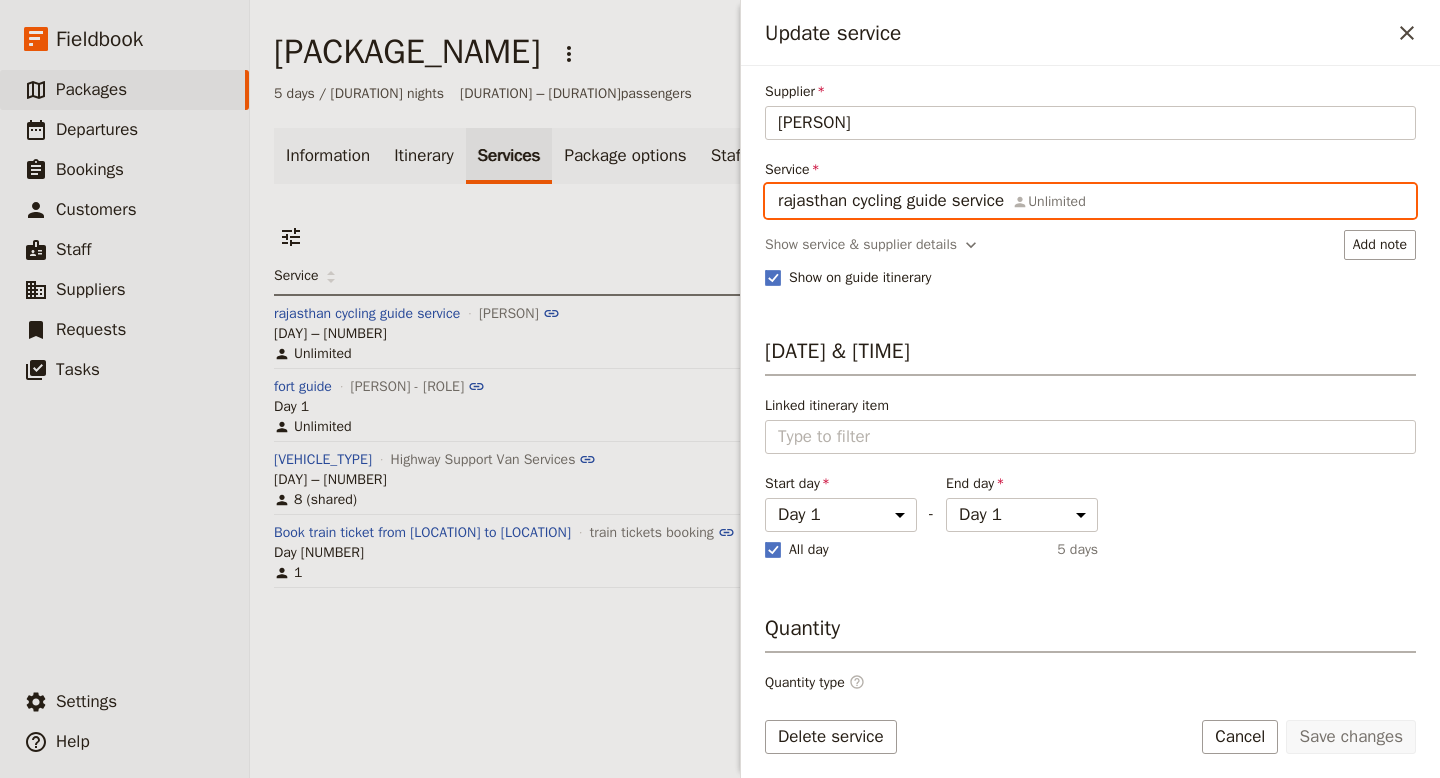 click on "rajasthan cycling guide service" at bounding box center [777, 184] 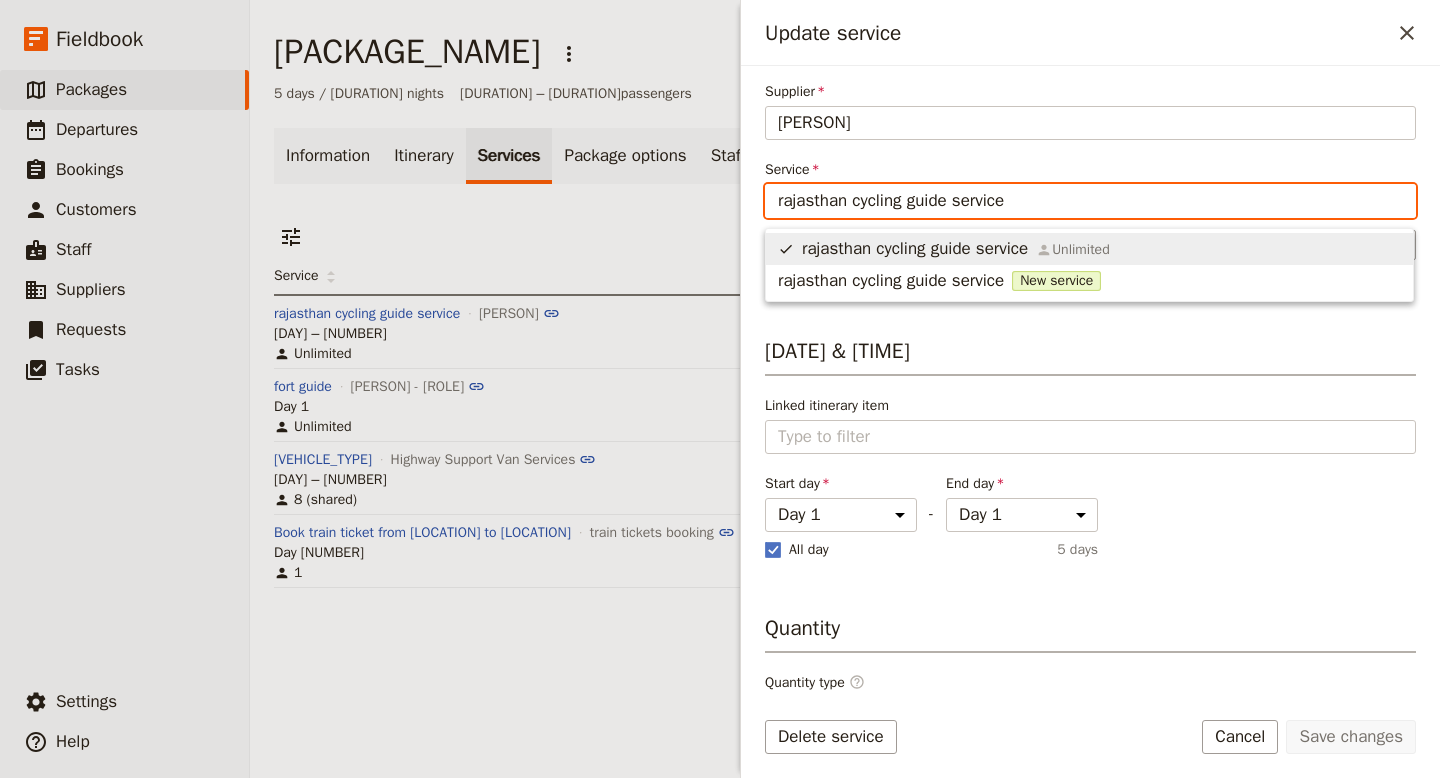 click on "rajasthan cycling guide service" at bounding box center [1090, 201] 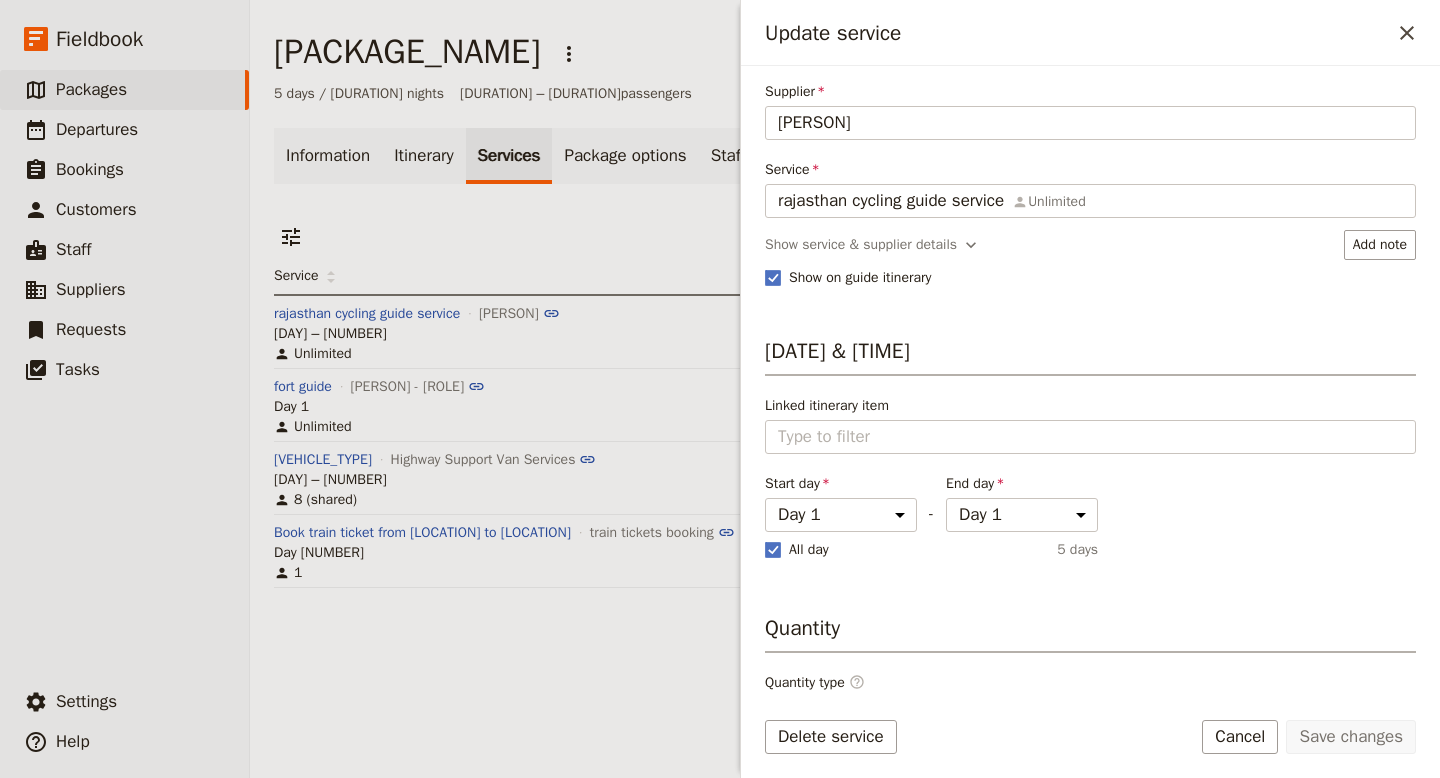 click on "[DATE] & [TIME]" at bounding box center (1090, 356) 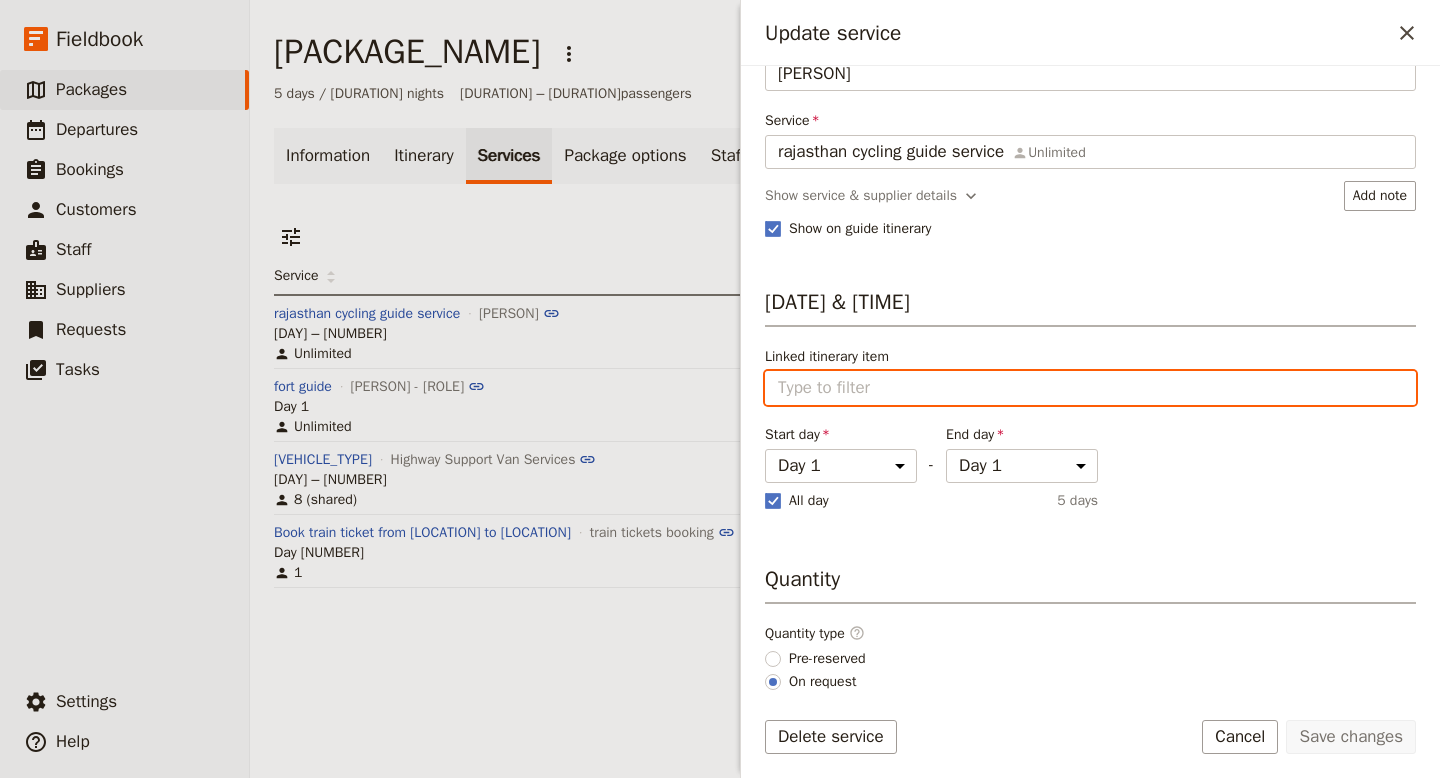 click on "Linked itinerary item" at bounding box center (1090, 388) 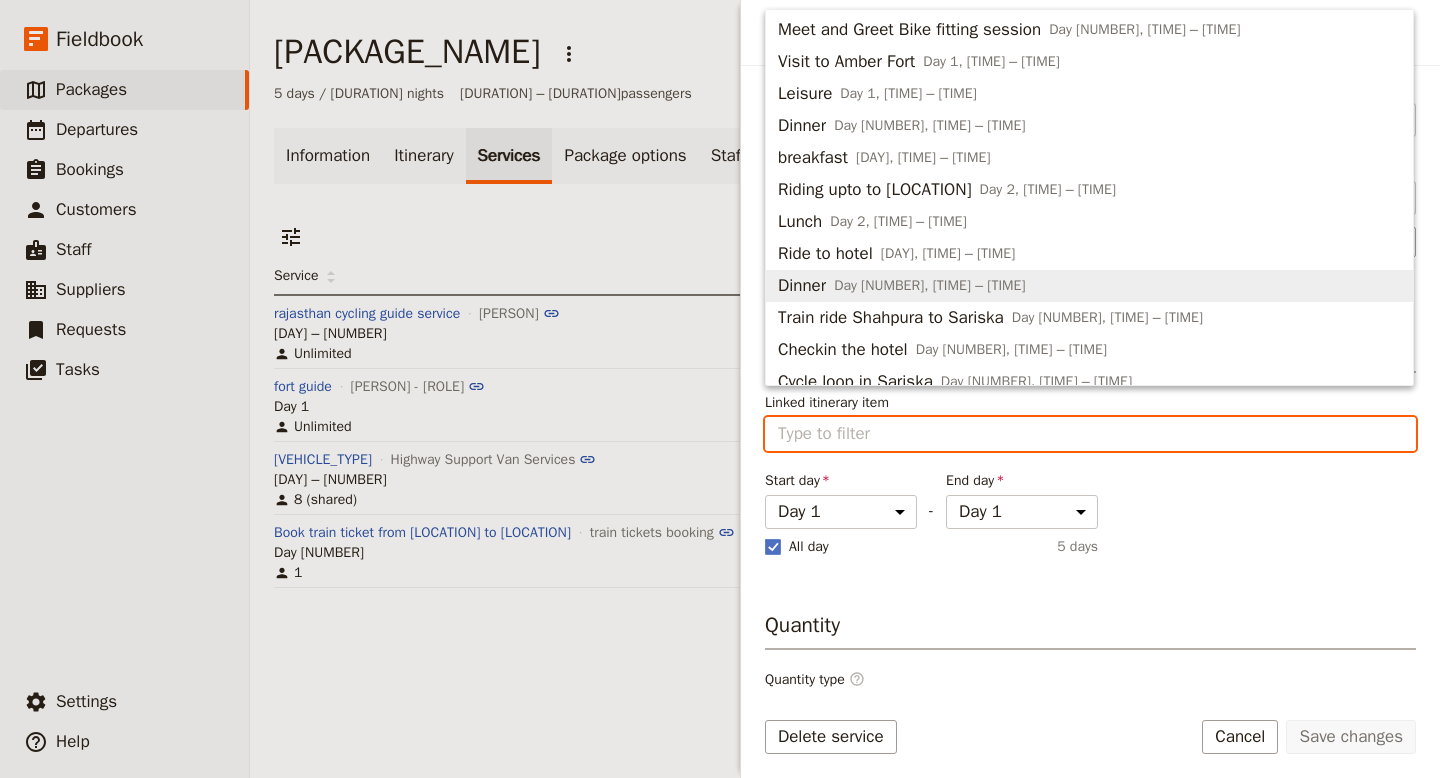scroll, scrollTop: 0, scrollLeft: 0, axis: both 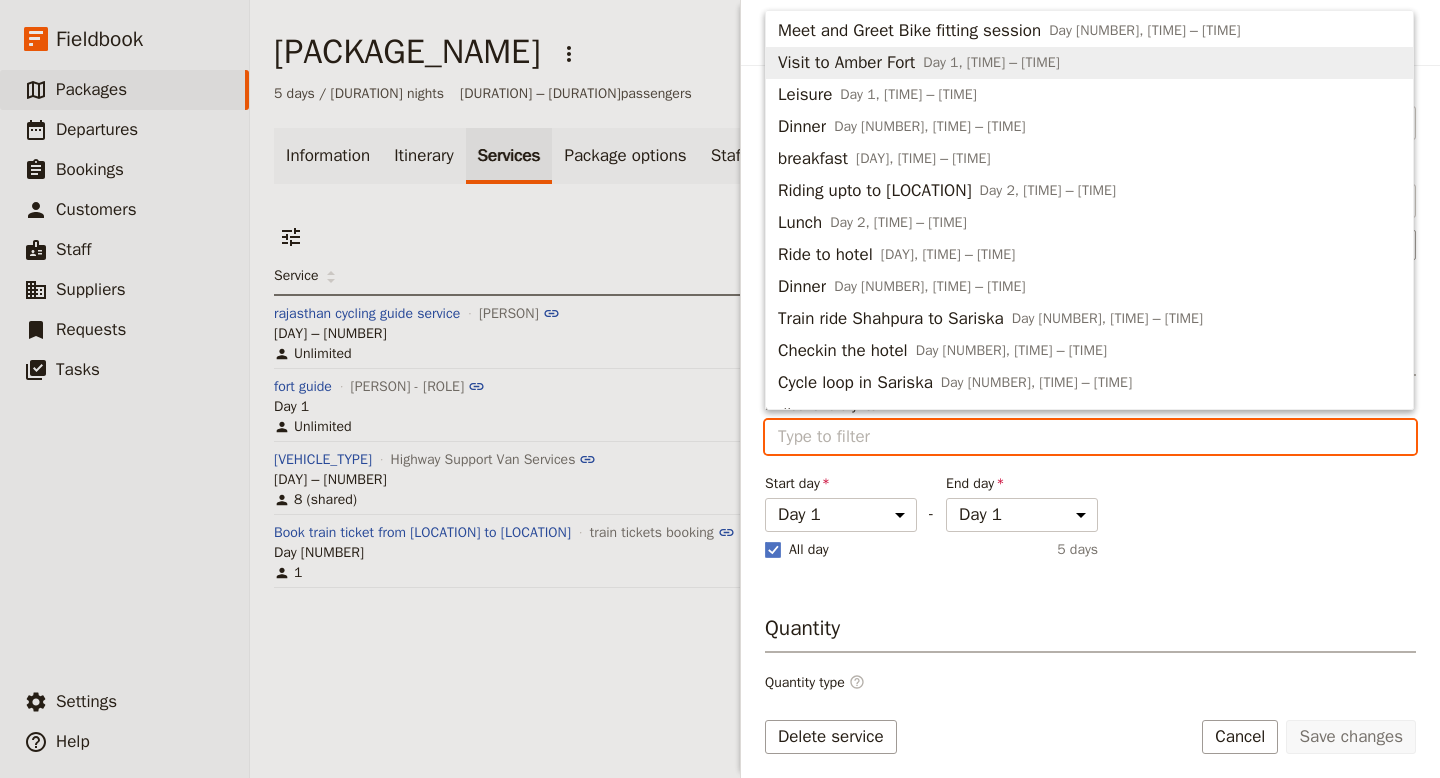 click on "Day 1, [TIME] – [TIME]" at bounding box center [991, 62] 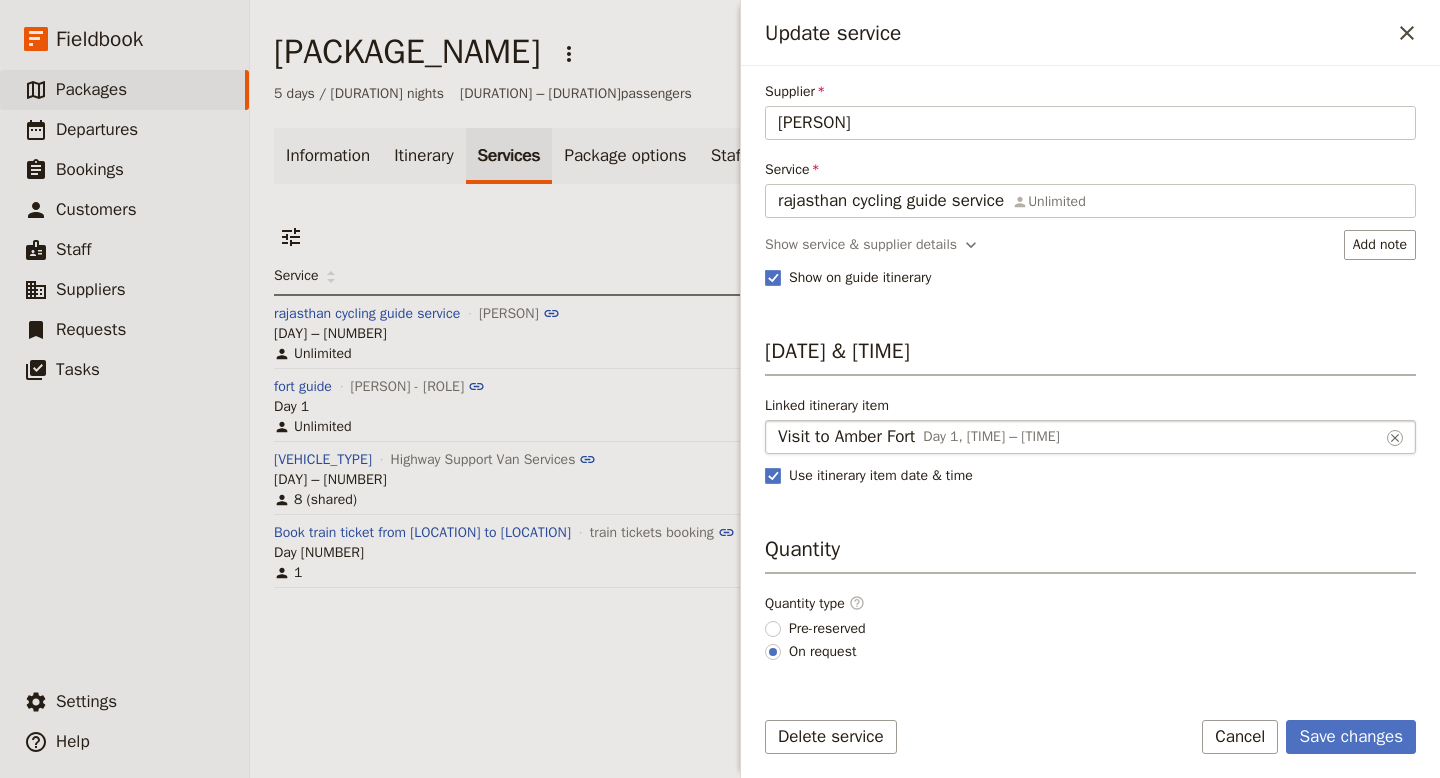 click on "Visit to Amber Fort Day [NUMBER], [TIME] – [TIME]" at bounding box center [1078, 437] 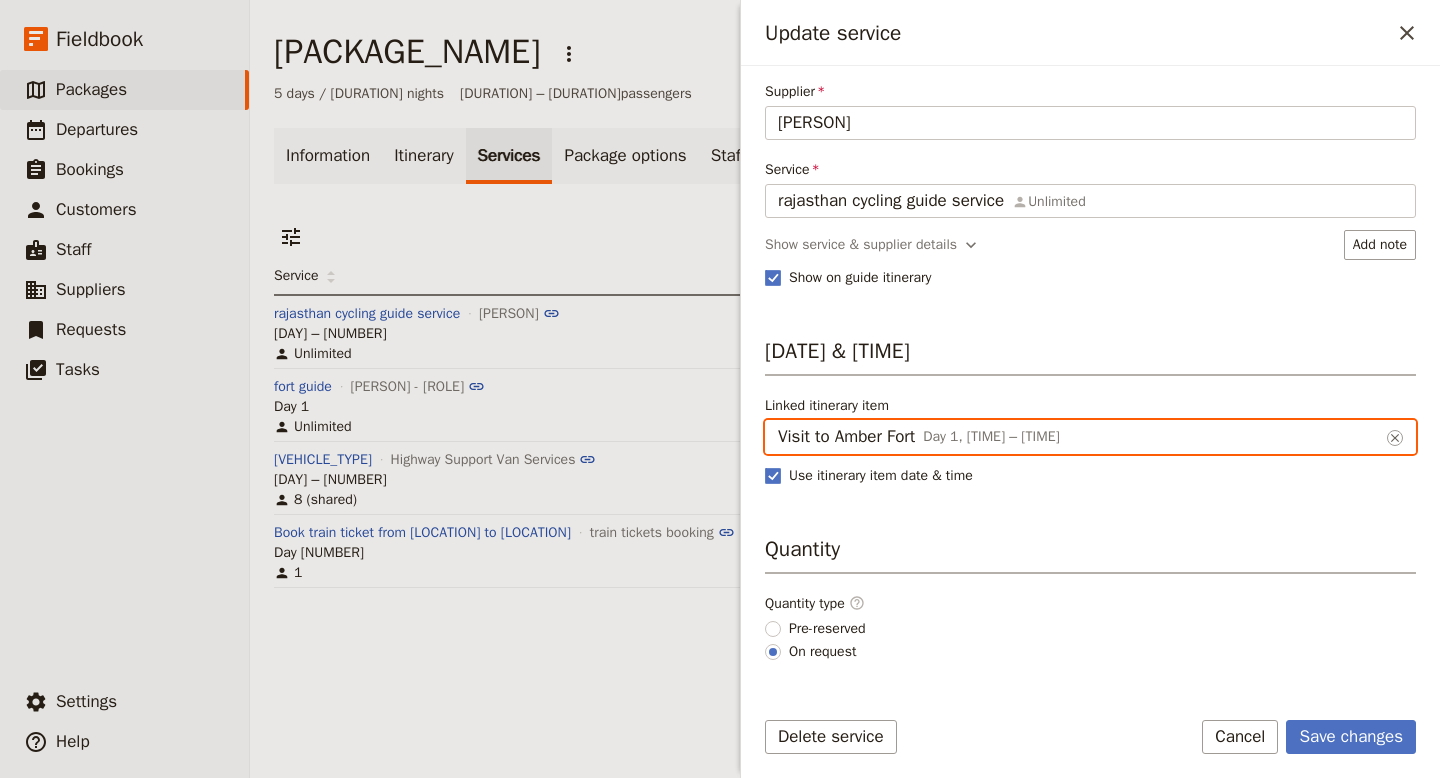 click on "Visit to Amber Fort" at bounding box center (777, 420) 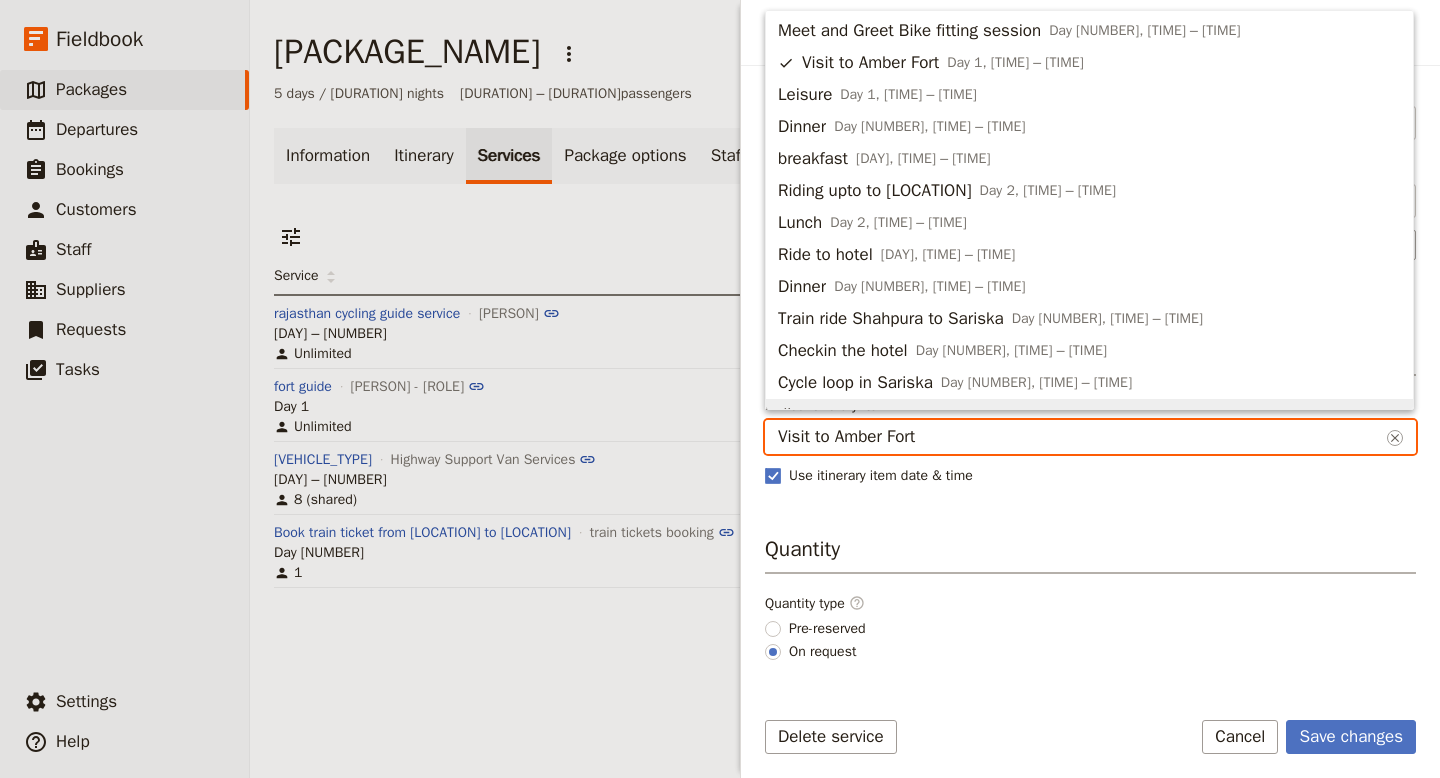 scroll, scrollTop: 186, scrollLeft: 0, axis: vertical 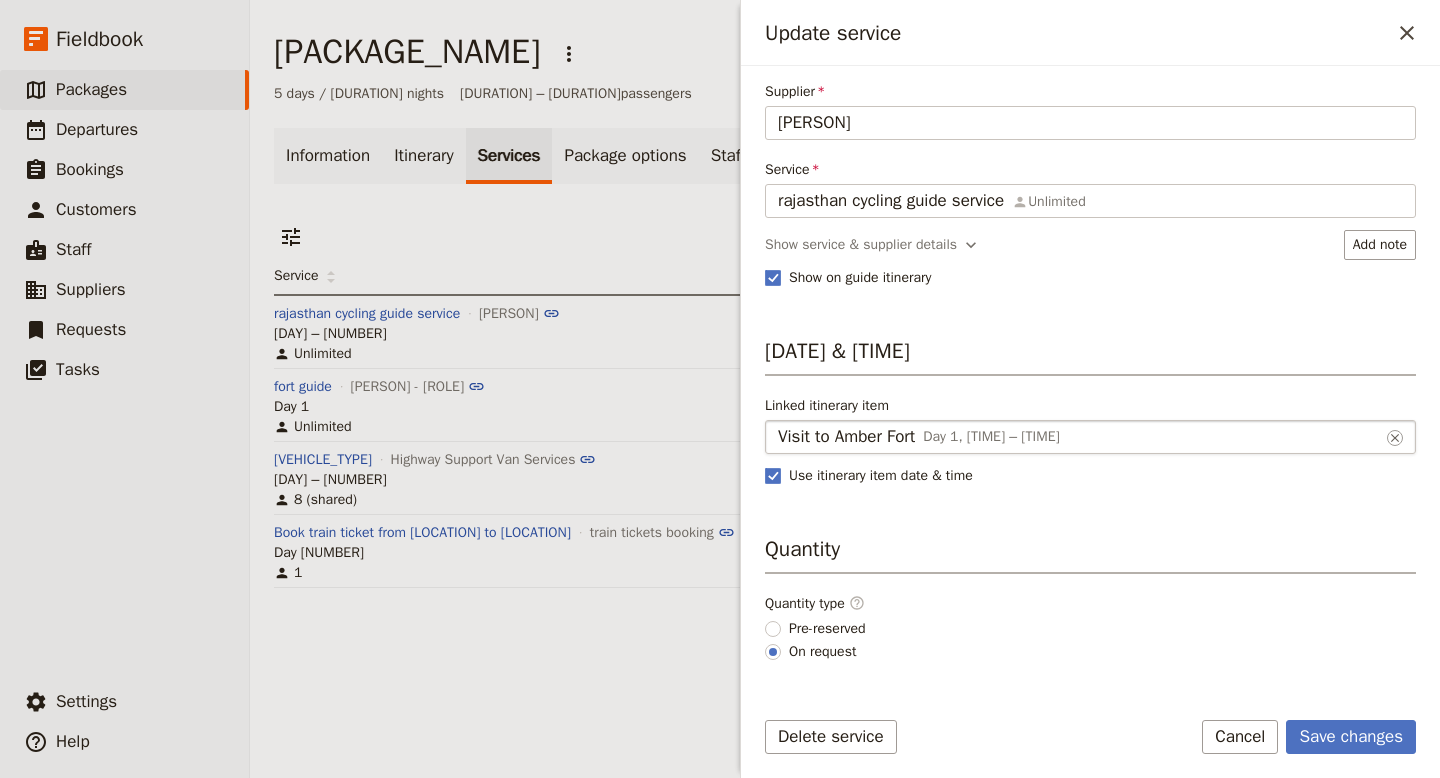 drag, startPoint x: 1217, startPoint y: 732, endPoint x: 1140, endPoint y: 549, distance: 198.53967 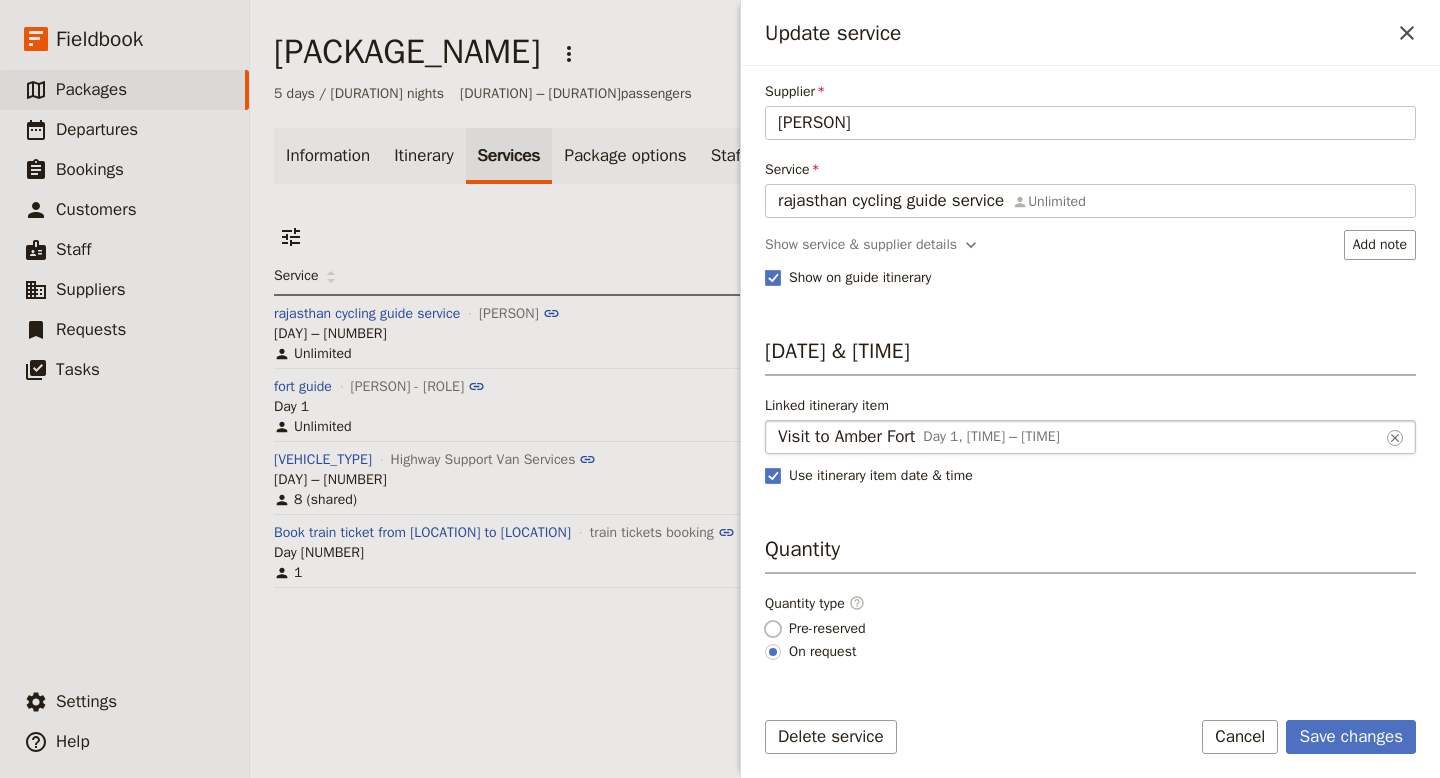 click on "Pre-reserved" at bounding box center [773, 629] 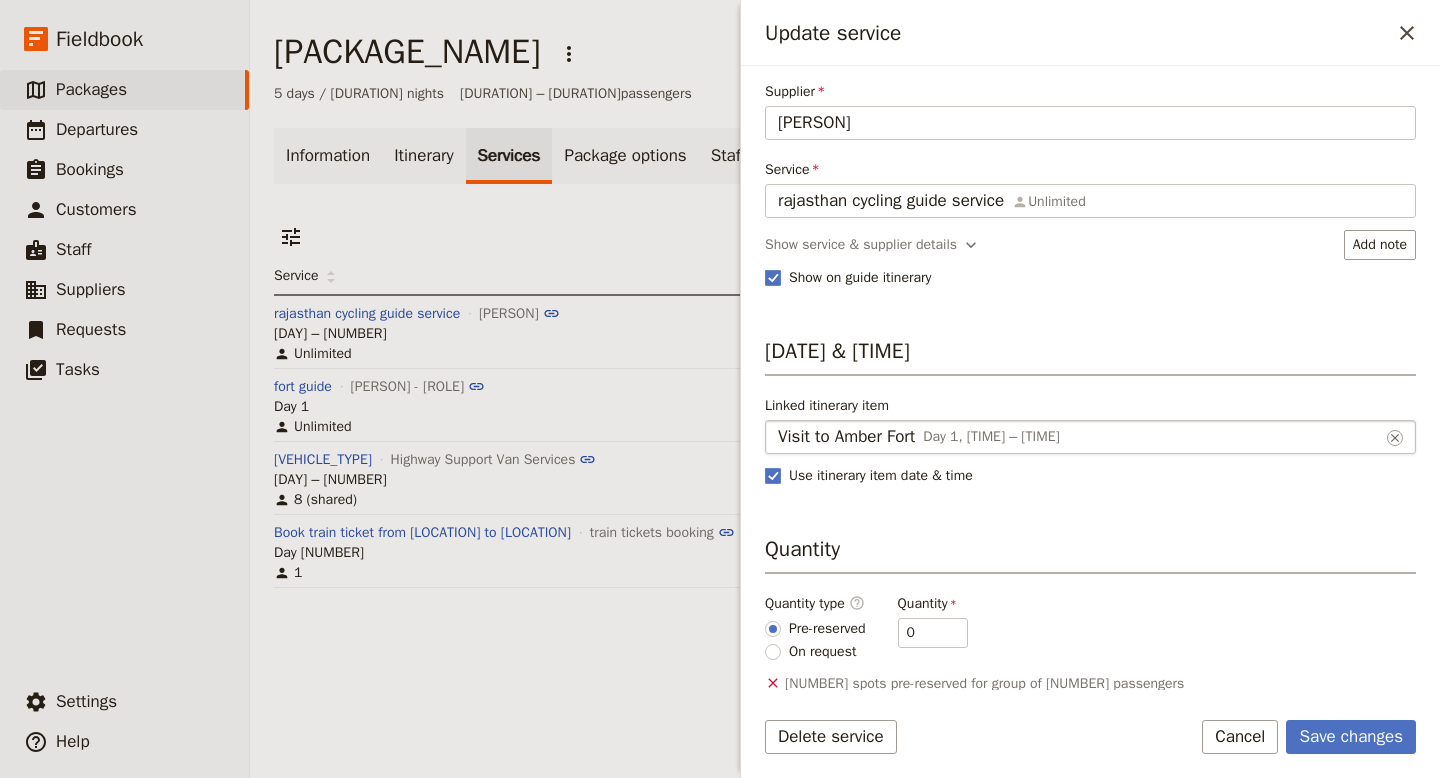 scroll, scrollTop: 4, scrollLeft: 0, axis: vertical 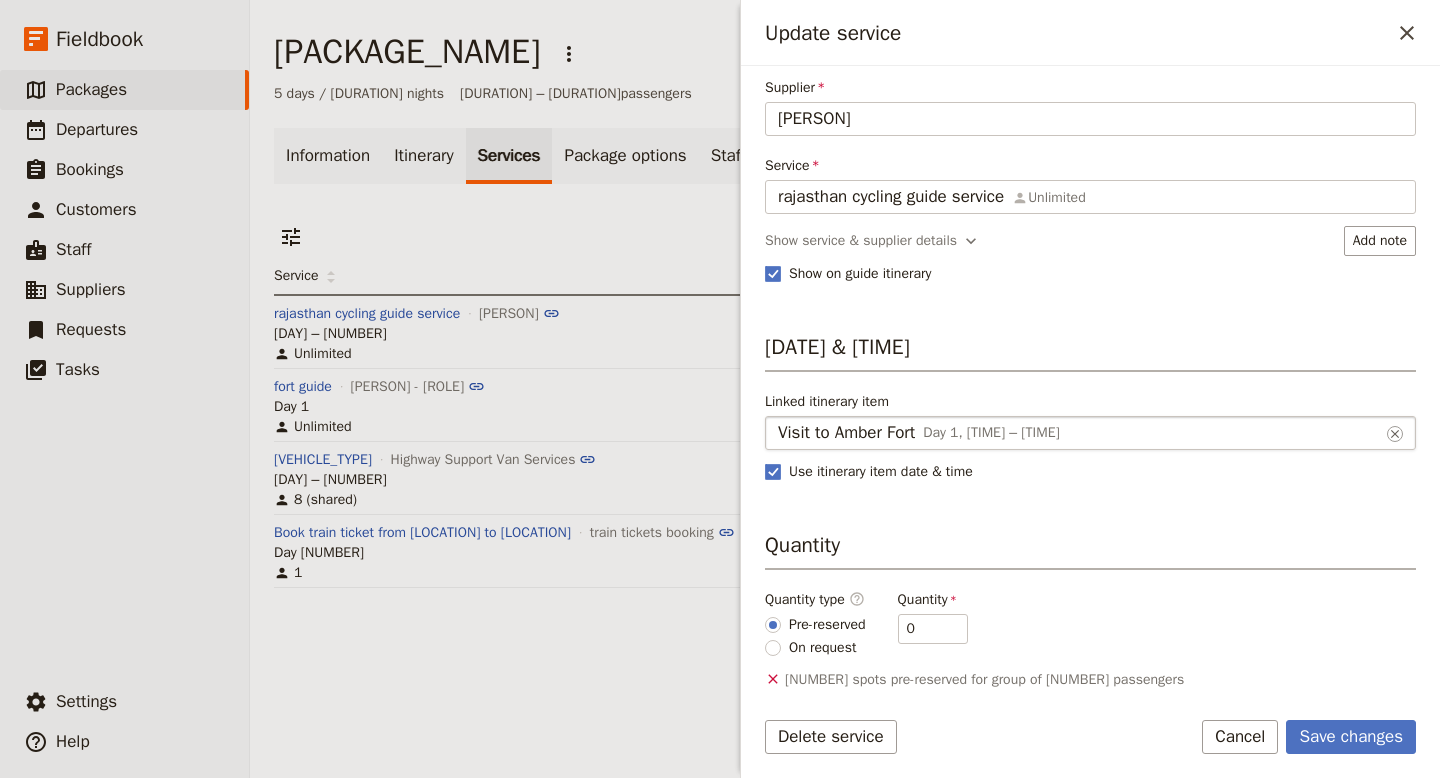 click on "On request" at bounding box center [822, 648] 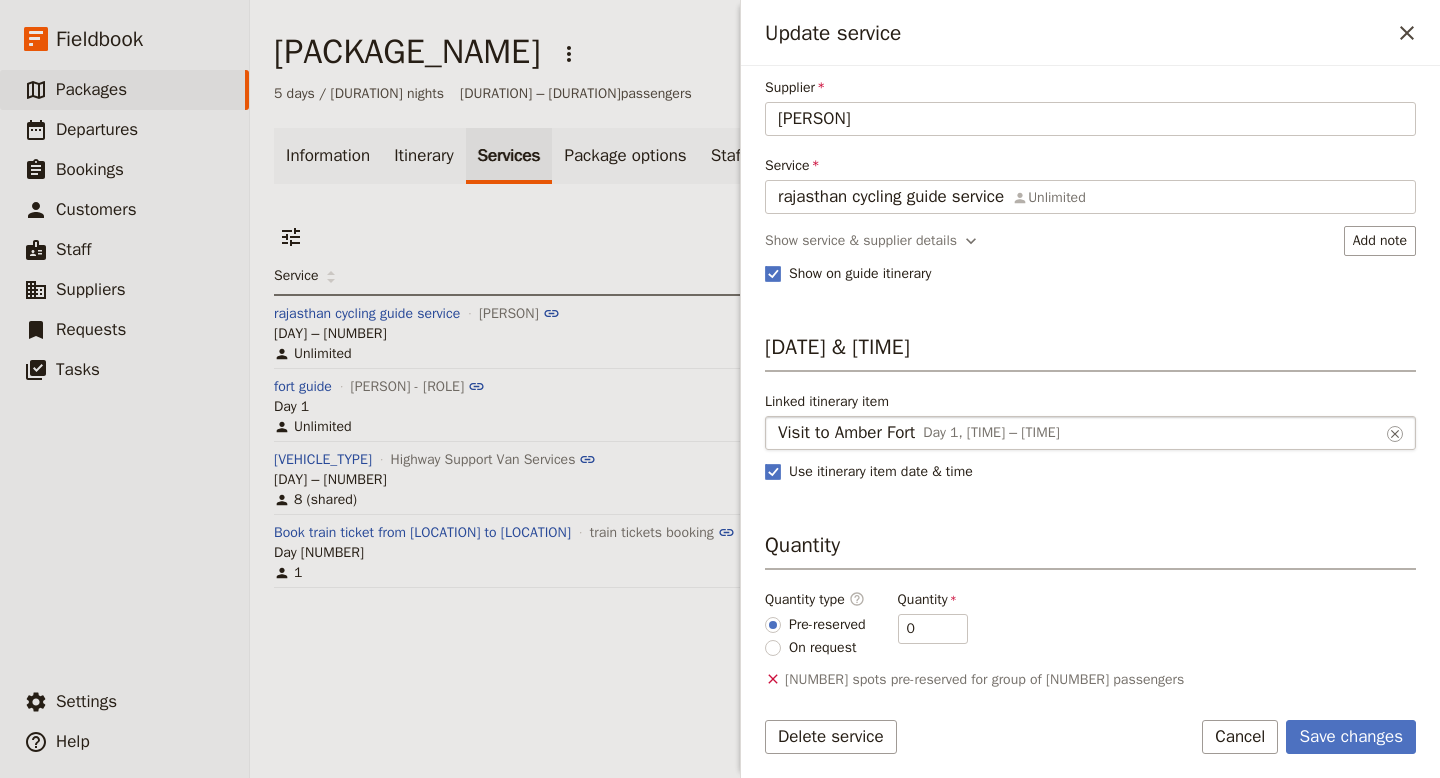 radio on "true" 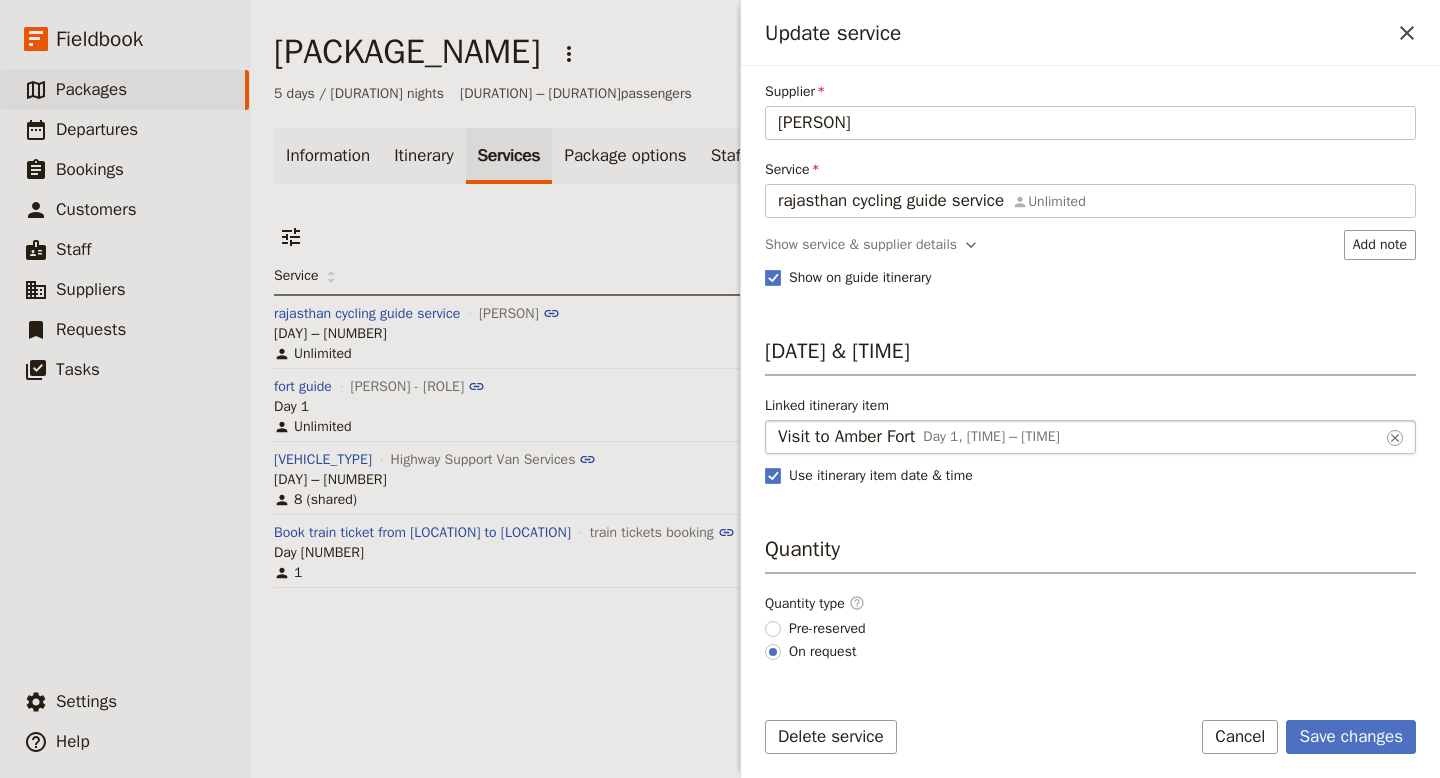 scroll, scrollTop: 0, scrollLeft: 0, axis: both 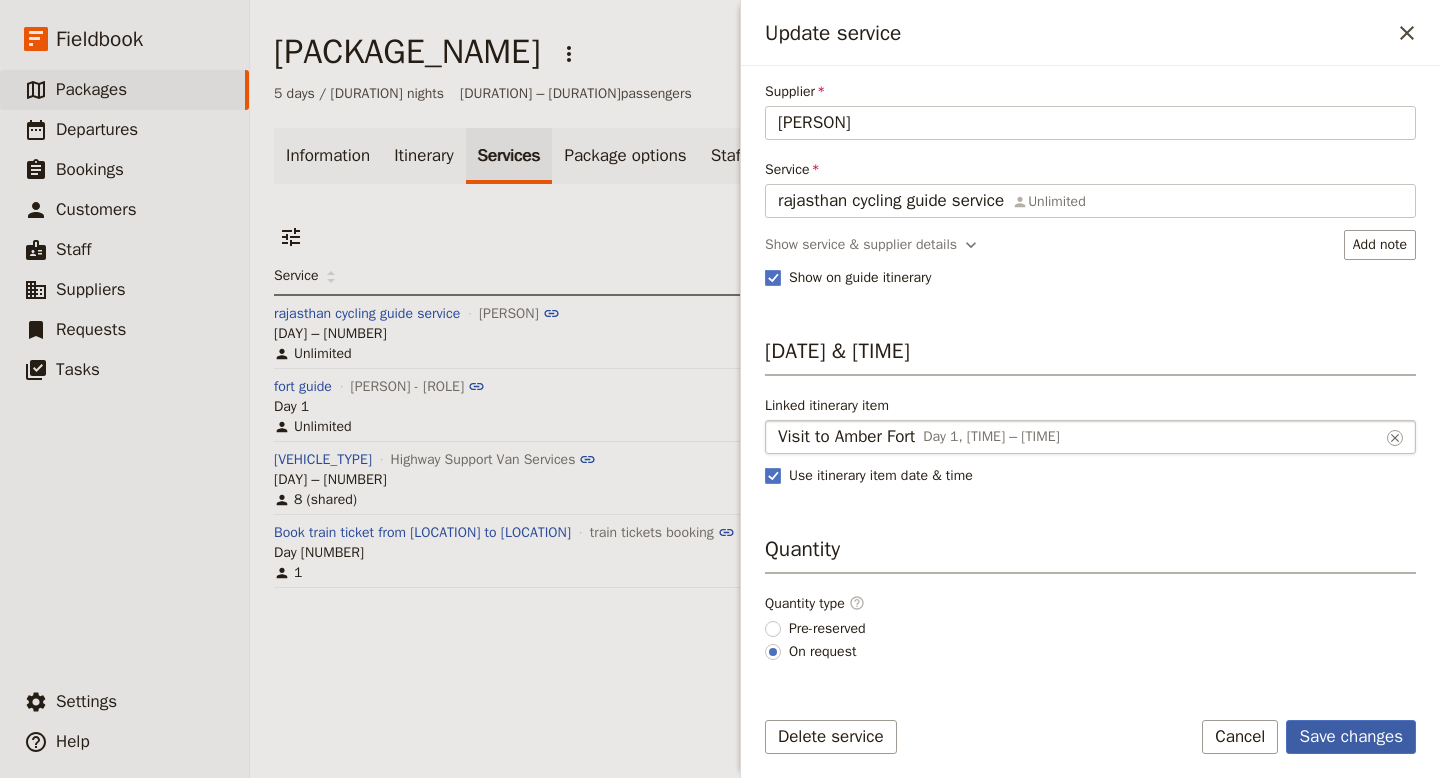 click on "Save changes" at bounding box center [1351, 737] 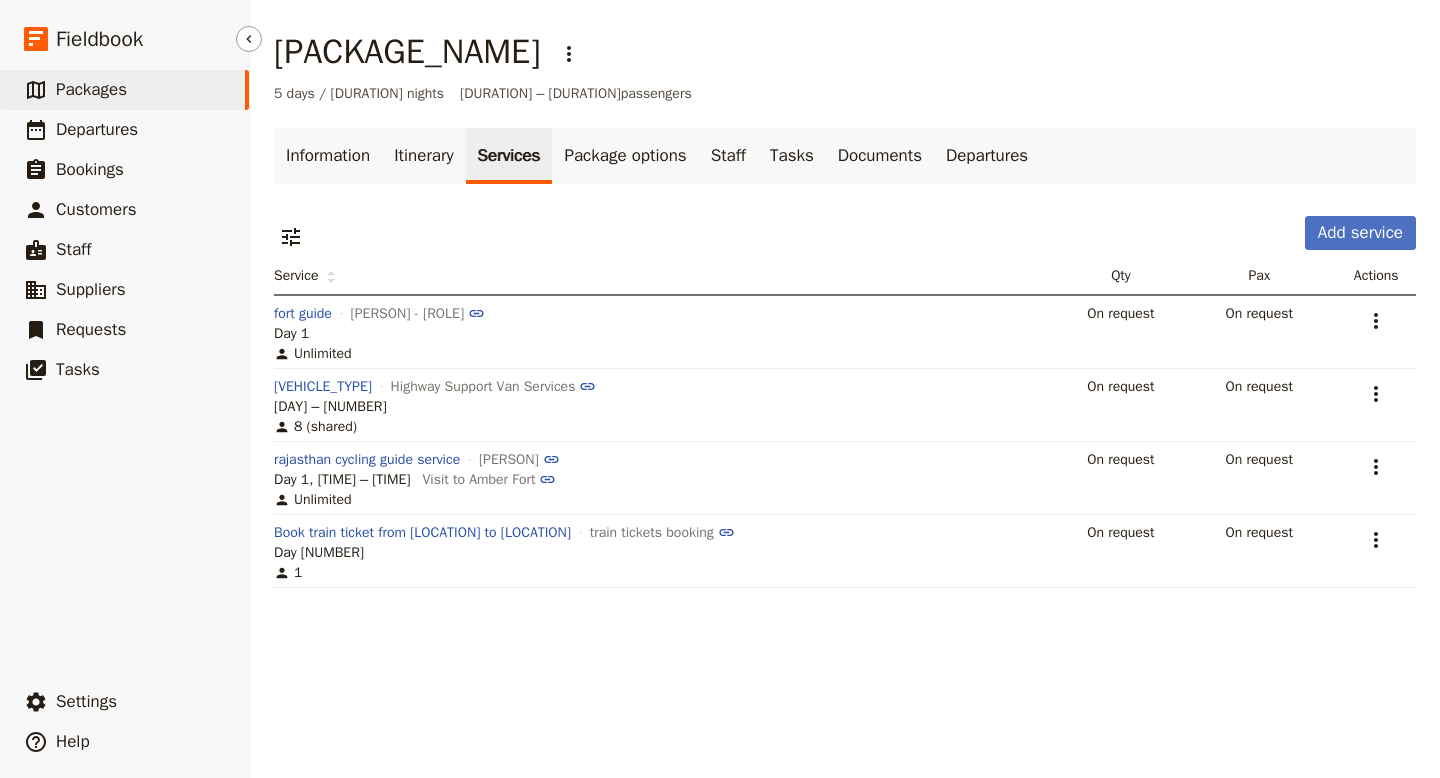 click on "​ Packages" at bounding box center (124, 90) 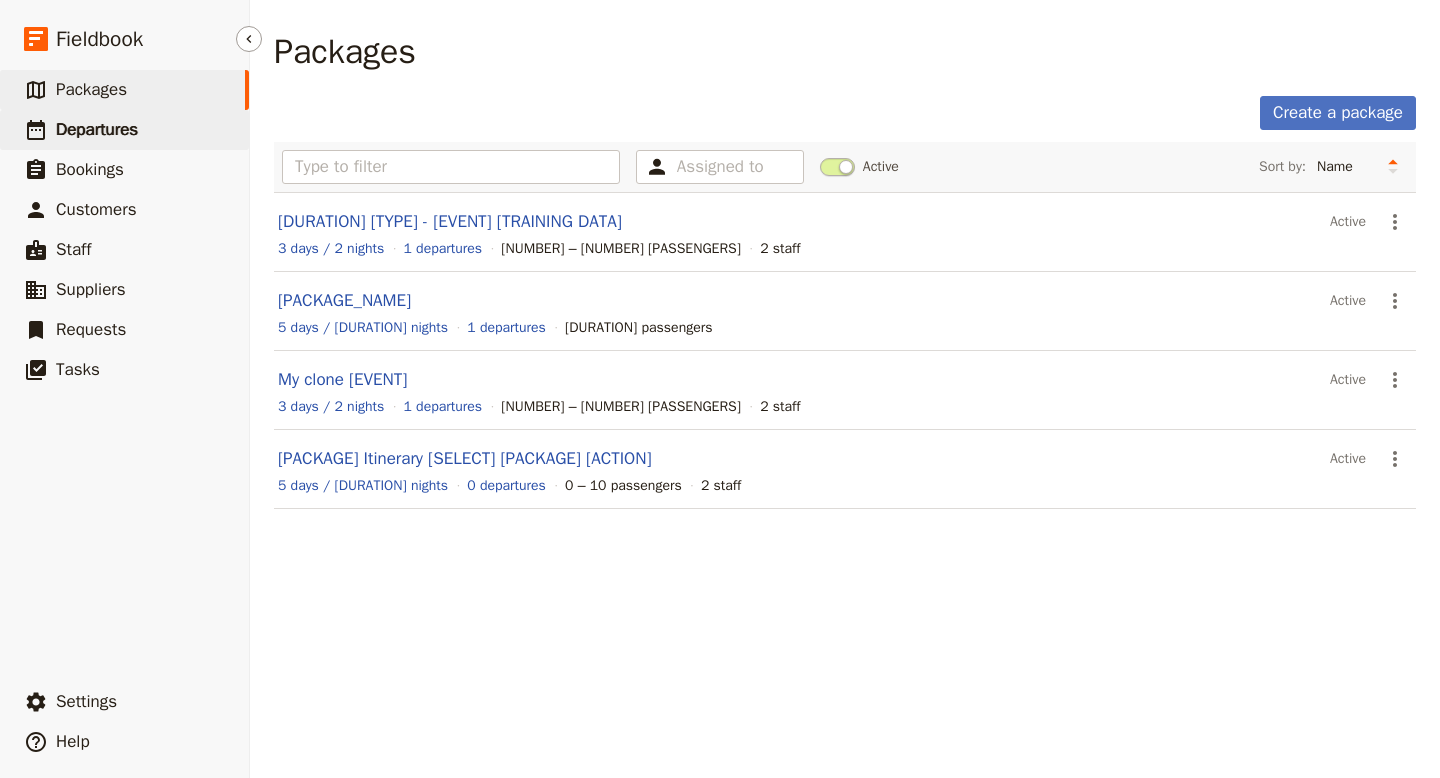 click on "Departures" at bounding box center [97, 129] 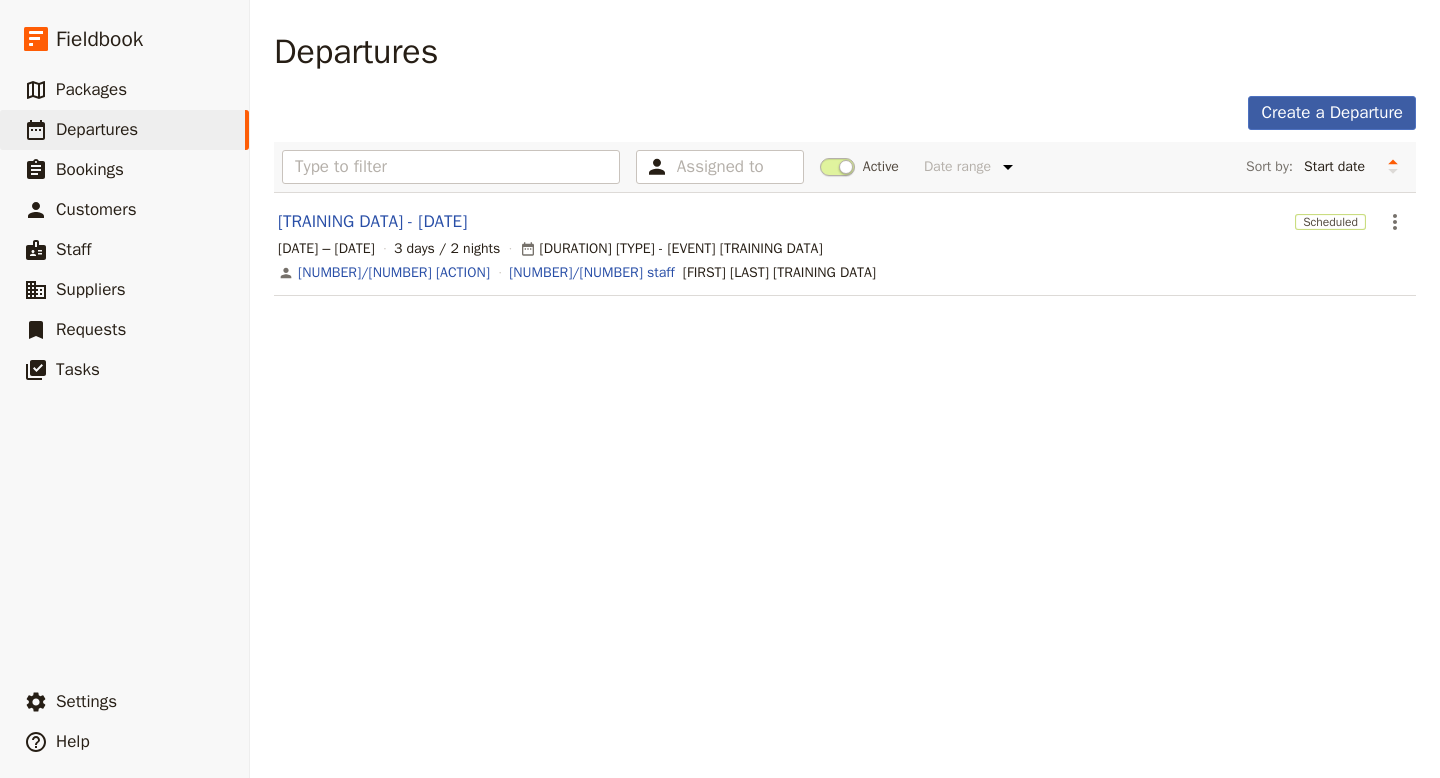 click on "Create a Departure" at bounding box center (1332, 113) 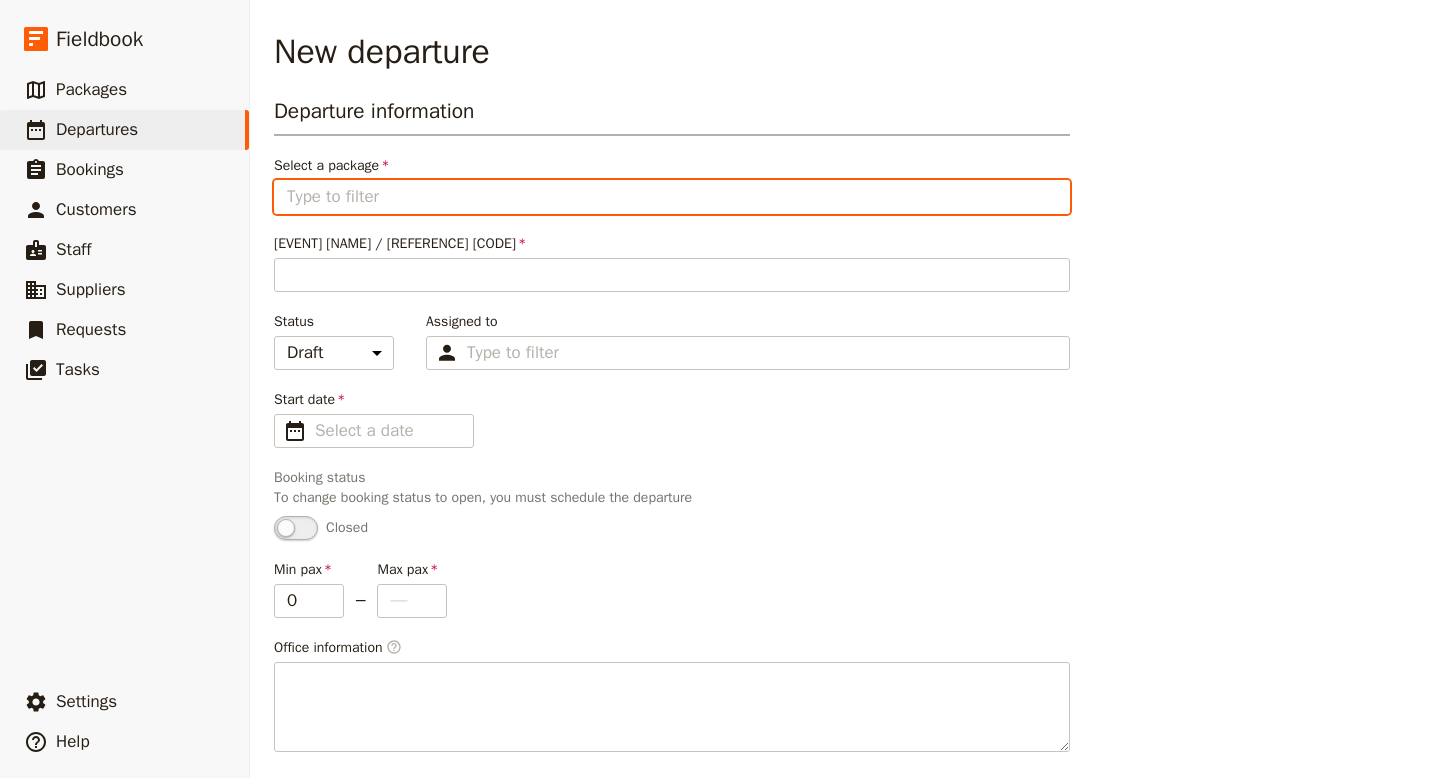 click on "Select a package" at bounding box center [672, 197] 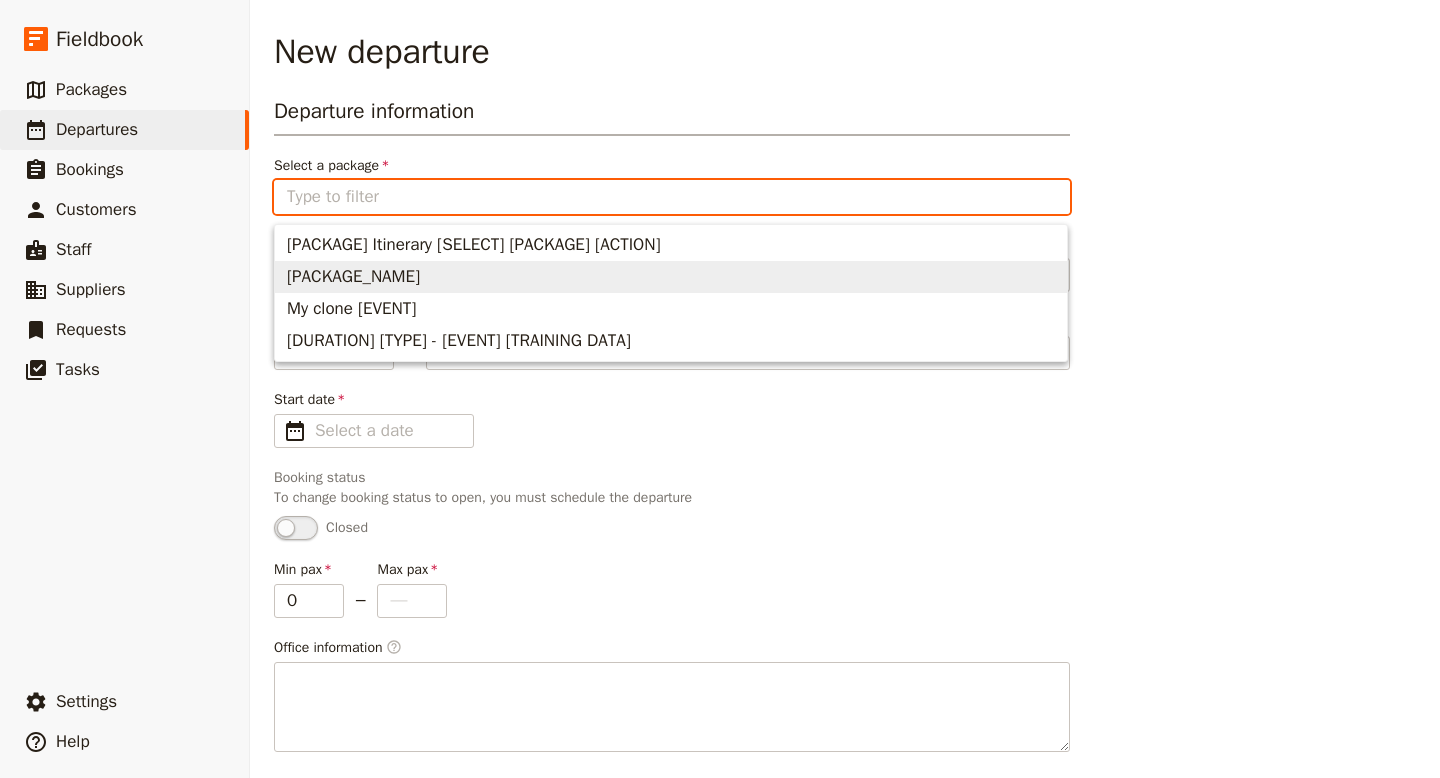 click on "[PACKAGE_NAME]" at bounding box center [353, 277] 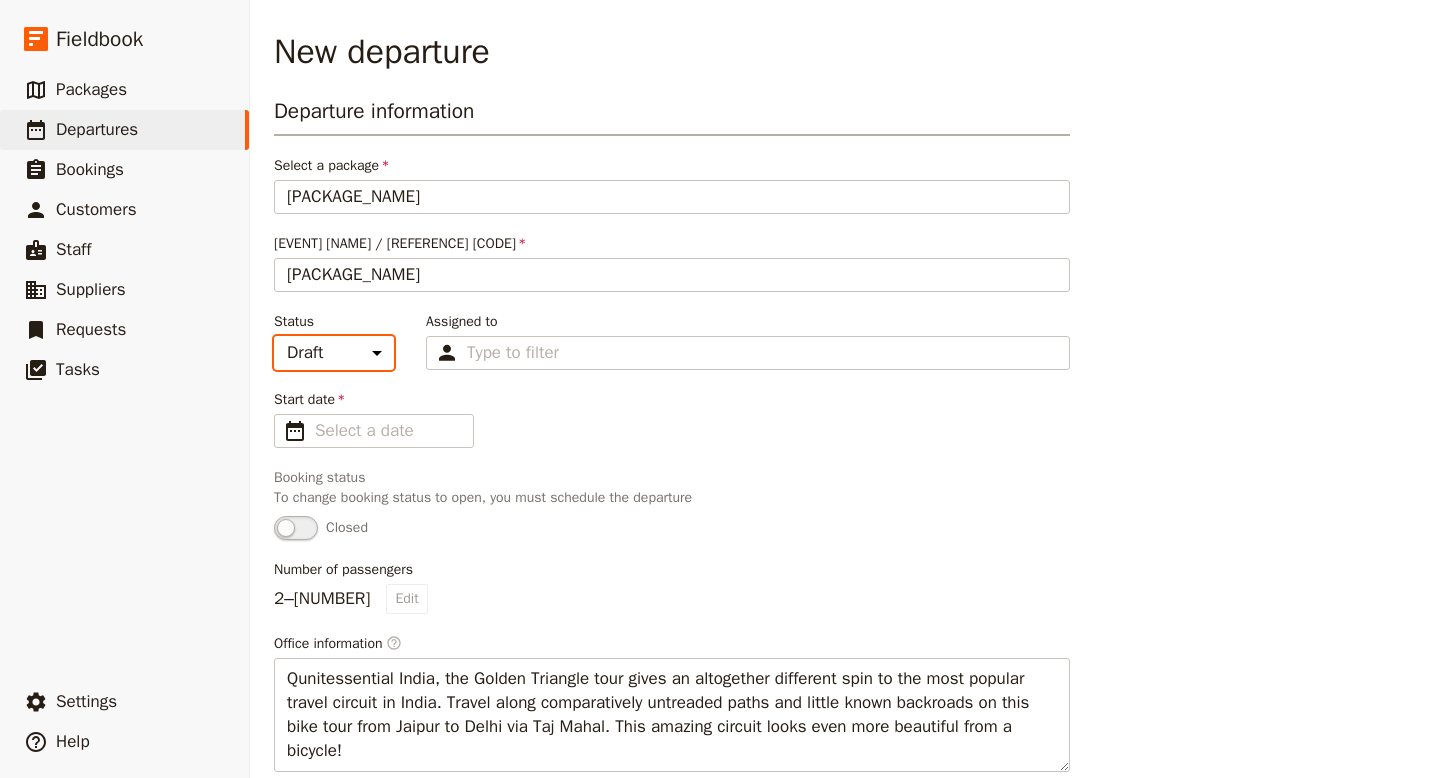 click on "Draft Scheduled Confirmed" at bounding box center [334, 353] 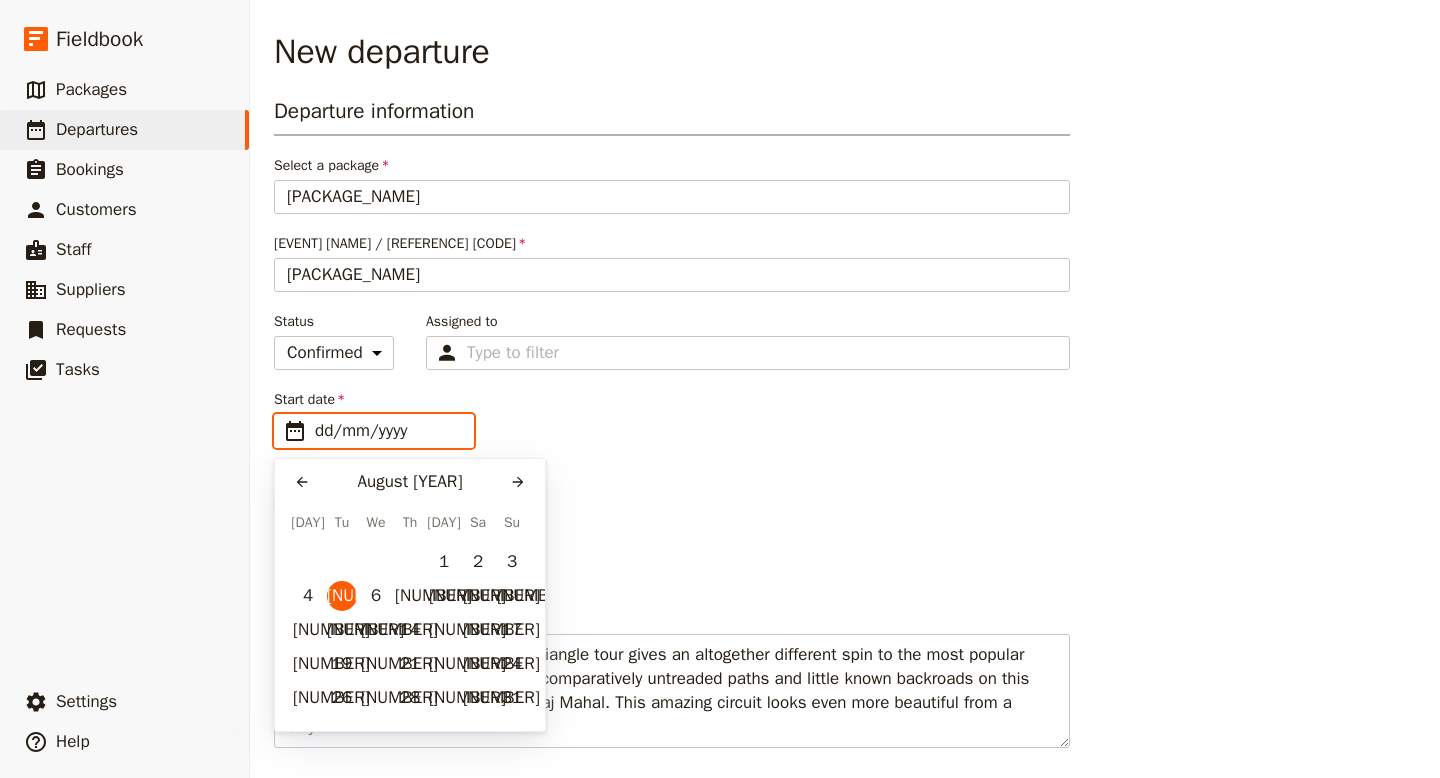click on "dd/mm/yyyy" at bounding box center [388, 431] 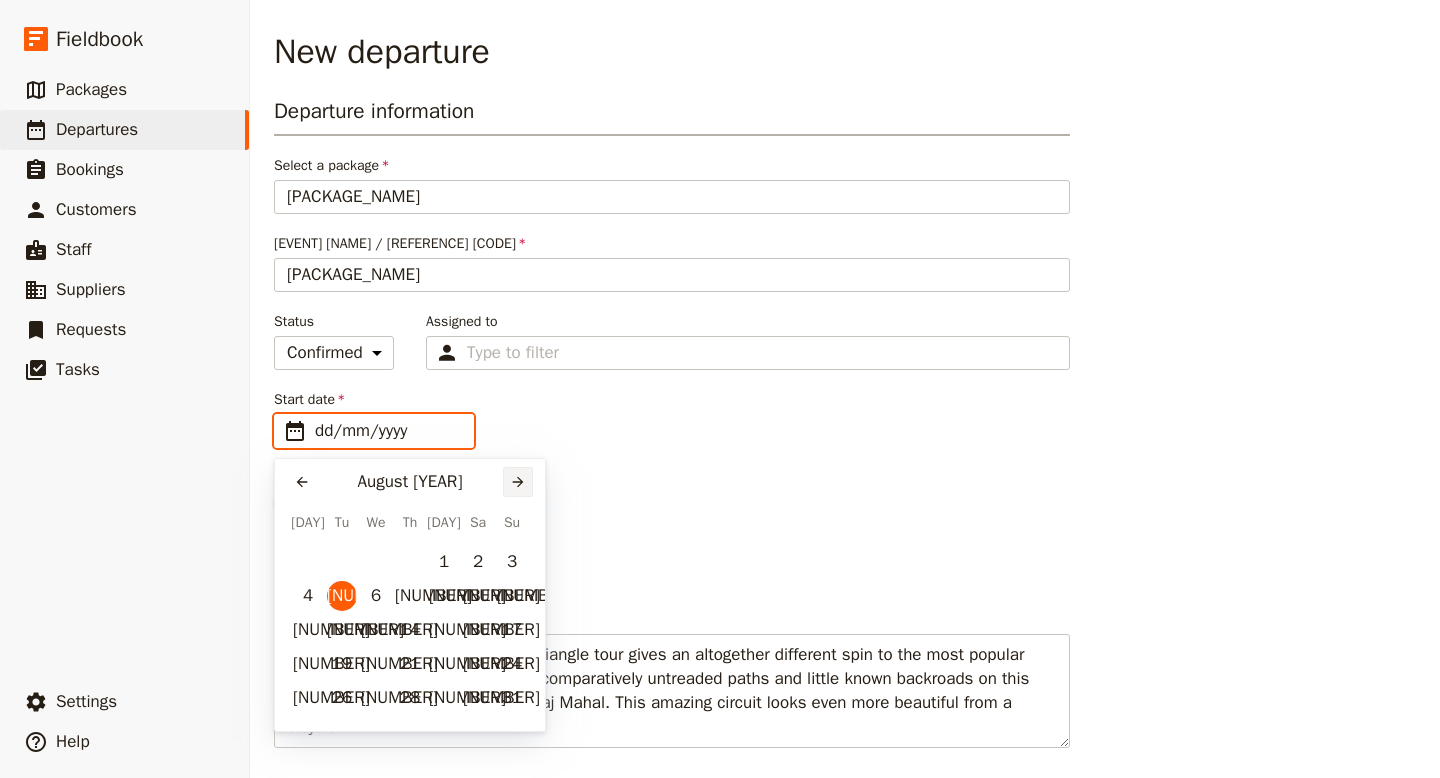 click 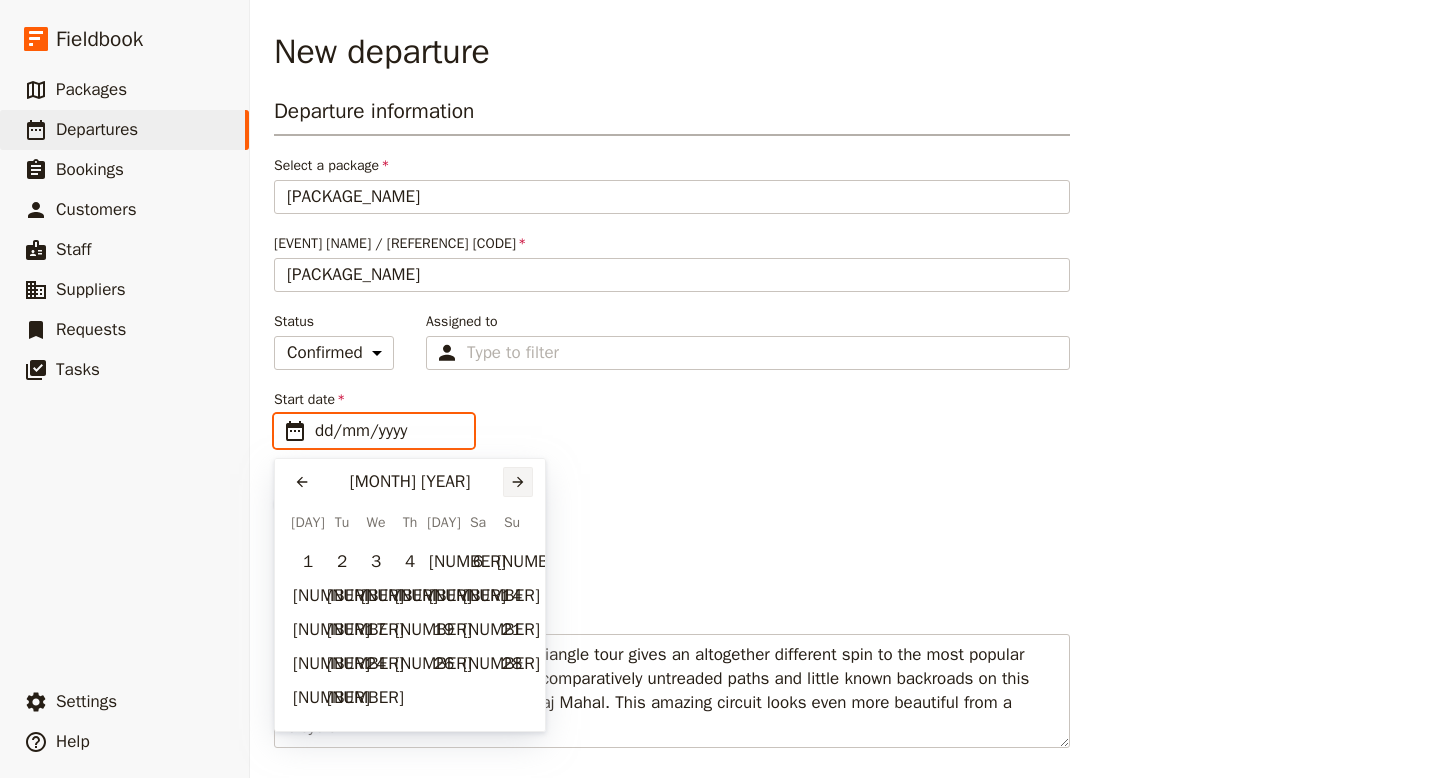 click 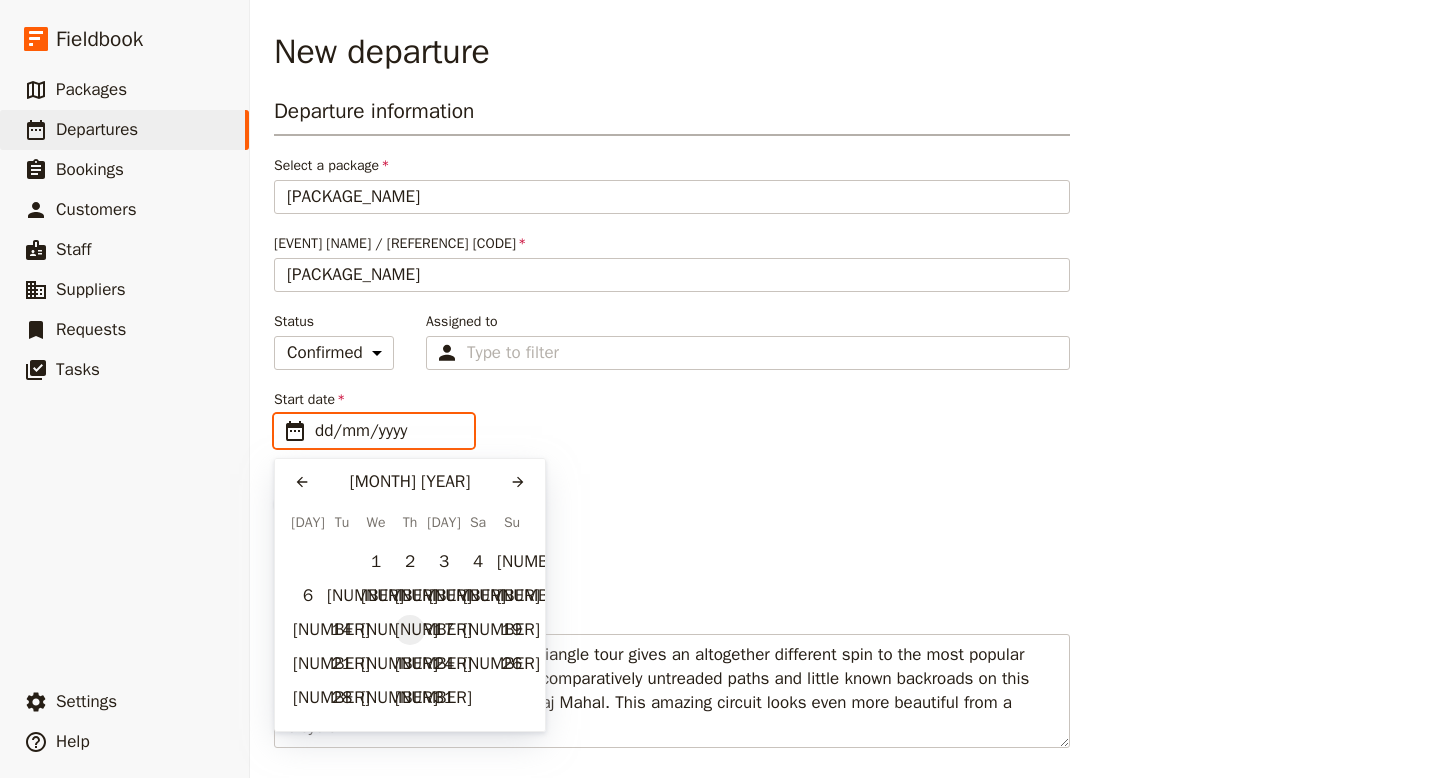 click on "[NUMBER]" at bounding box center (410, 630) 